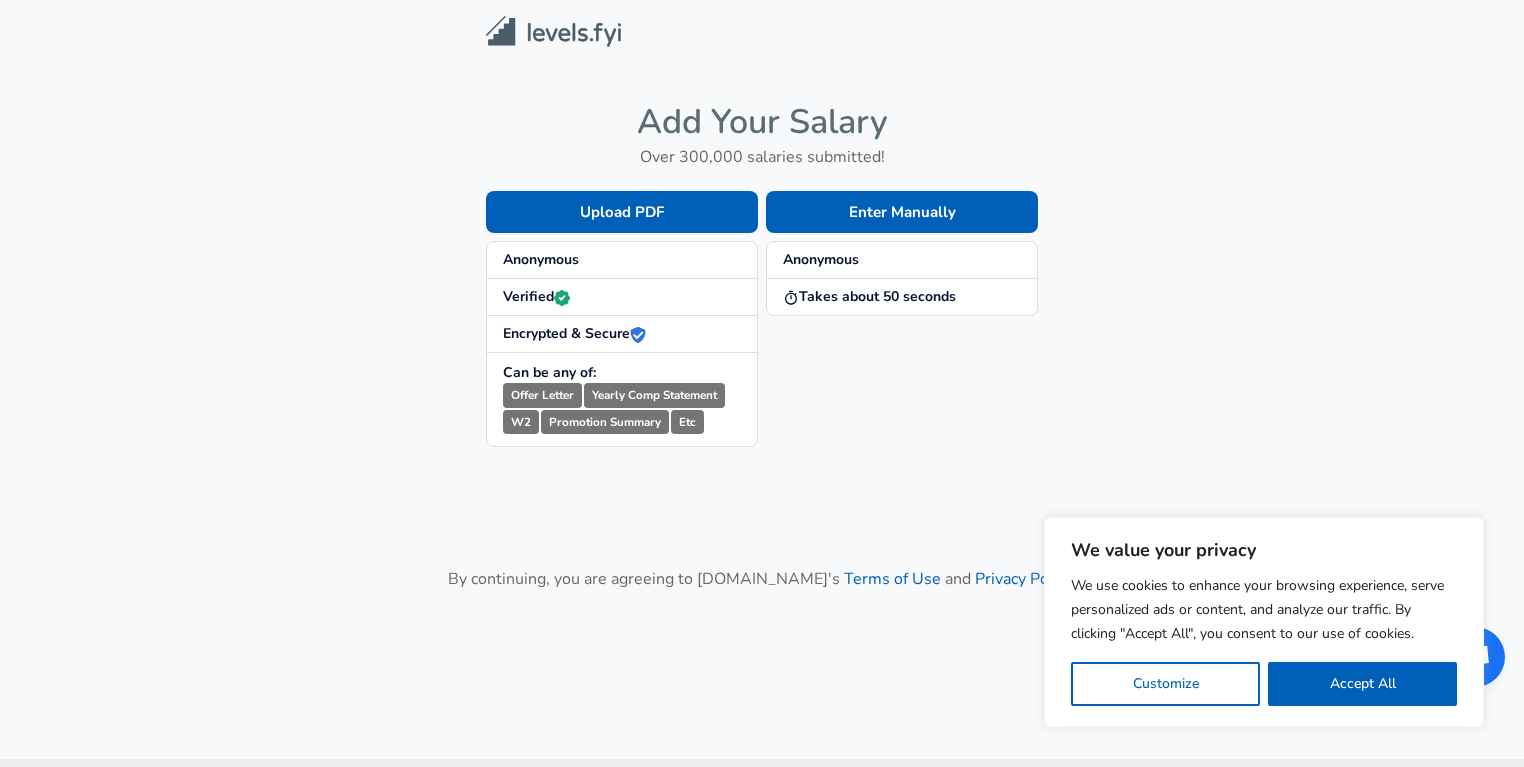scroll, scrollTop: 0, scrollLeft: 0, axis: both 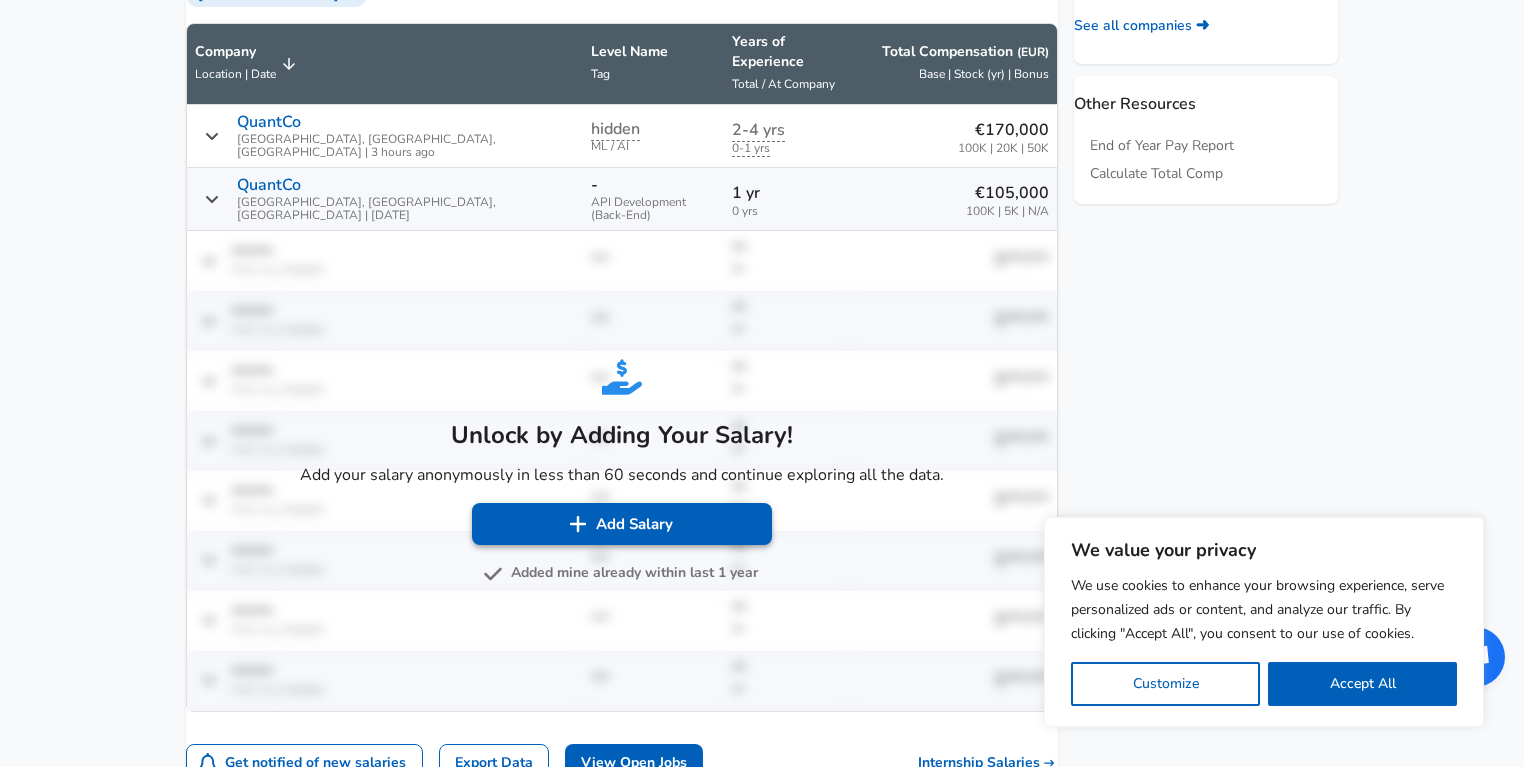 click on "Add Salary" at bounding box center (622, 524) 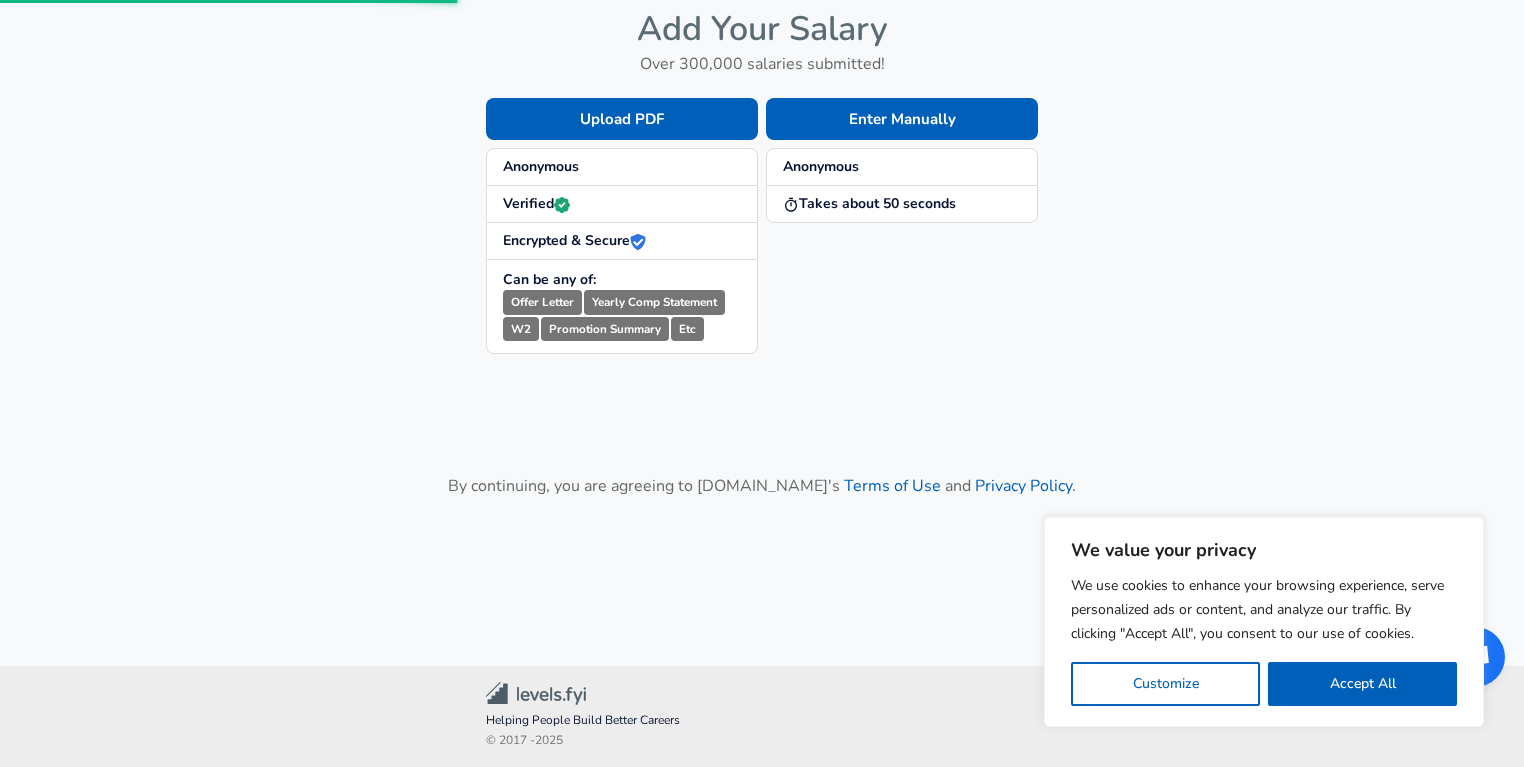 scroll, scrollTop: 0, scrollLeft: 0, axis: both 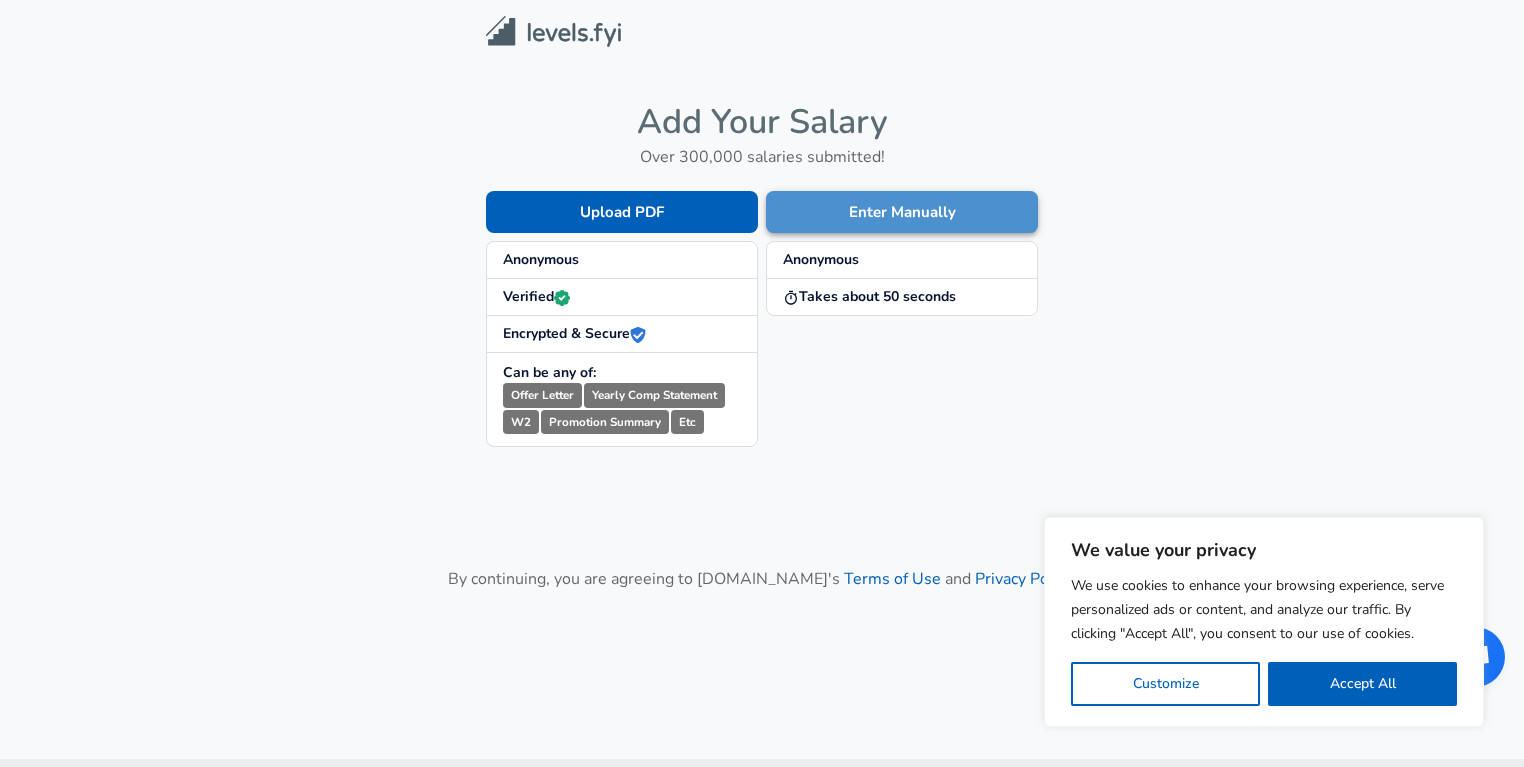 click on "Enter Manually" at bounding box center (902, 212) 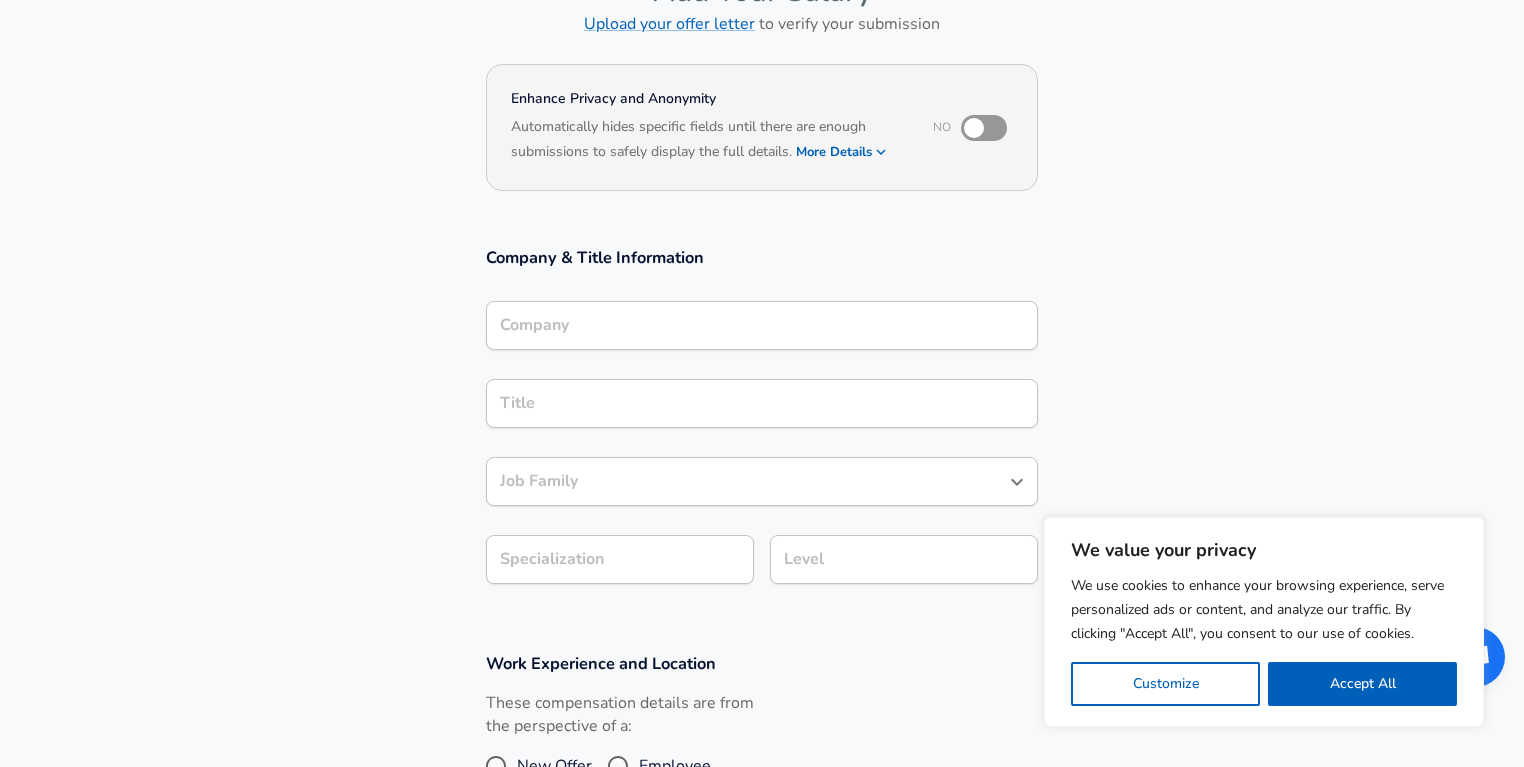 scroll, scrollTop: 134, scrollLeft: 0, axis: vertical 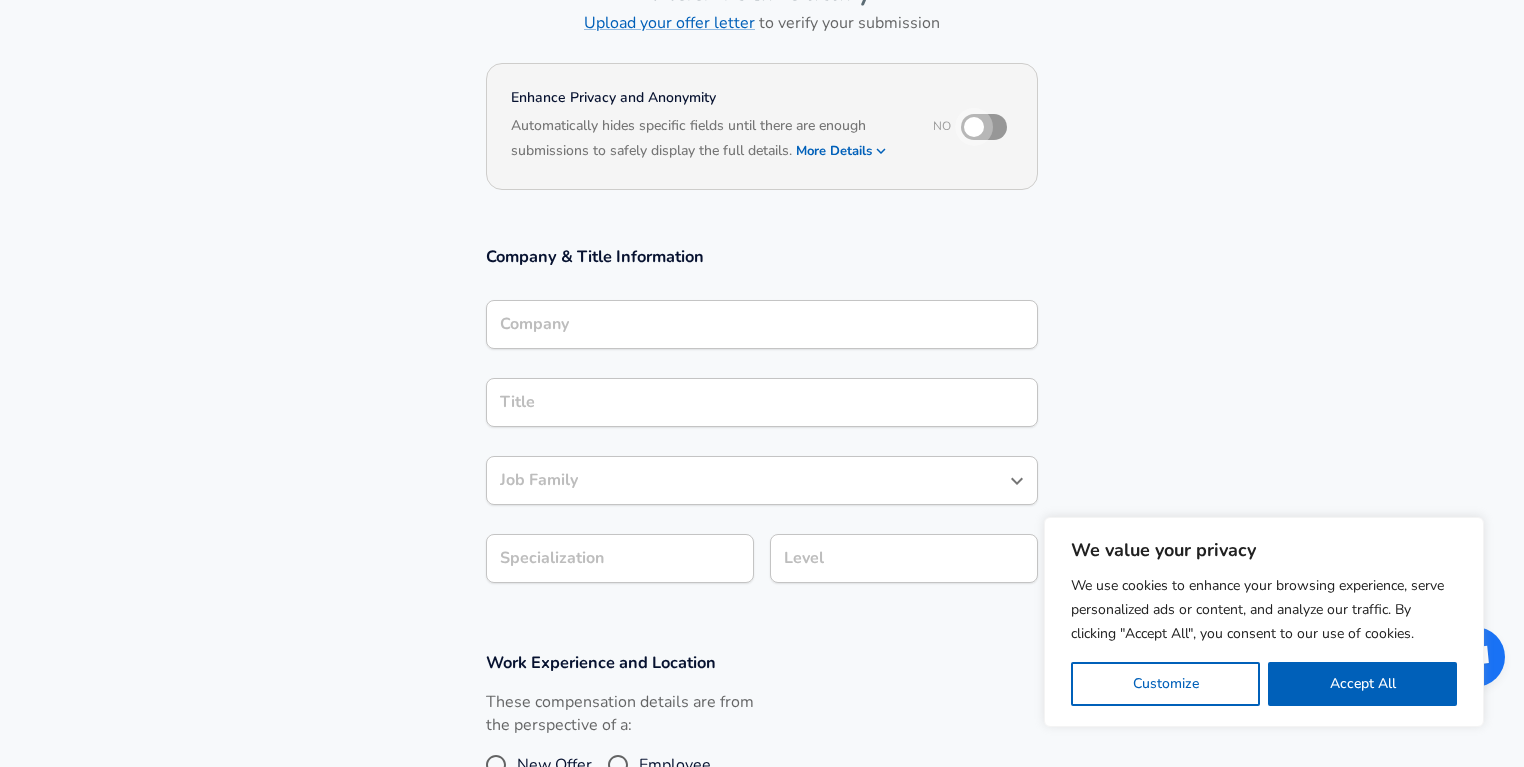 click at bounding box center [974, 127] 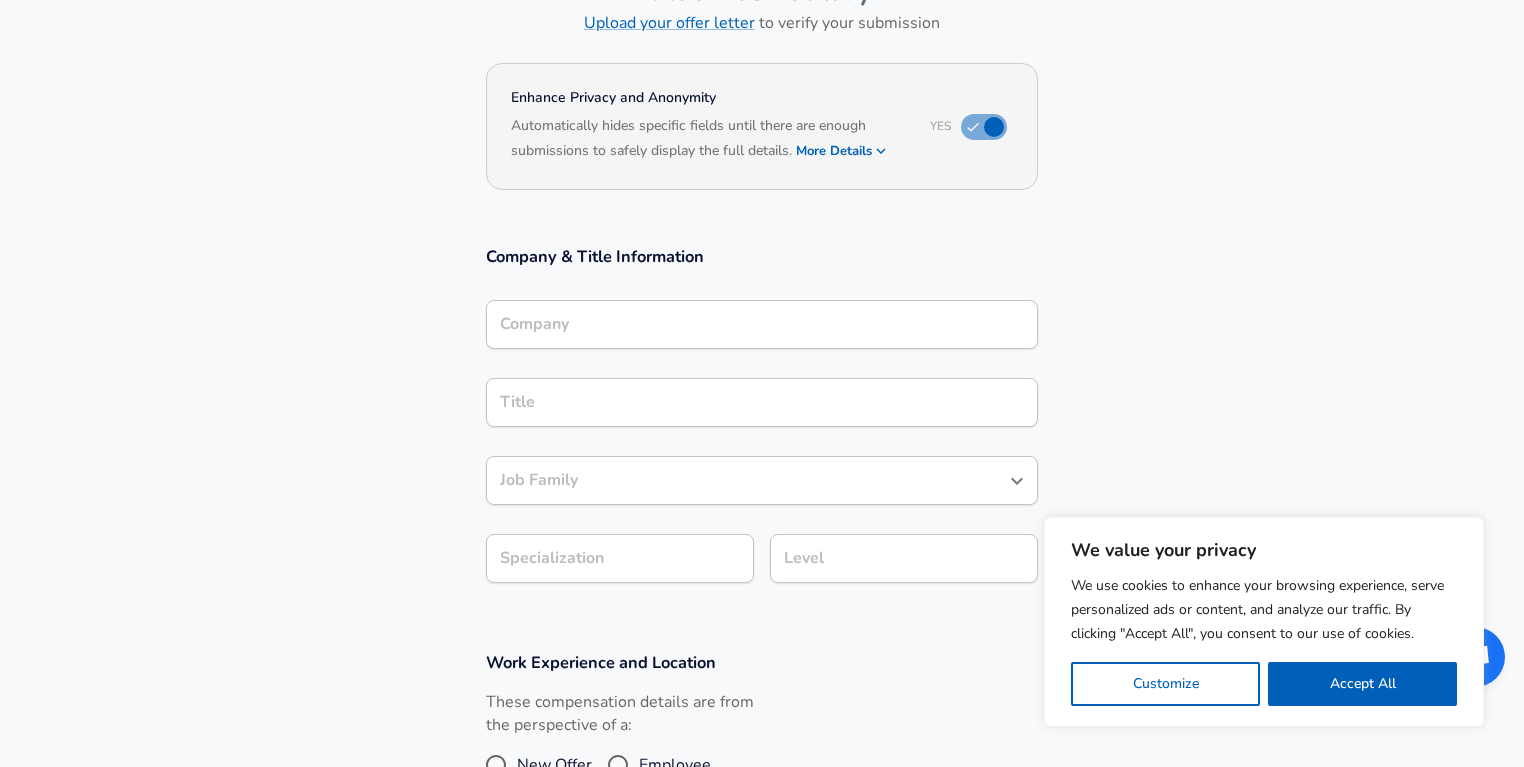 click on "Company Company" at bounding box center (762, 323) 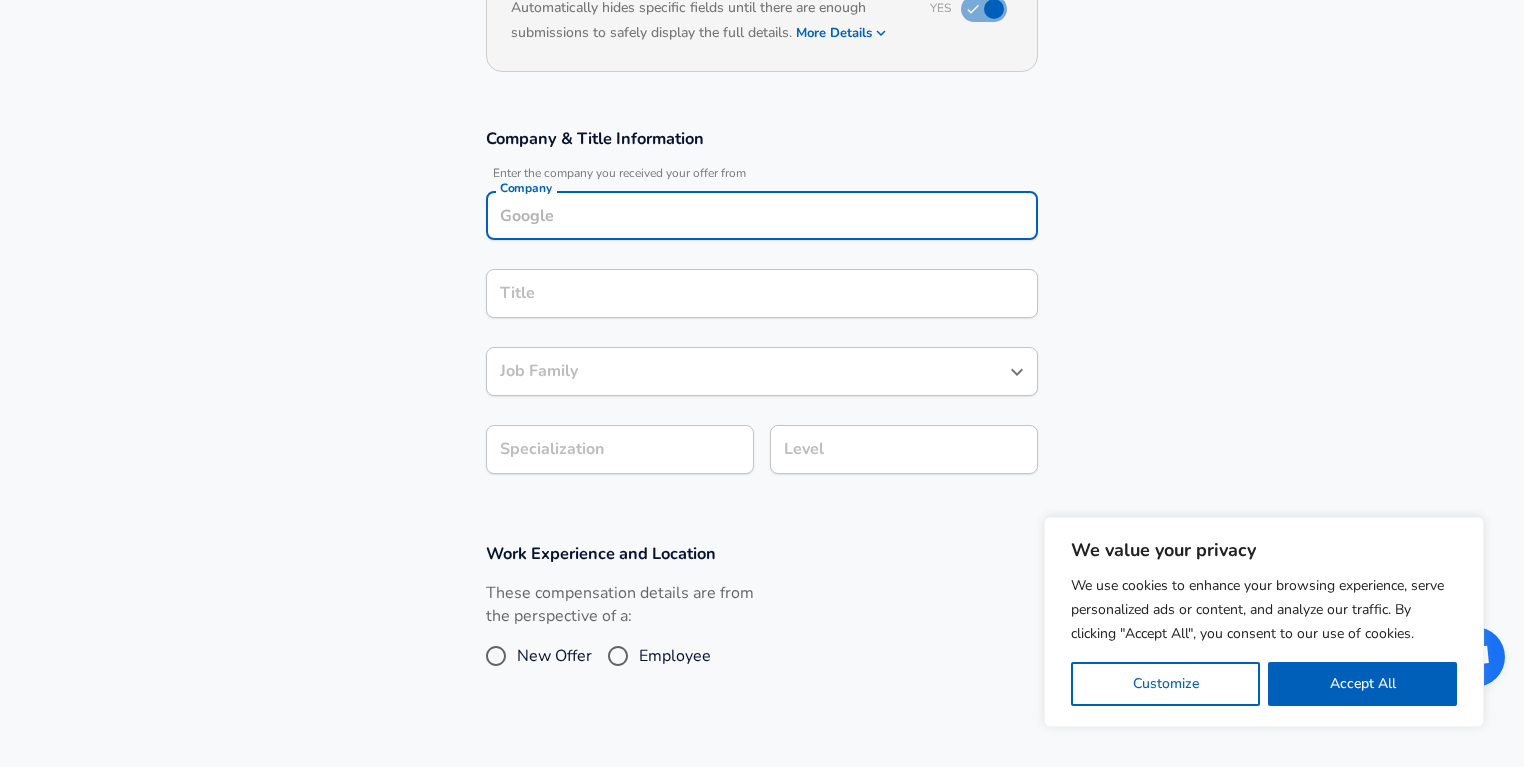 scroll, scrollTop: 251, scrollLeft: 0, axis: vertical 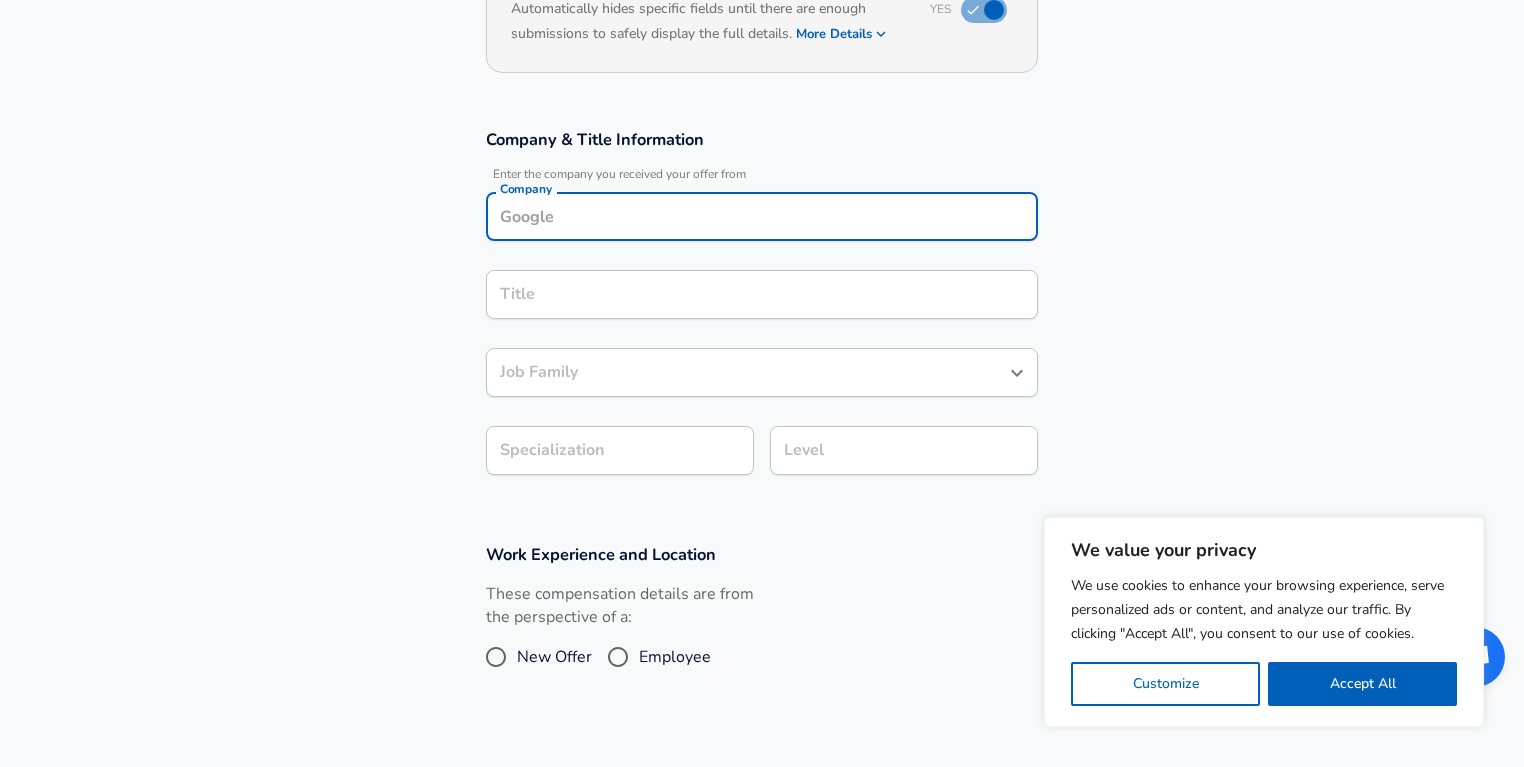 click on "Company" at bounding box center [762, 216] 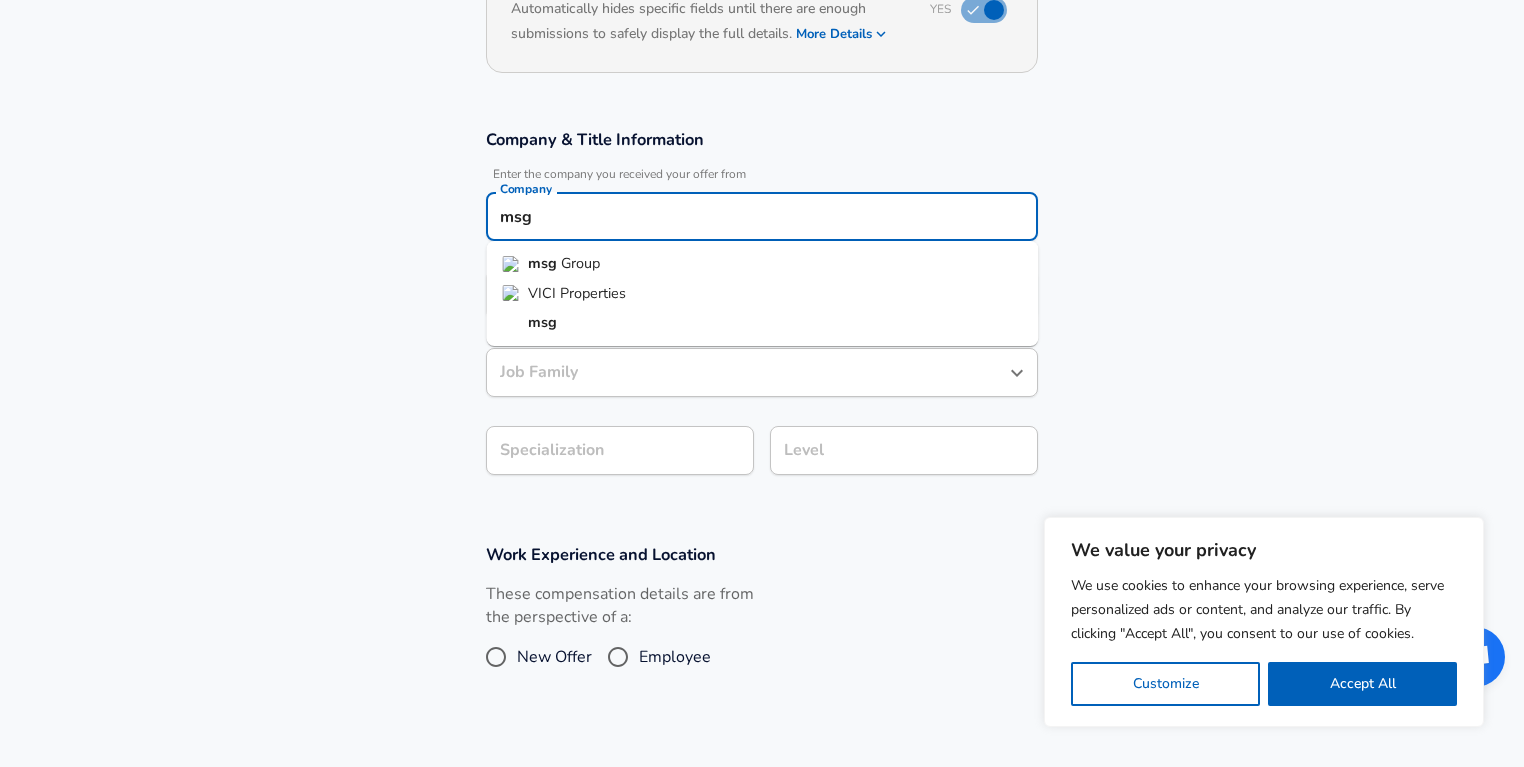 click on "Group" at bounding box center [580, 263] 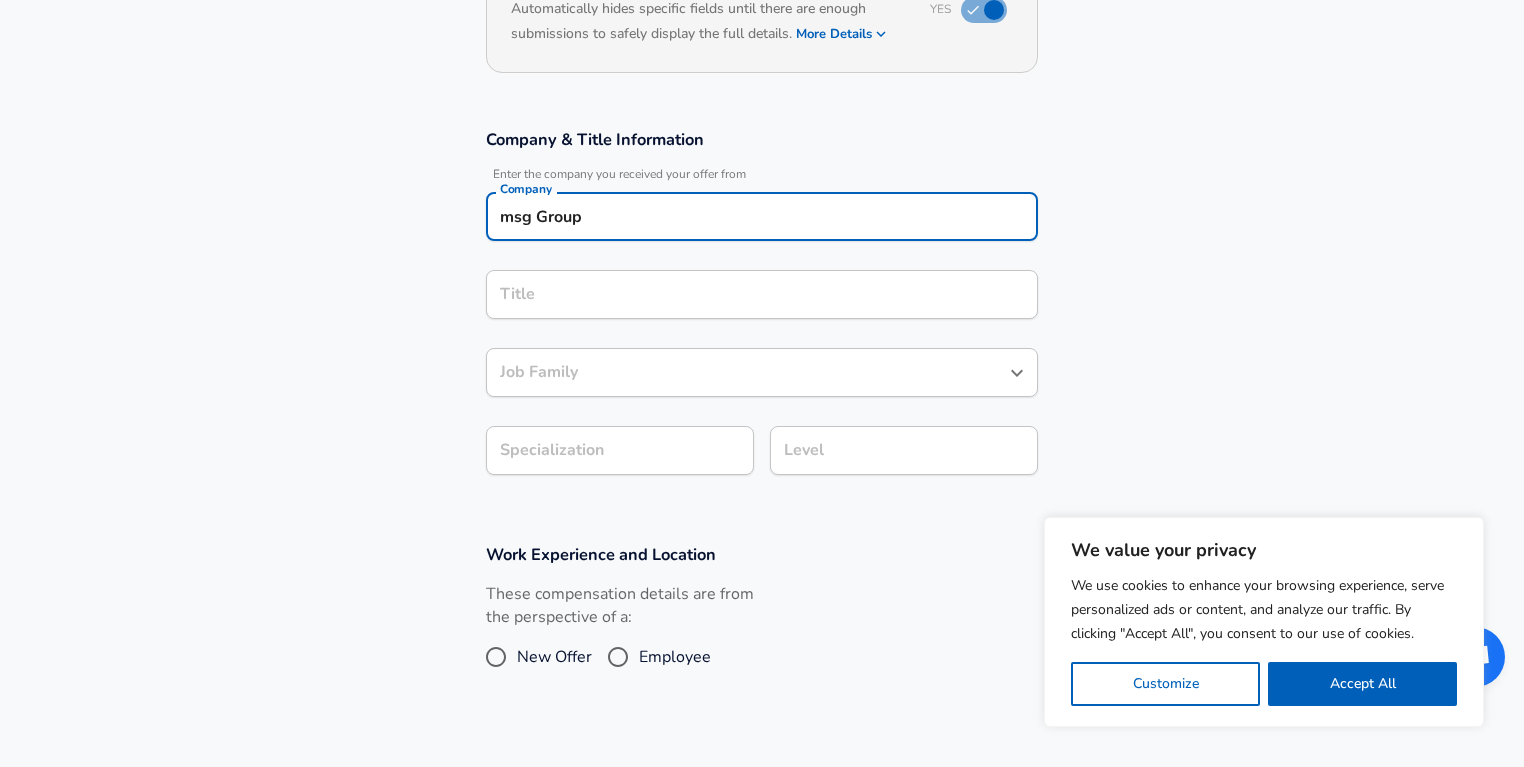 type on "msg Group" 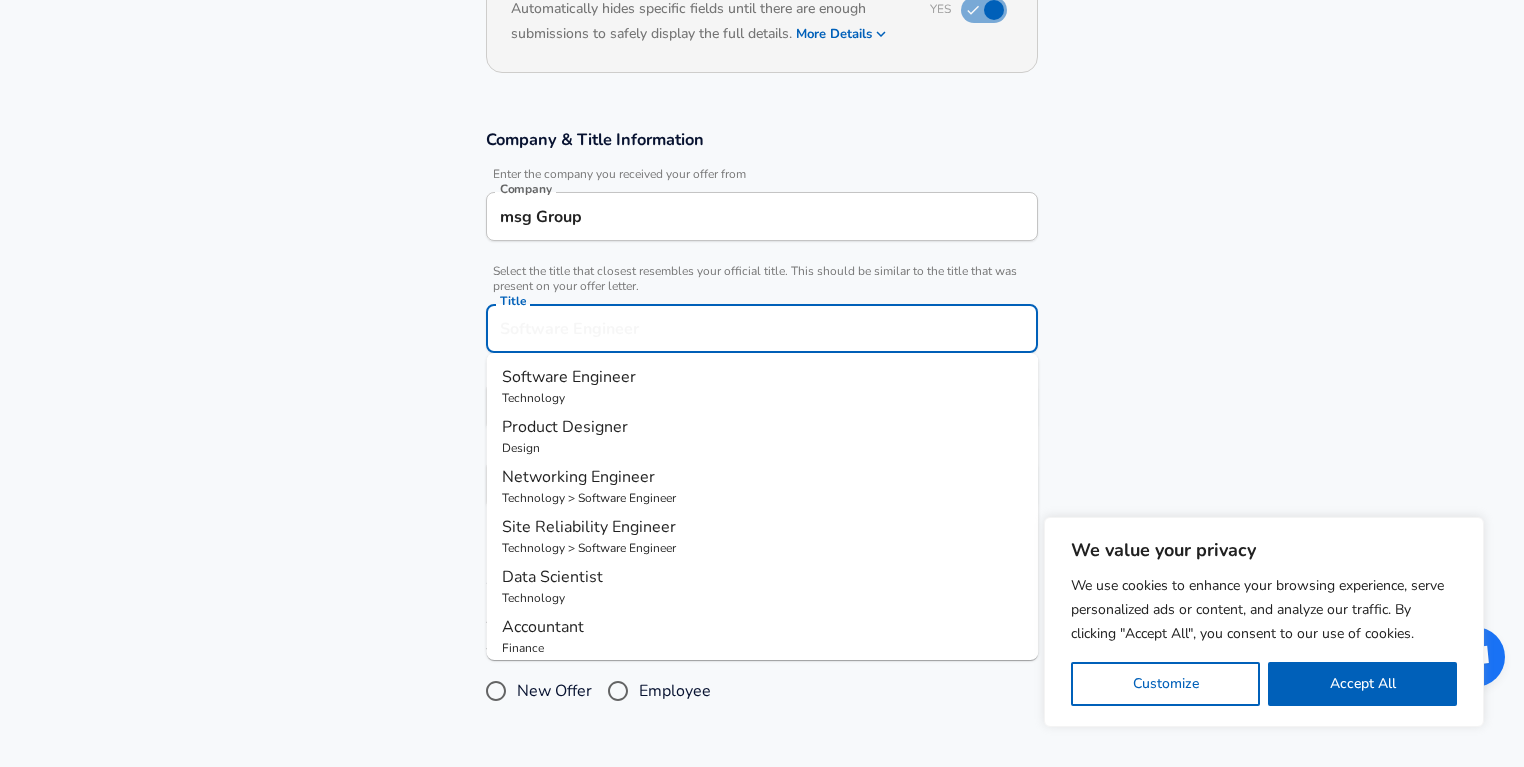 scroll, scrollTop: 291, scrollLeft: 0, axis: vertical 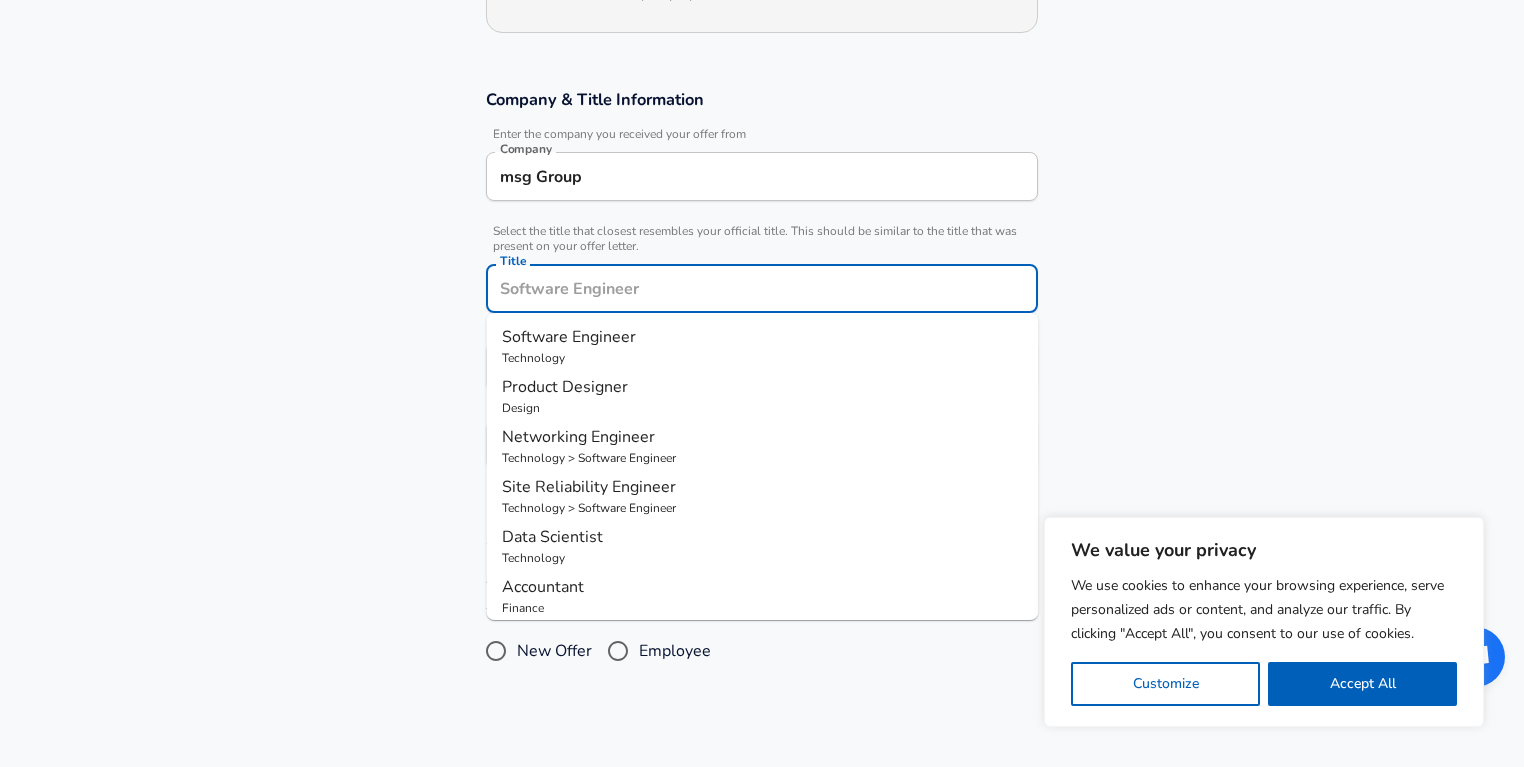 click on "Title" at bounding box center [762, 288] 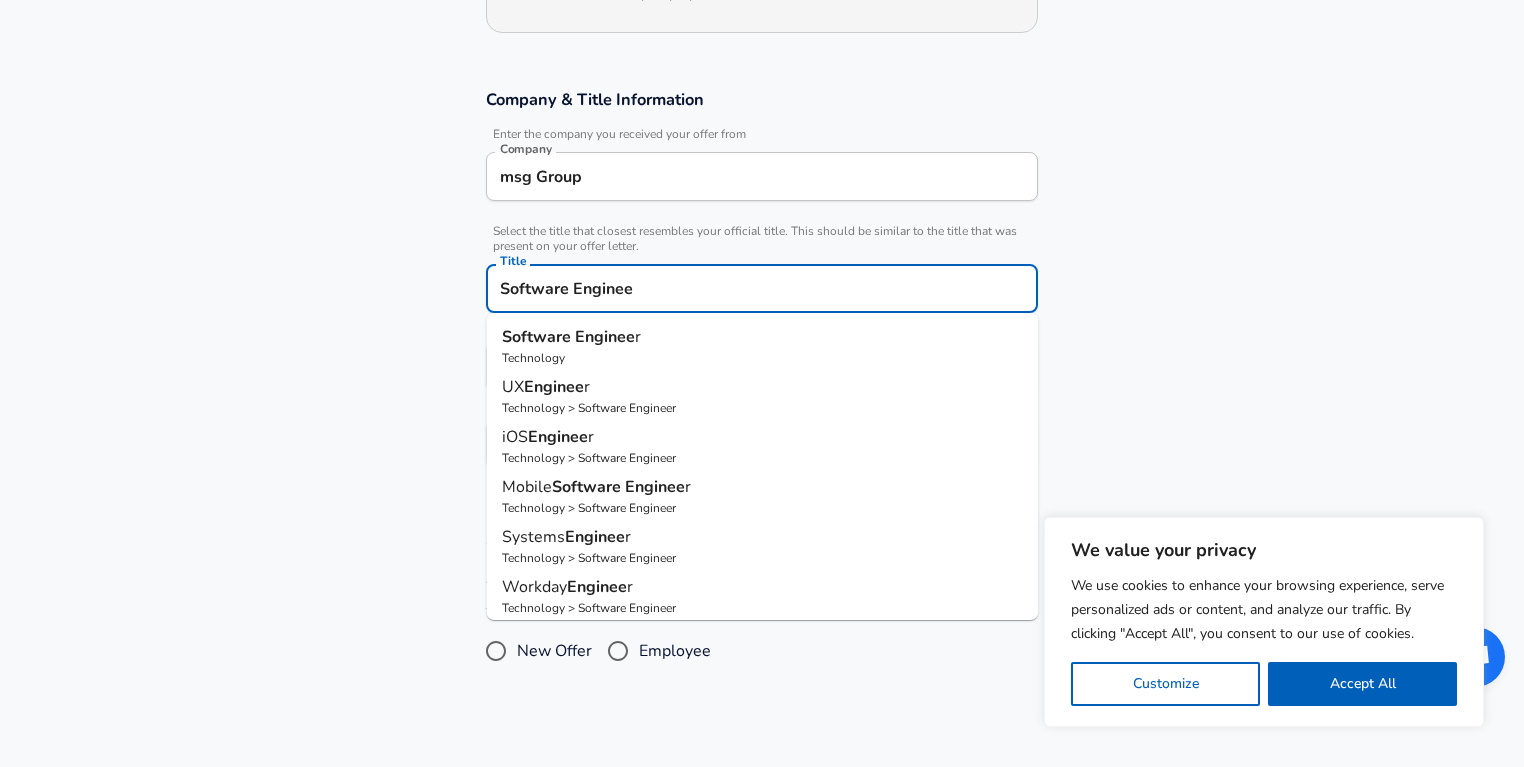 type on "Software Engineer" 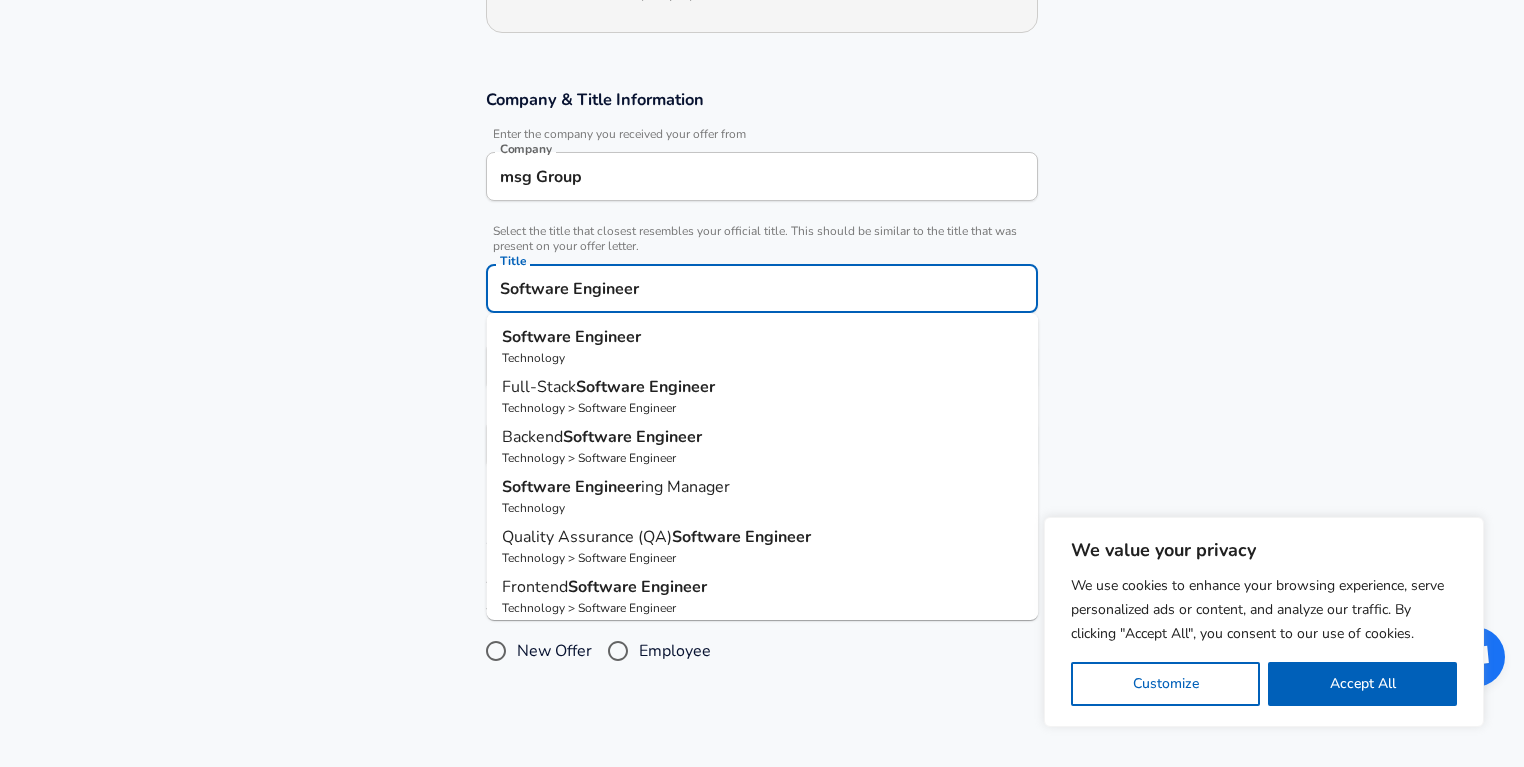 click on "Technology" at bounding box center [762, 358] 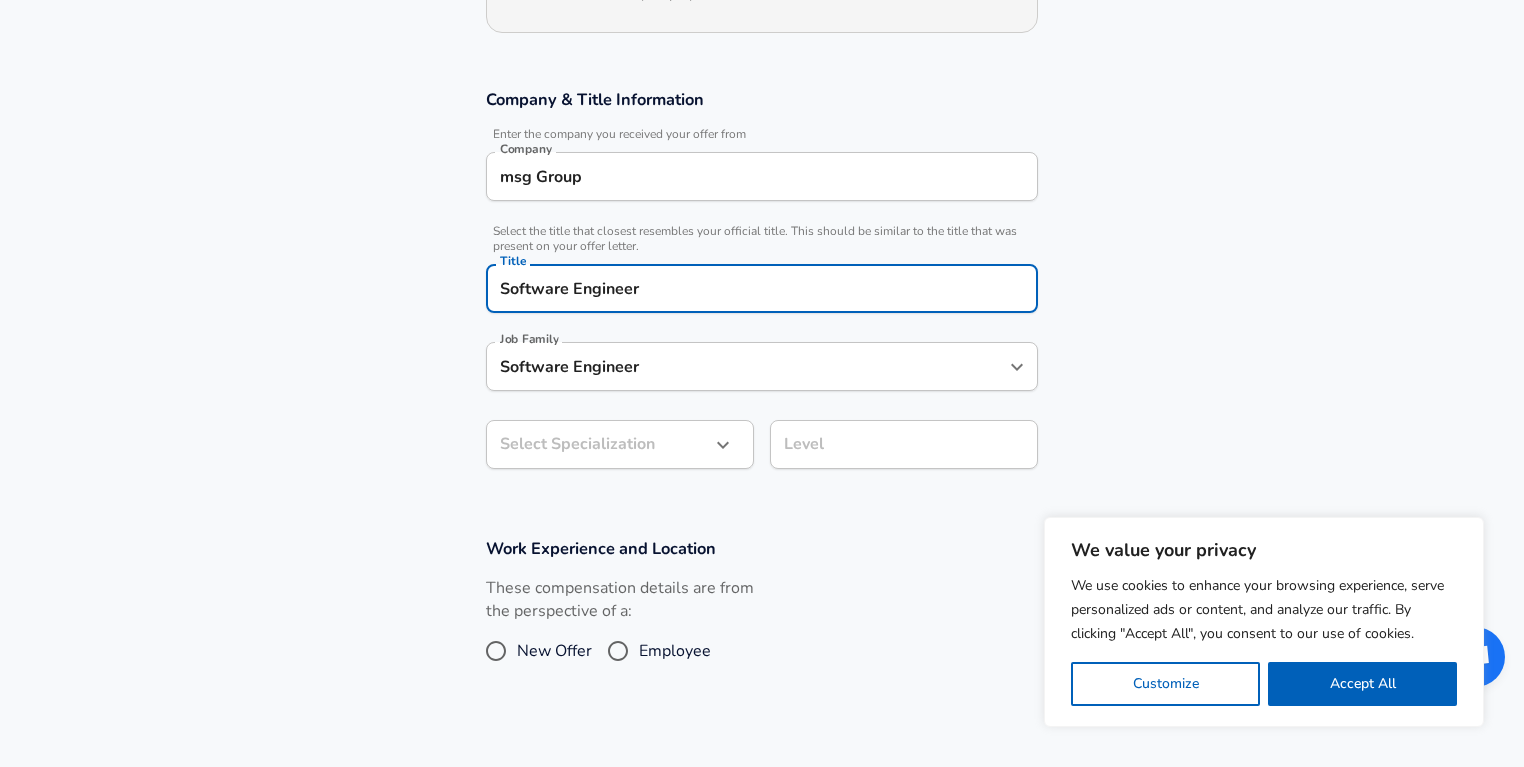 type on "Software Engineer" 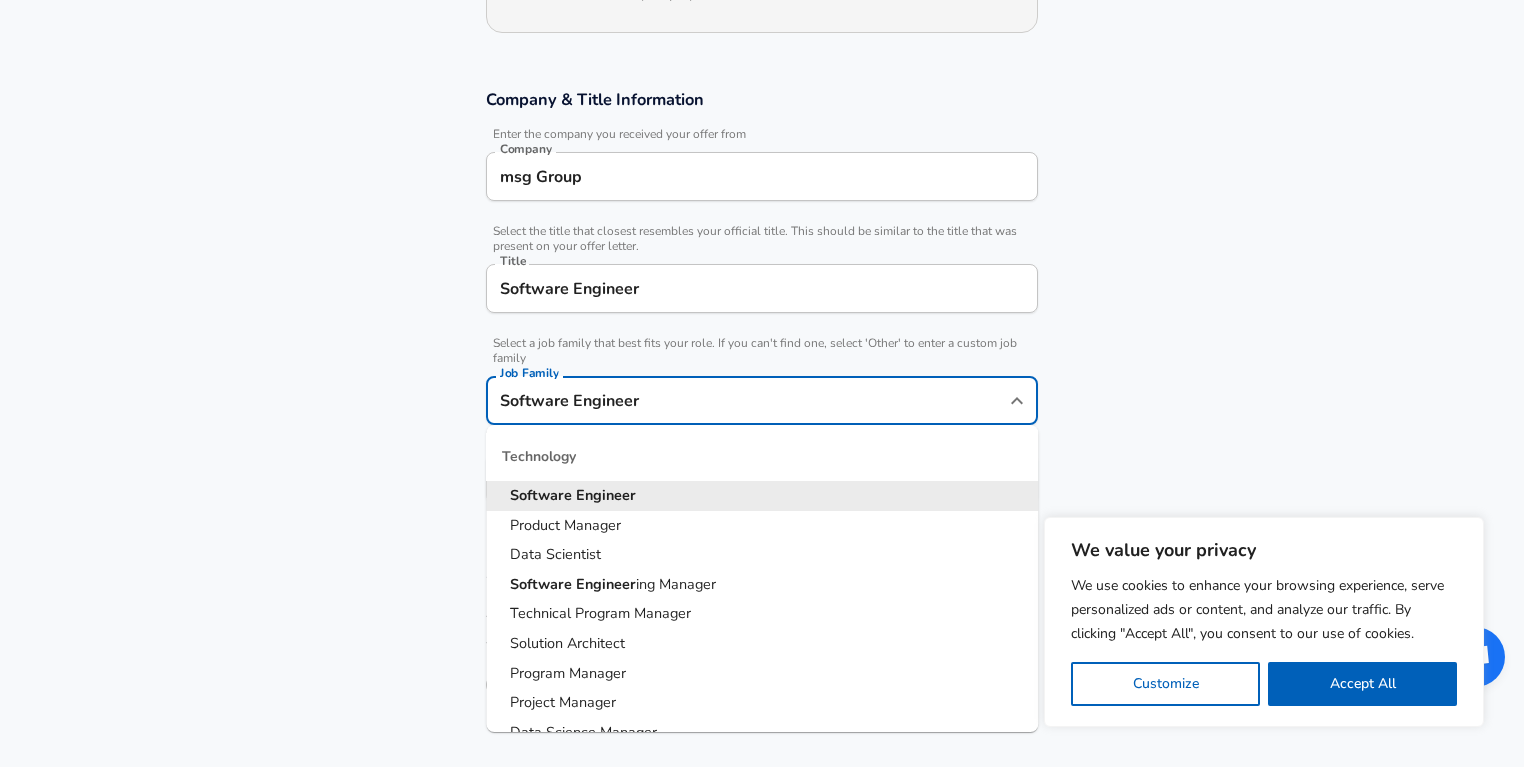 scroll, scrollTop: 331, scrollLeft: 0, axis: vertical 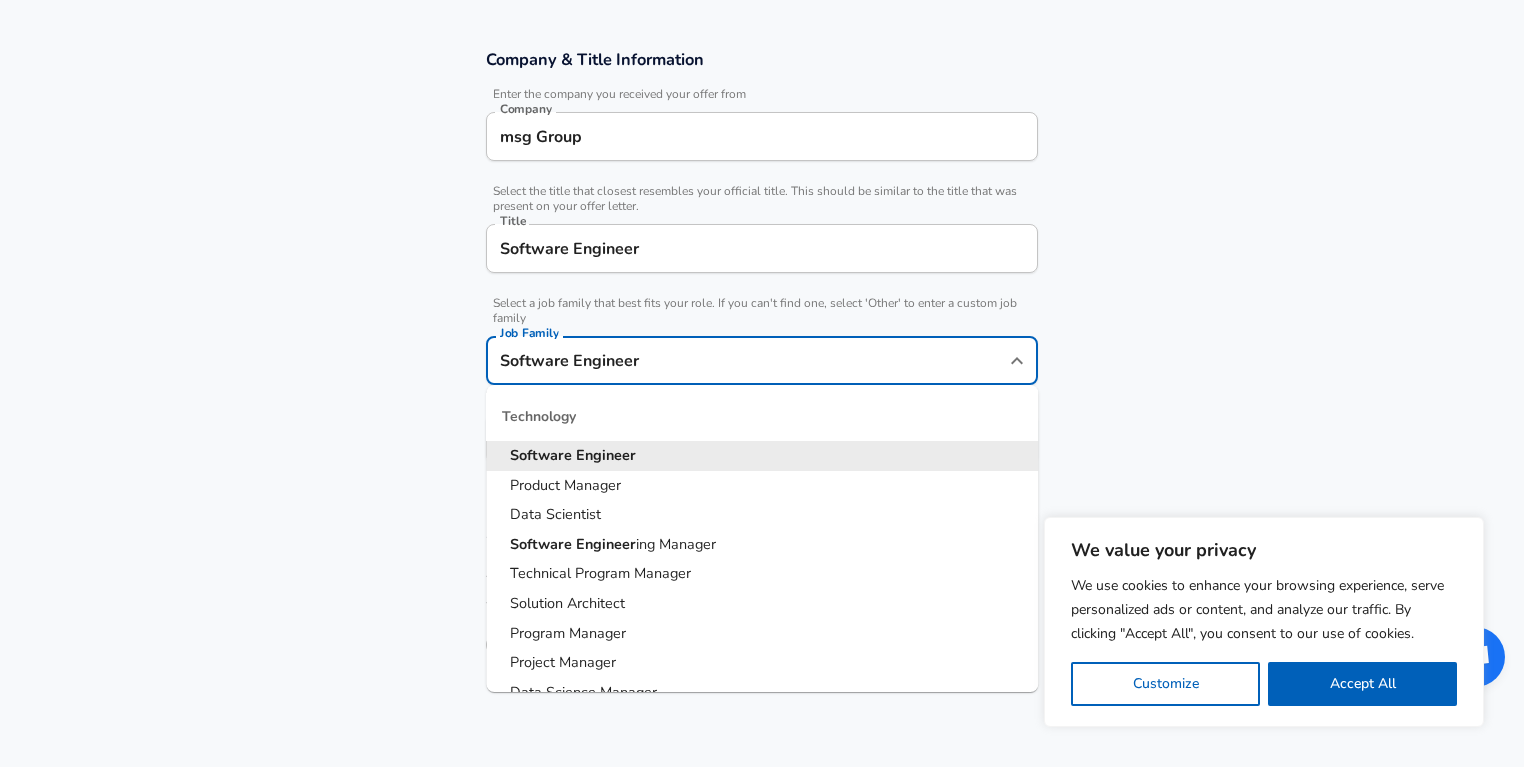 click on "Software Engineer" at bounding box center (747, 360) 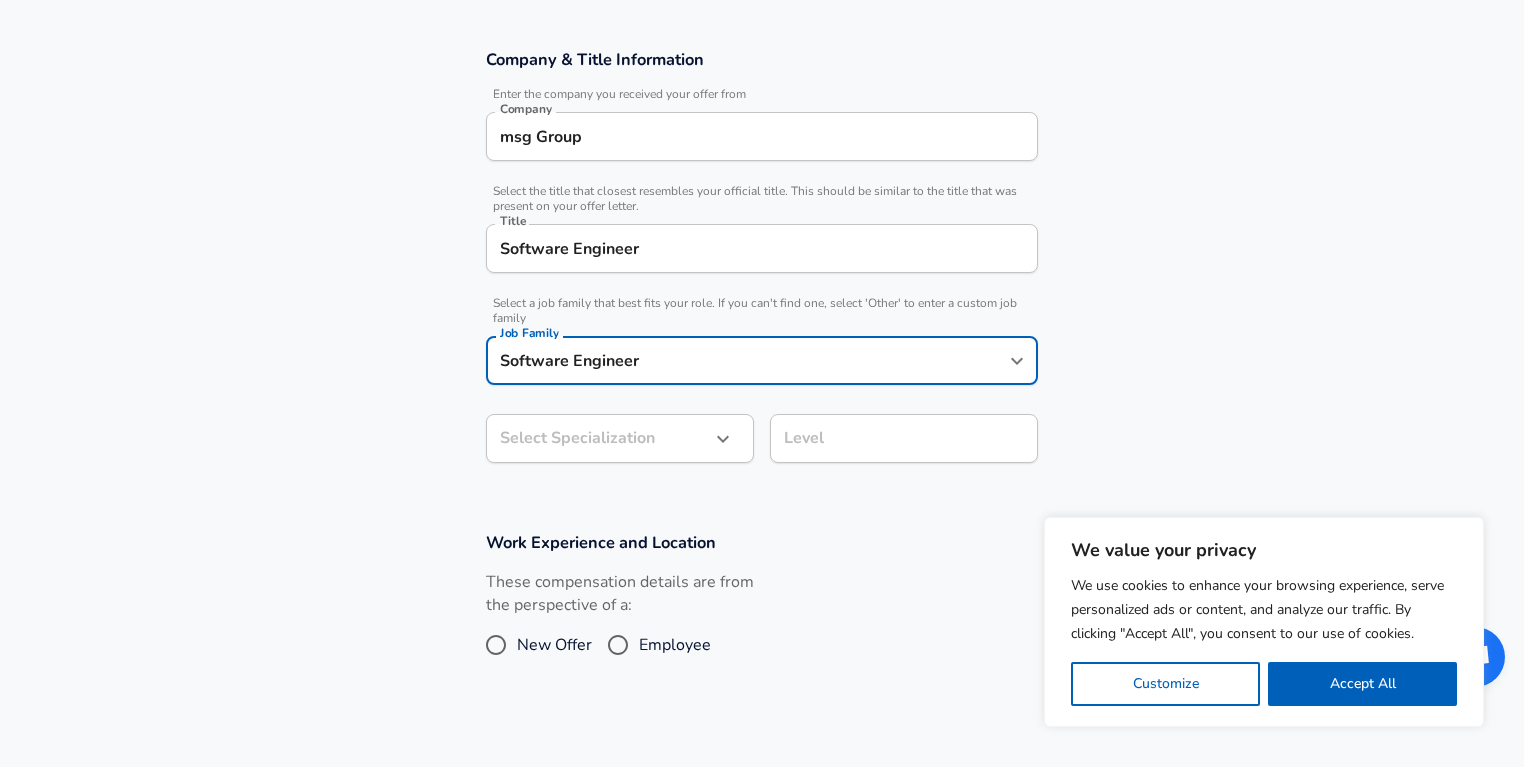 scroll, scrollTop: 391, scrollLeft: 0, axis: vertical 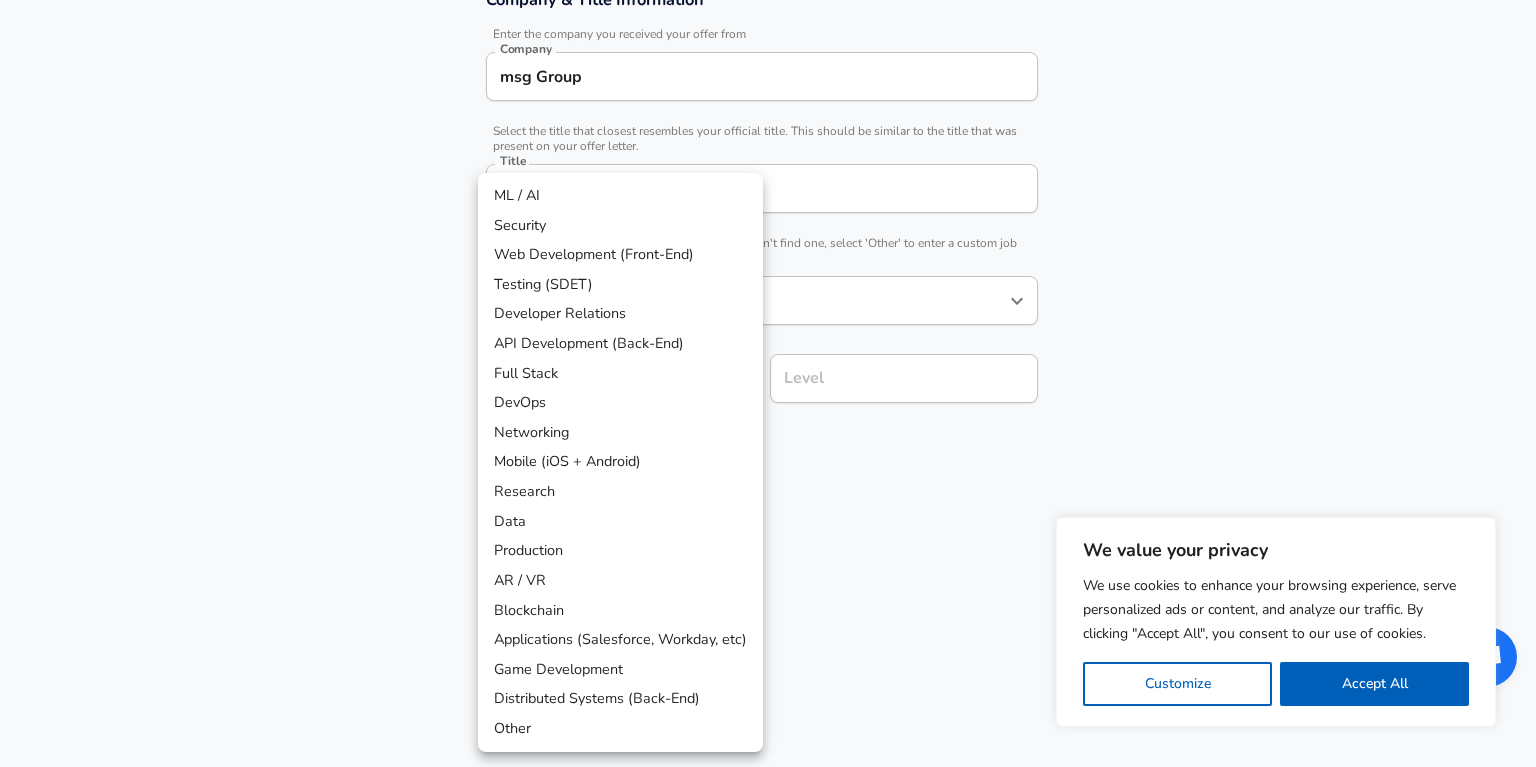 click on "We value your privacy We use cookies to enhance your browsing experience, serve personalized ads or content, and analyze our traffic. By clicking "Accept All", you consent to our use of cookies. Customize    Accept All   Customize Consent Preferences   We use cookies to help you navigate efficiently and perform certain functions. You will find detailed information about all cookies under each consent category below. The cookies that are categorized as "Necessary" are stored on your browser as they are essential for enabling the basic functionalities of the site. ...  Show more Necessary Always Active Necessary cookies are required to enable the basic features of this site, such as providing secure log-in or adjusting your consent preferences. These cookies do not store any personally identifiable data. Cookie _GRECAPTCHA Duration 5 months 27 days Description Google Recaptcha service sets this cookie to identify bots to protect the website against malicious spam attacks. Cookie __stripe_mid Duration 1 year MR" at bounding box center [768, -8] 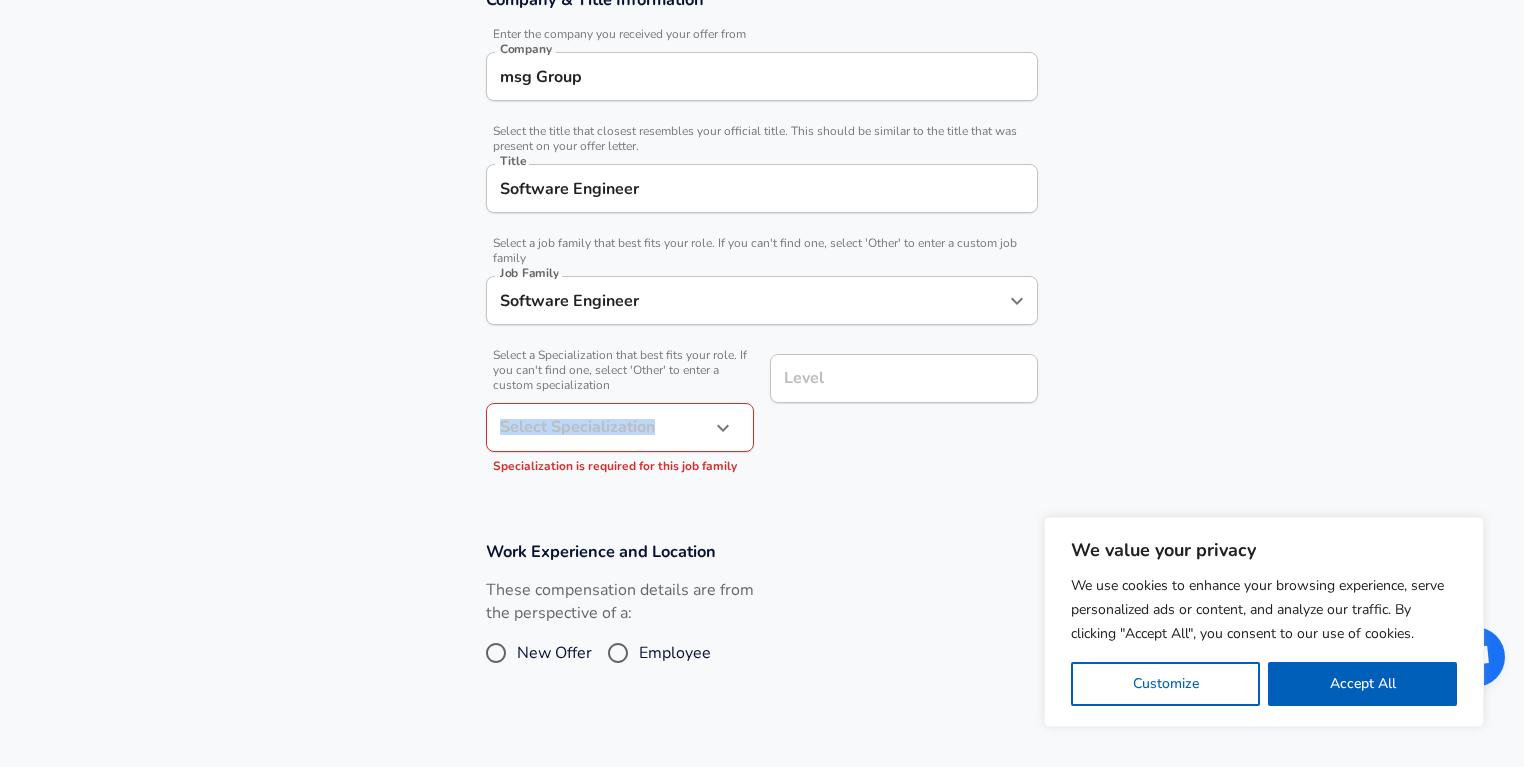drag, startPoint x: 362, startPoint y: 476, endPoint x: 539, endPoint y: 437, distance: 181.2457 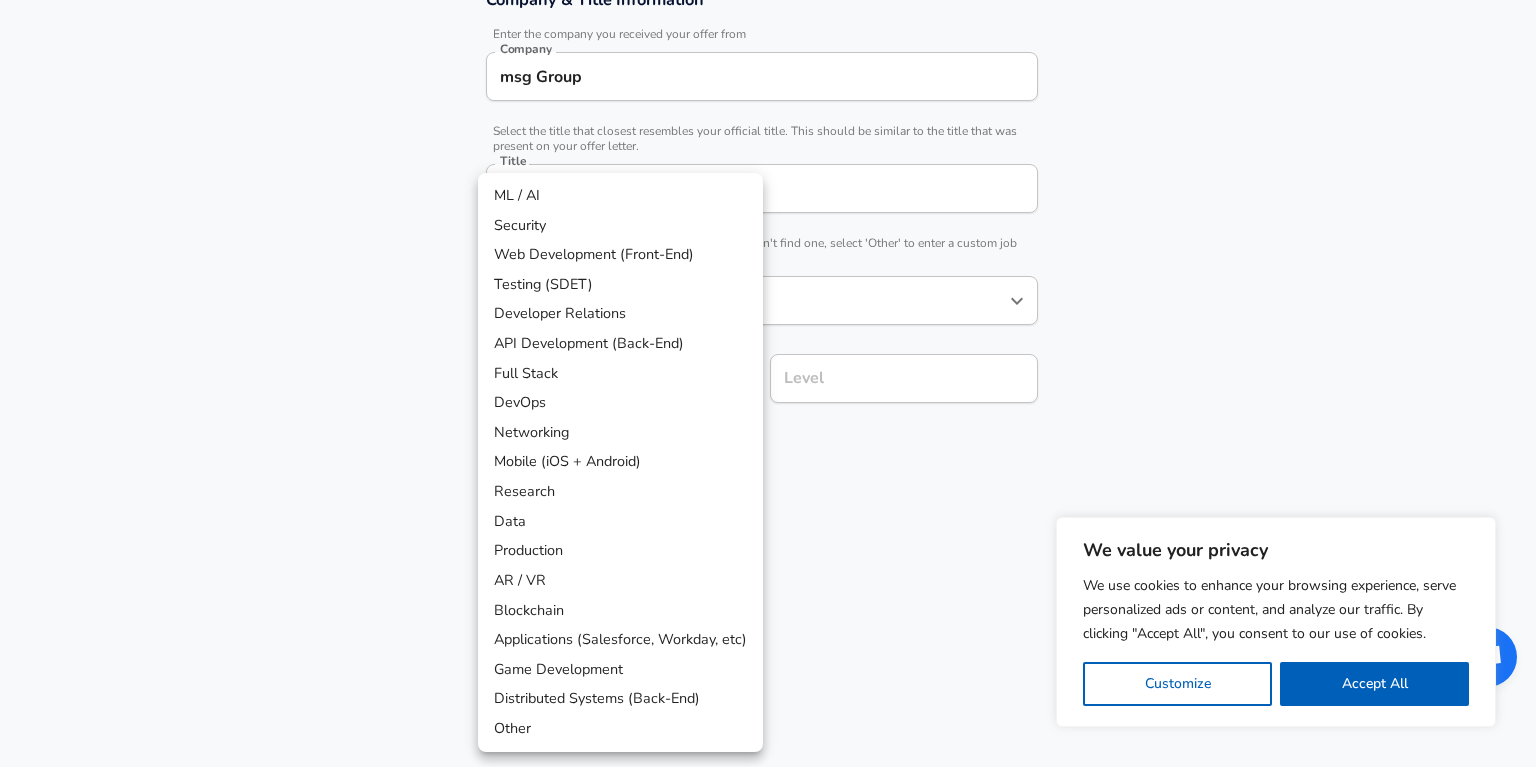 click on "We value your privacy We use cookies to enhance your browsing experience, serve personalized ads or content, and analyze our traffic. By clicking "Accept All", you consent to our use of cookies. Customize    Accept All   Customize Consent Preferences   We use cookies to help you navigate efficiently and perform certain functions. You will find detailed information about all cookies under each consent category below. The cookies that are categorized as "Necessary" are stored on your browser as they are essential for enabling the basic functionalities of the site. ...  Show more Necessary Always Active Necessary cookies are required to enable the basic features of this site, such as providing secure log-in or adjusting your consent preferences. These cookies do not store any personally identifiable data. Cookie _GRECAPTCHA Duration 5 months 27 days Description Google Recaptcha service sets this cookie to identify bots to protect the website against malicious spam attacks. Cookie __stripe_mid Duration 1 year MR" at bounding box center (768, -8) 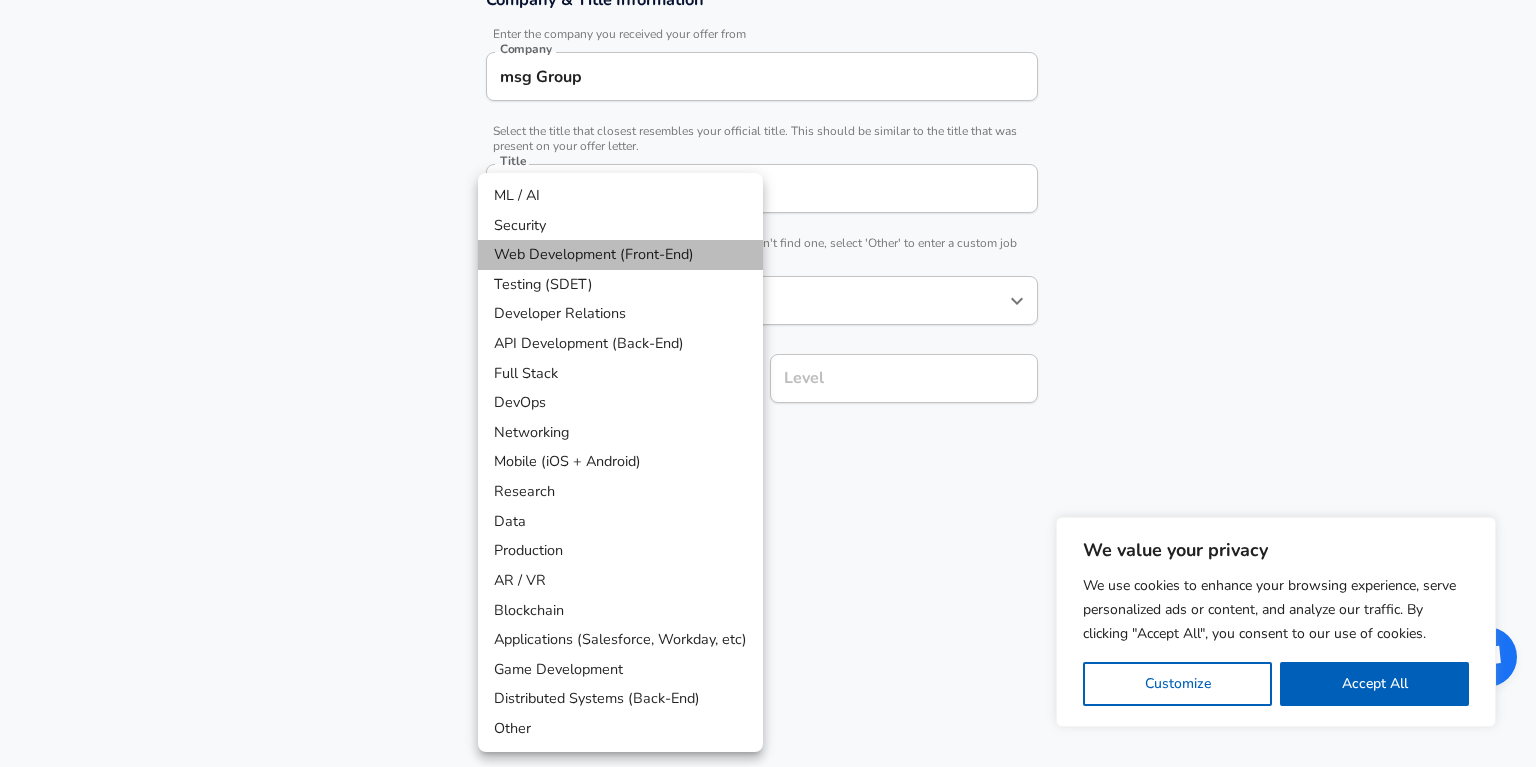 click on "Web Development (Front-End)" at bounding box center (620, 255) 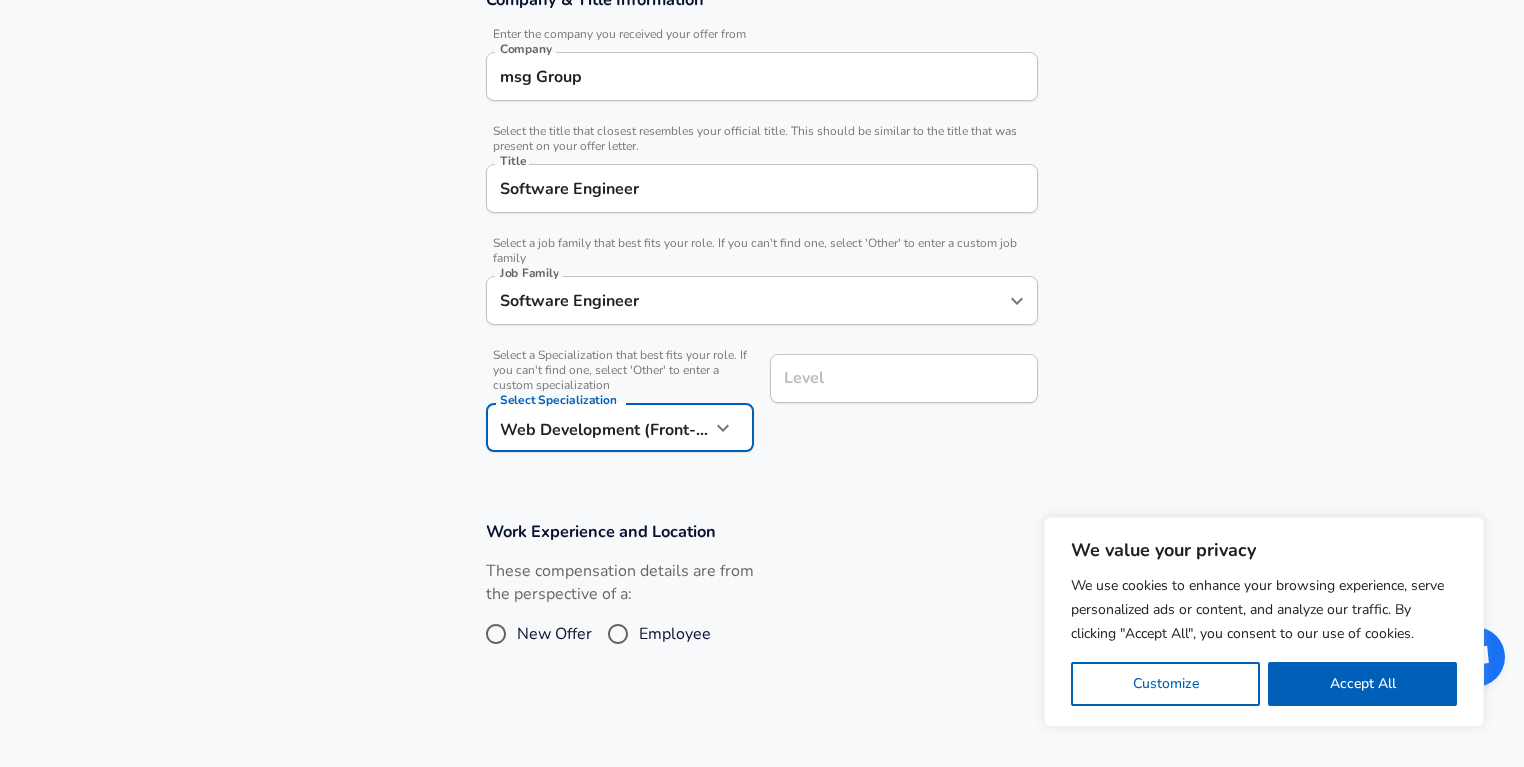 scroll, scrollTop: 431, scrollLeft: 0, axis: vertical 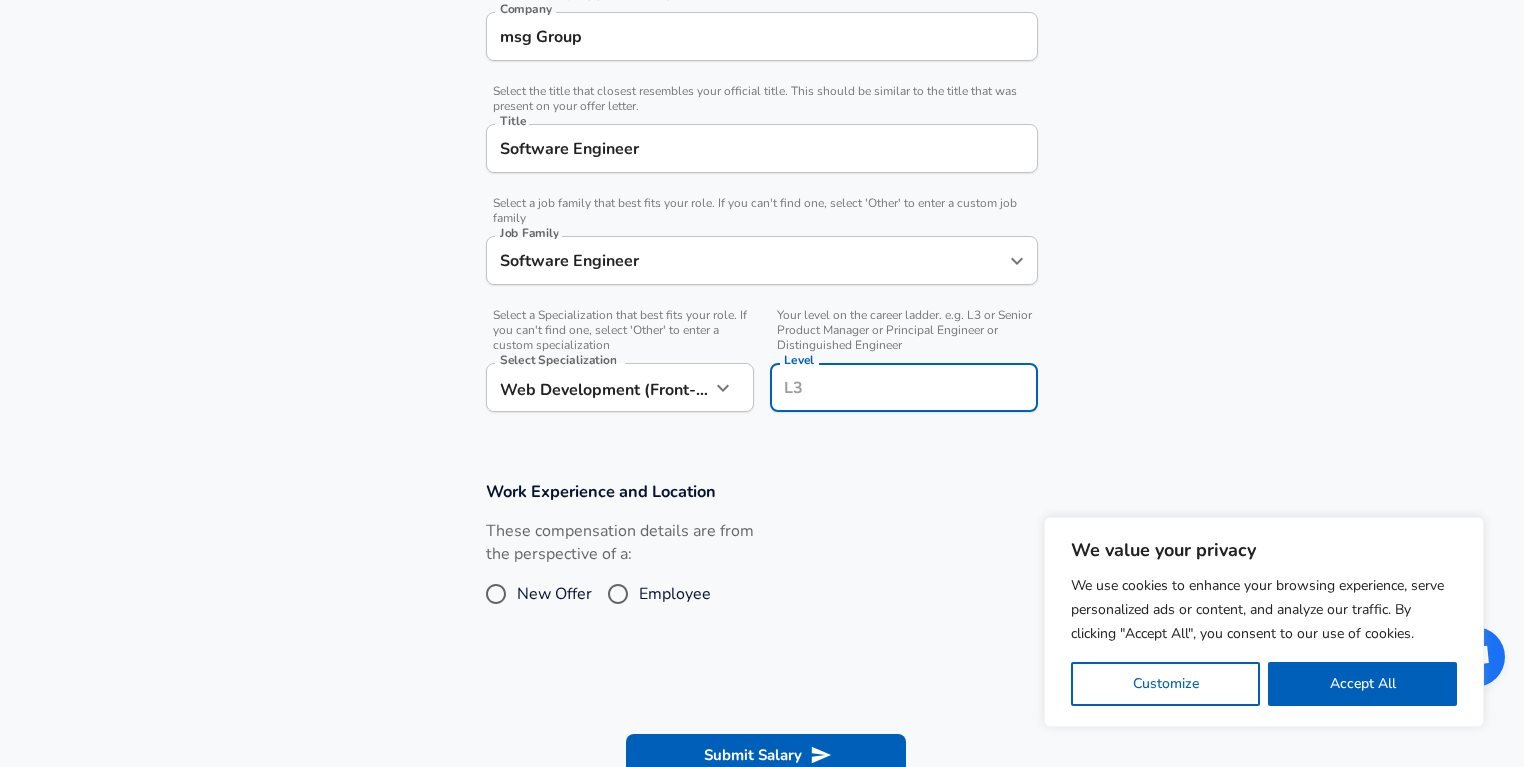 click on "Level" at bounding box center [904, 387] 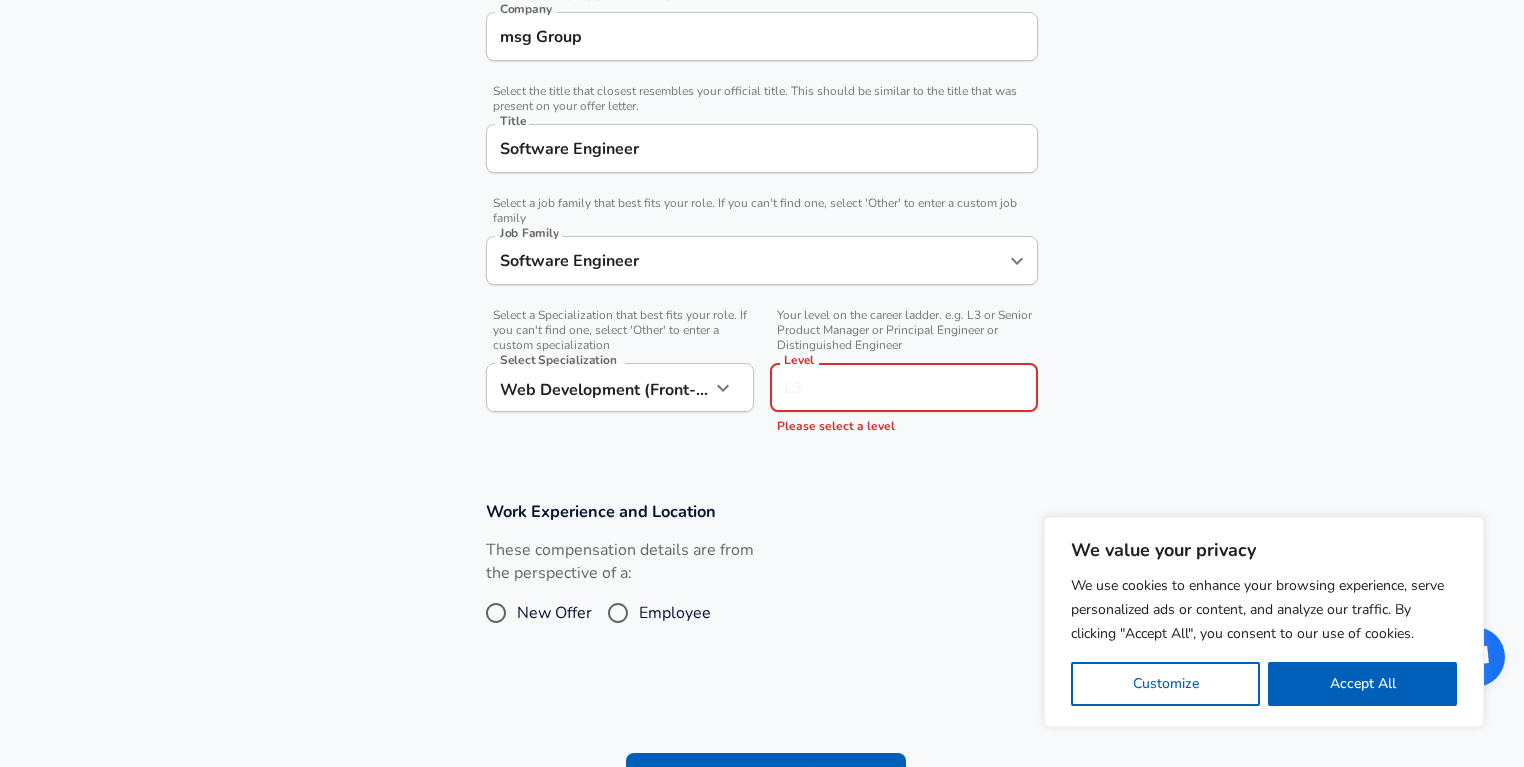 click on "Level" at bounding box center (904, 387) 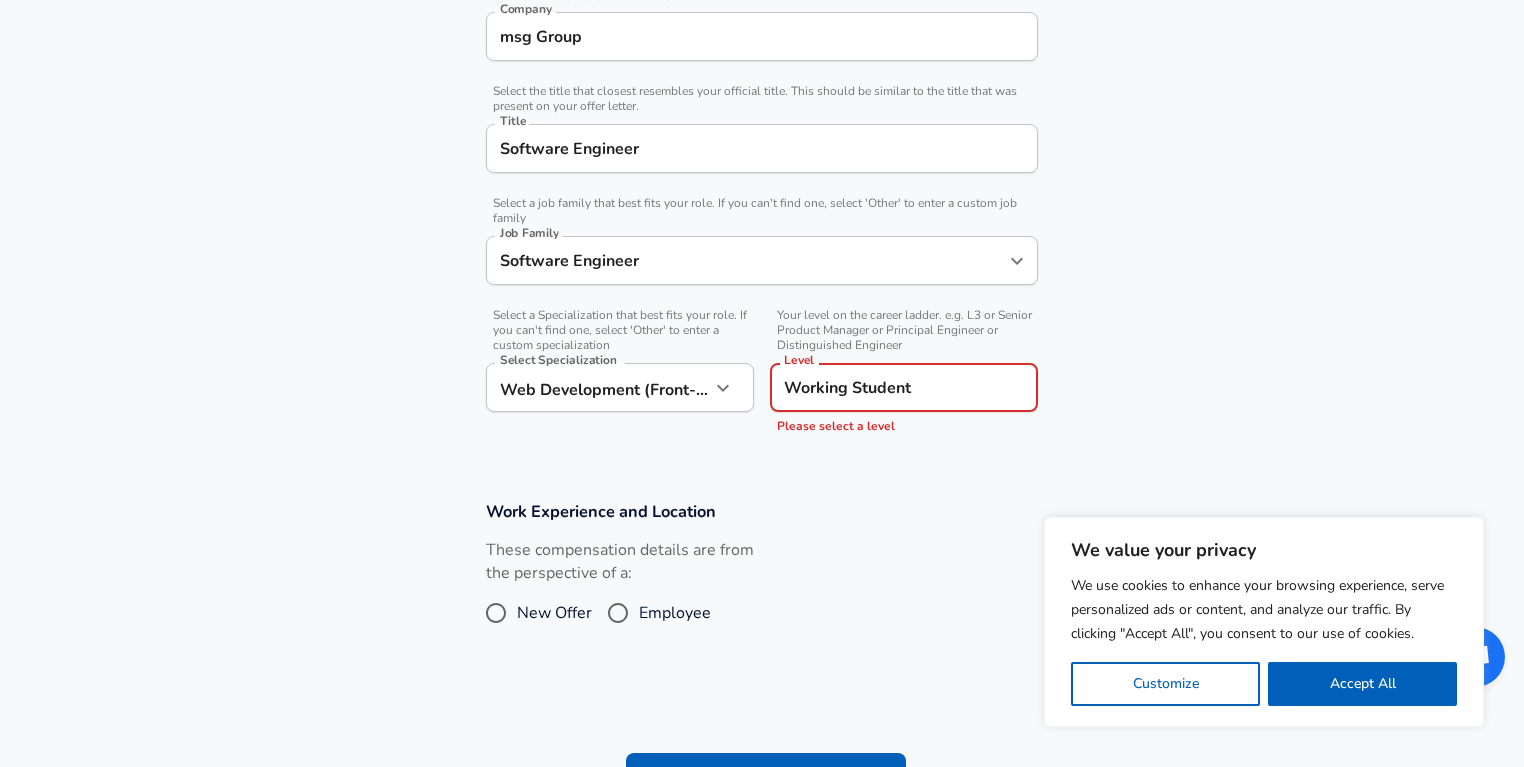 click on "Working Student" at bounding box center (904, 387) 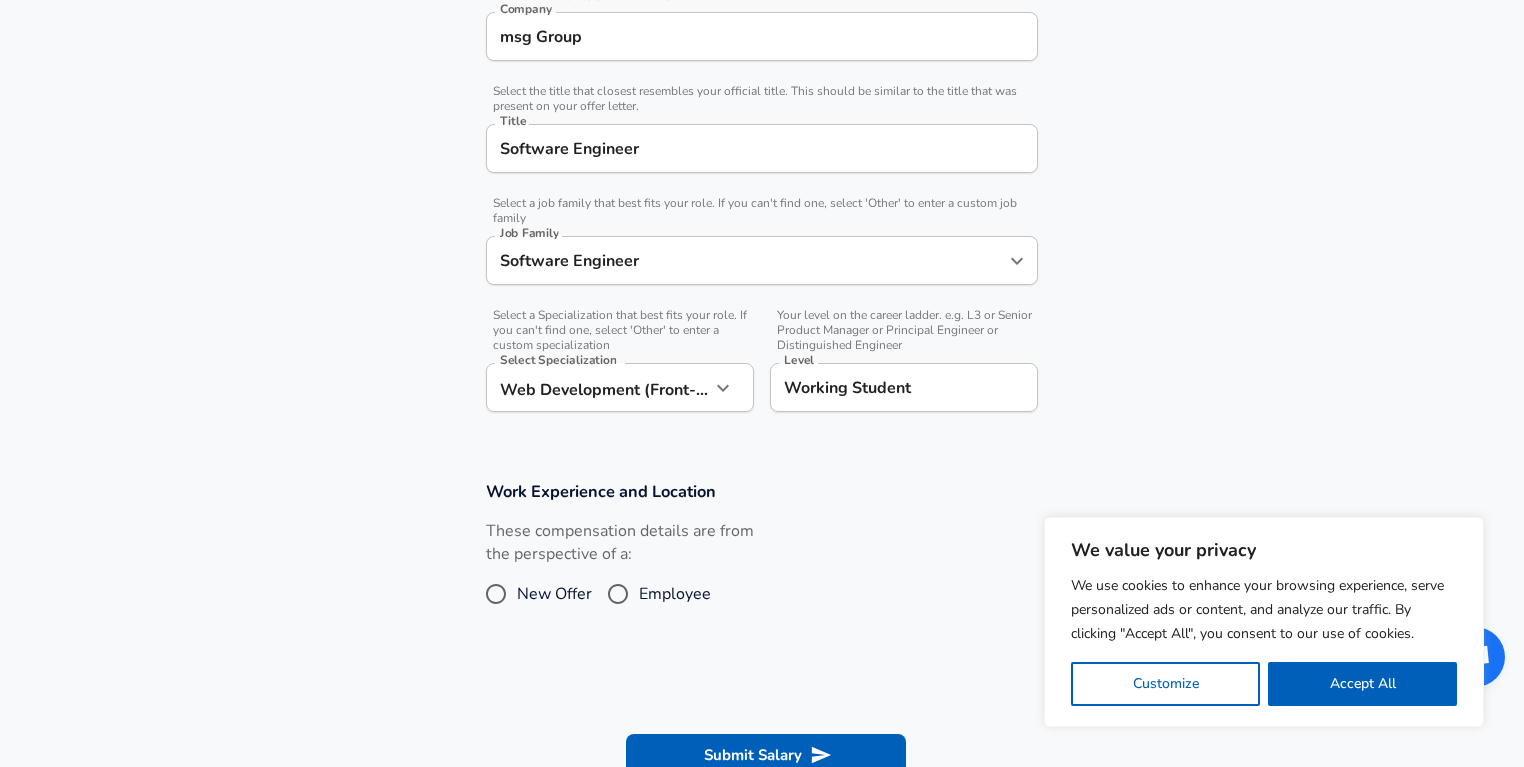 click on "Company & Title Information   Enter the company you received your offer from Company msg Group Company   Select the title that closest resembles your official title. This should be similar to the title that was present on your offer letter. Title Software Engineer Title   Select a job family that best fits your role. If you can't find one, select 'Other' to enter a custom job family Job Family Software Engineer Job Family   Select a Specialization that best fits your role. If you can't find one, select 'Other' to enter a custom specialization Select Specialization Web Development (Front-End) Web Development (Front-End) Select Specialization   Your level on the career ladder. e.g. L3 or Senior Product Manager or Principal Engineer or Distinguished Engineer Level Working Student Level" at bounding box center [762, 191] 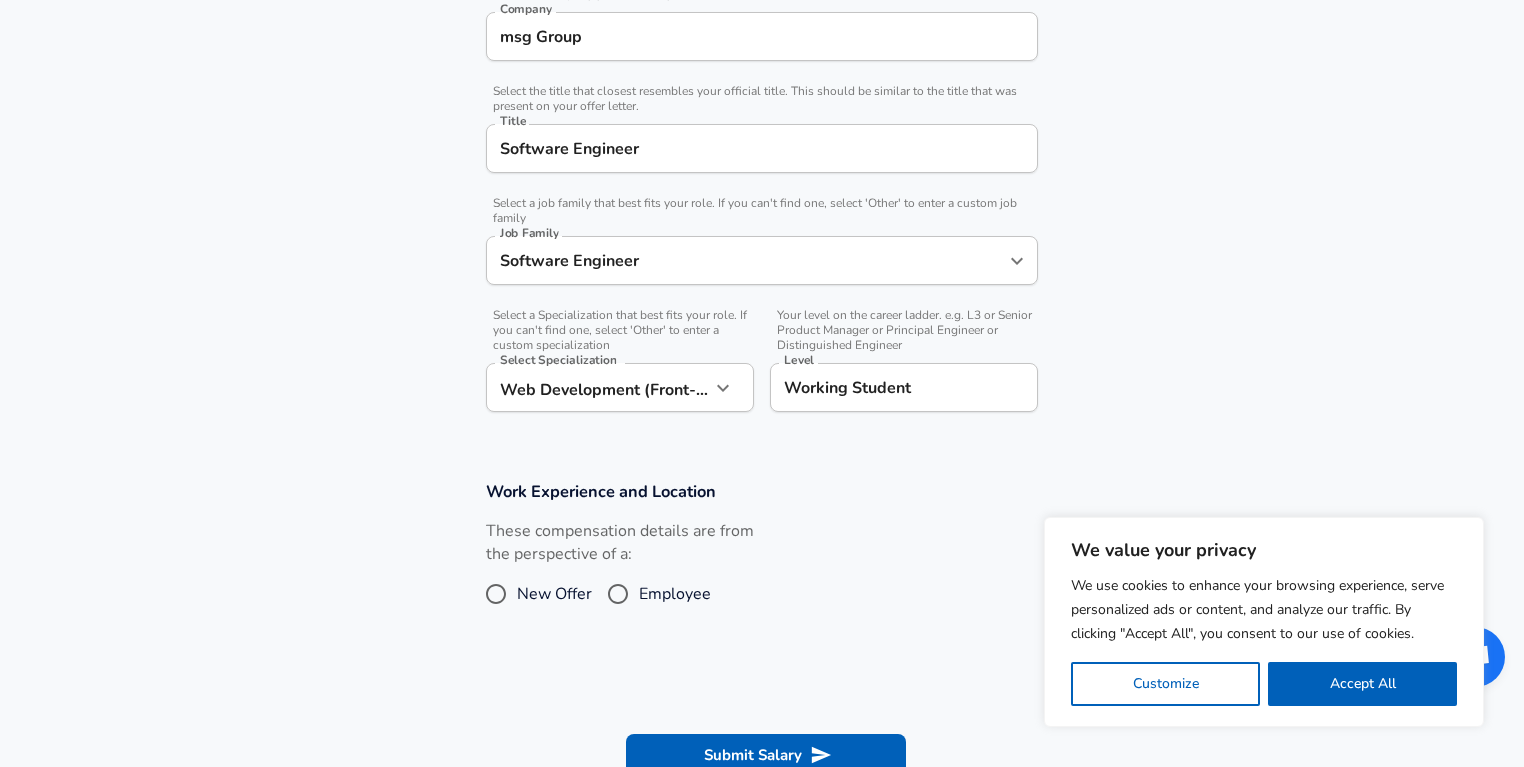 click on "Employee" at bounding box center (675, 594) 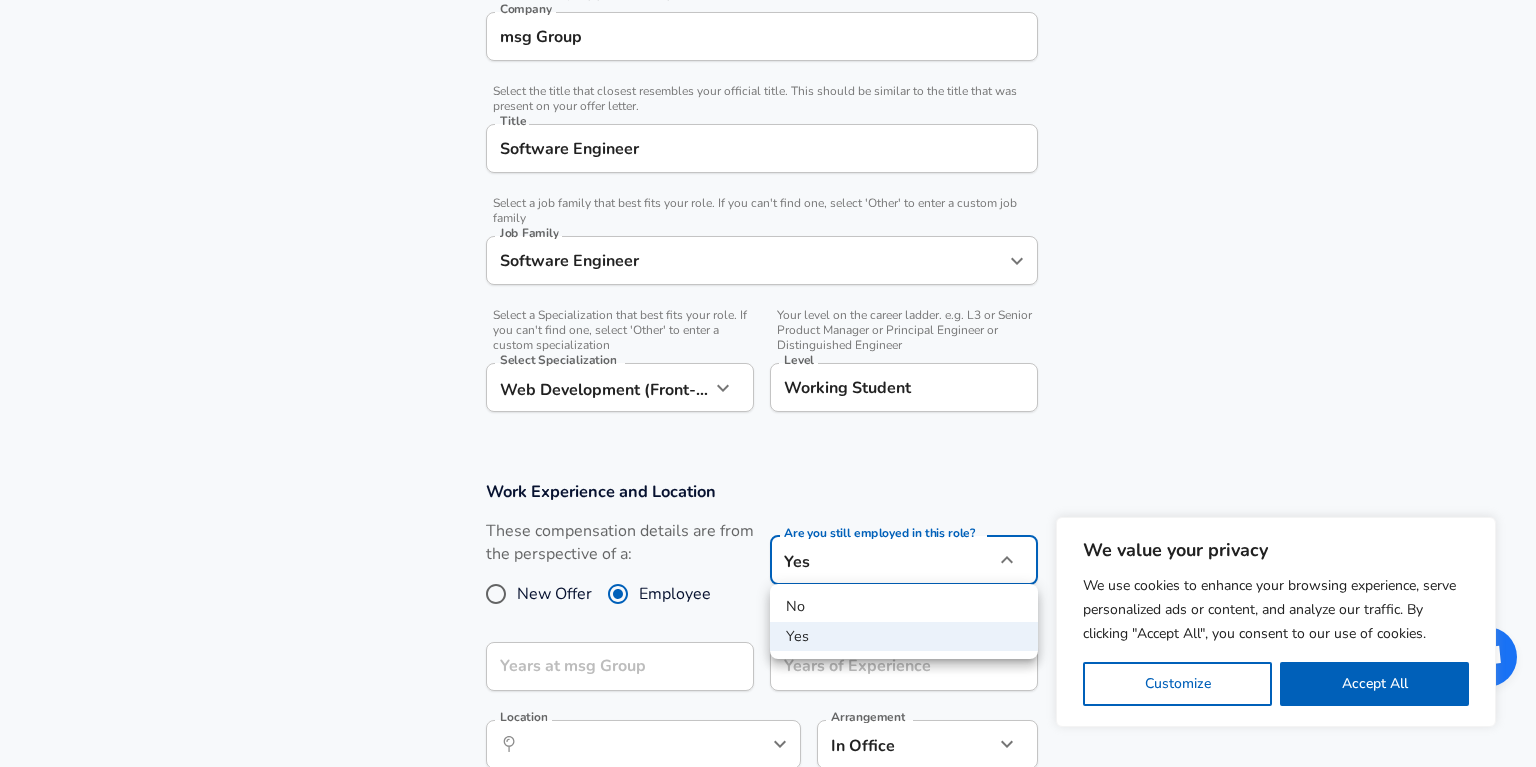 click on "We value your privacy We use cookies to enhance your browsing experience, serve personalized ads or content, and analyze our traffic. By clicking "Accept All", you consent to our use of cookies. Customize    Accept All   Customize Consent Preferences   We use cookies to help you navigate efficiently and perform certain functions. You will find detailed information about all cookies under each consent category below. The cookies that are categorized as "Necessary" are stored on your browser as they are essential for enabling the basic functionalities of the site. ...  Show more Necessary Always Active Necessary cookies are required to enable the basic features of this site, such as providing secure log-in or adjusting your consent preferences. These cookies do not store any personally identifiable data. Cookie _GRECAPTCHA Duration 5 months 27 days Description Google Recaptcha service sets this cookie to identify bots to protect the website against malicious spam attacks. Cookie __stripe_mid Duration 1 year MR" at bounding box center (768, -48) 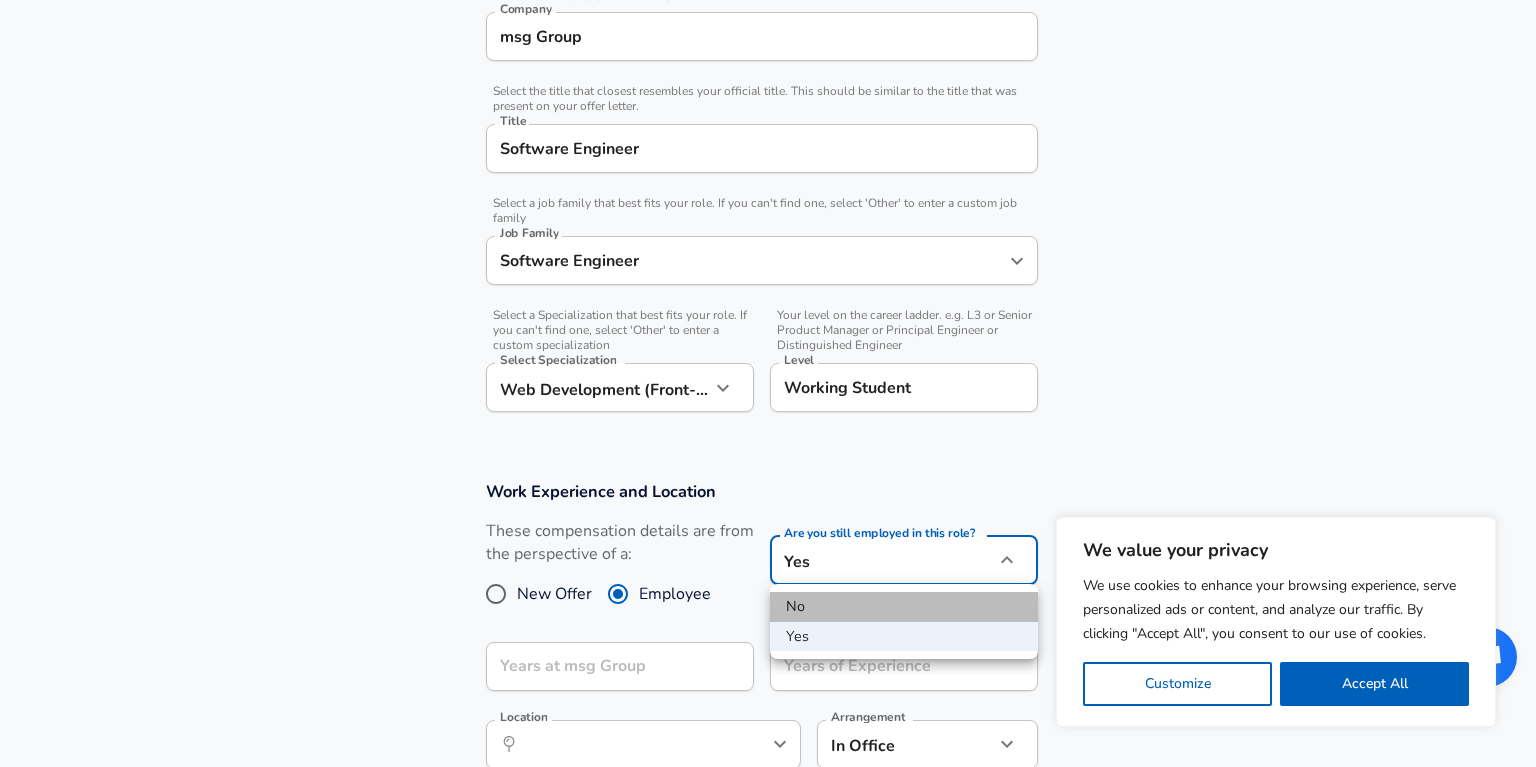 click on "No" at bounding box center [904, 607] 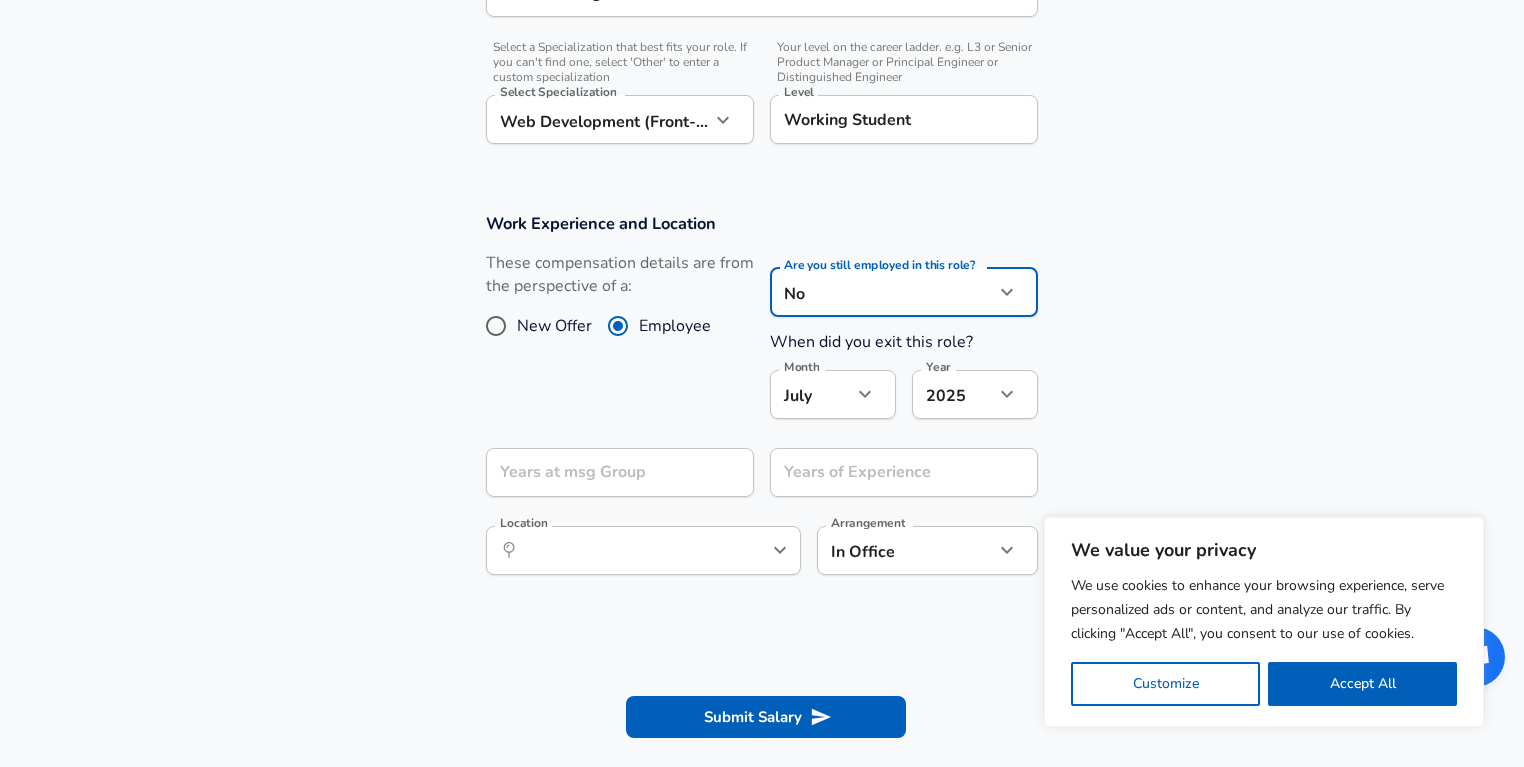 scroll, scrollTop: 708, scrollLeft: 0, axis: vertical 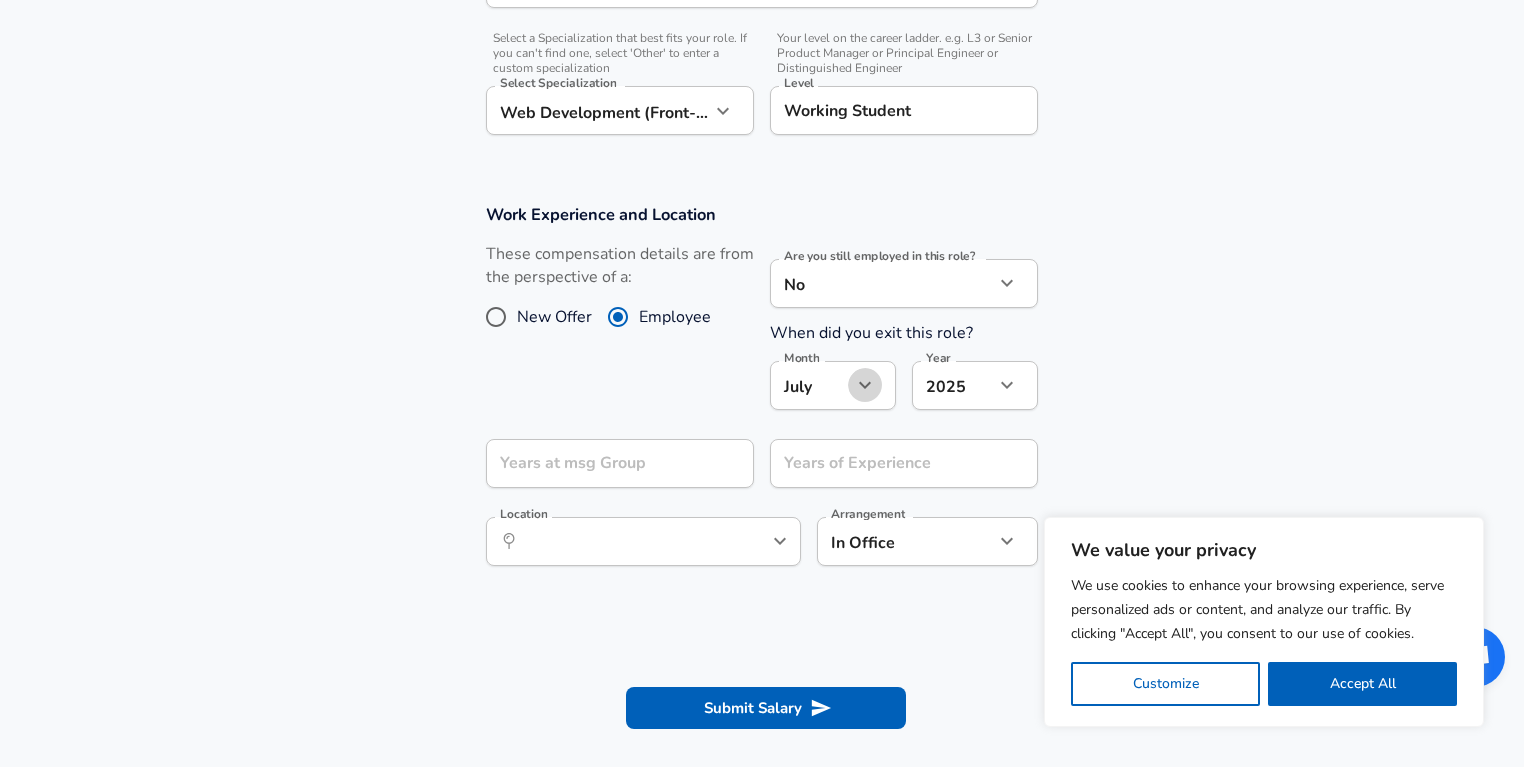 click 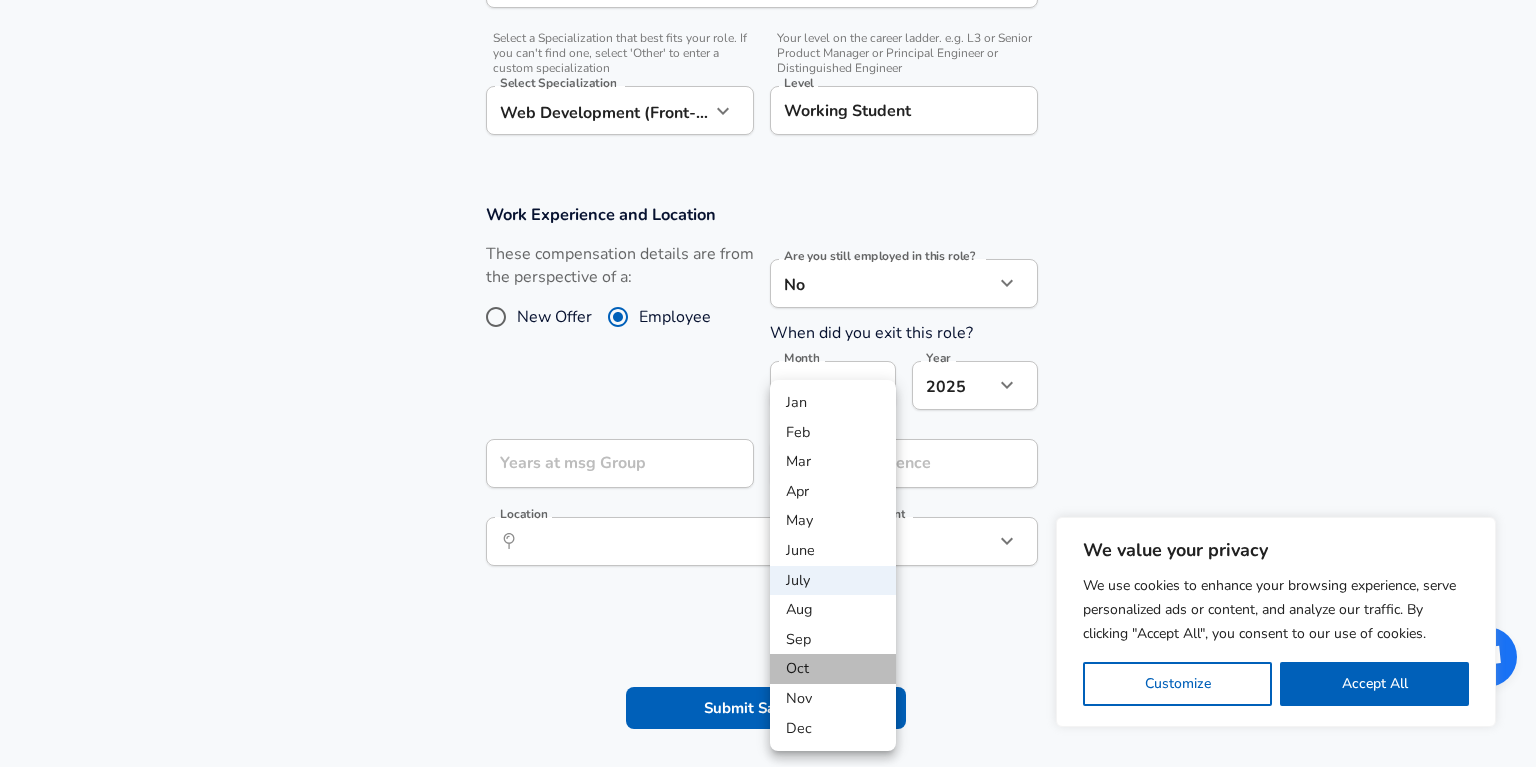click on "Oct" at bounding box center (833, 669) 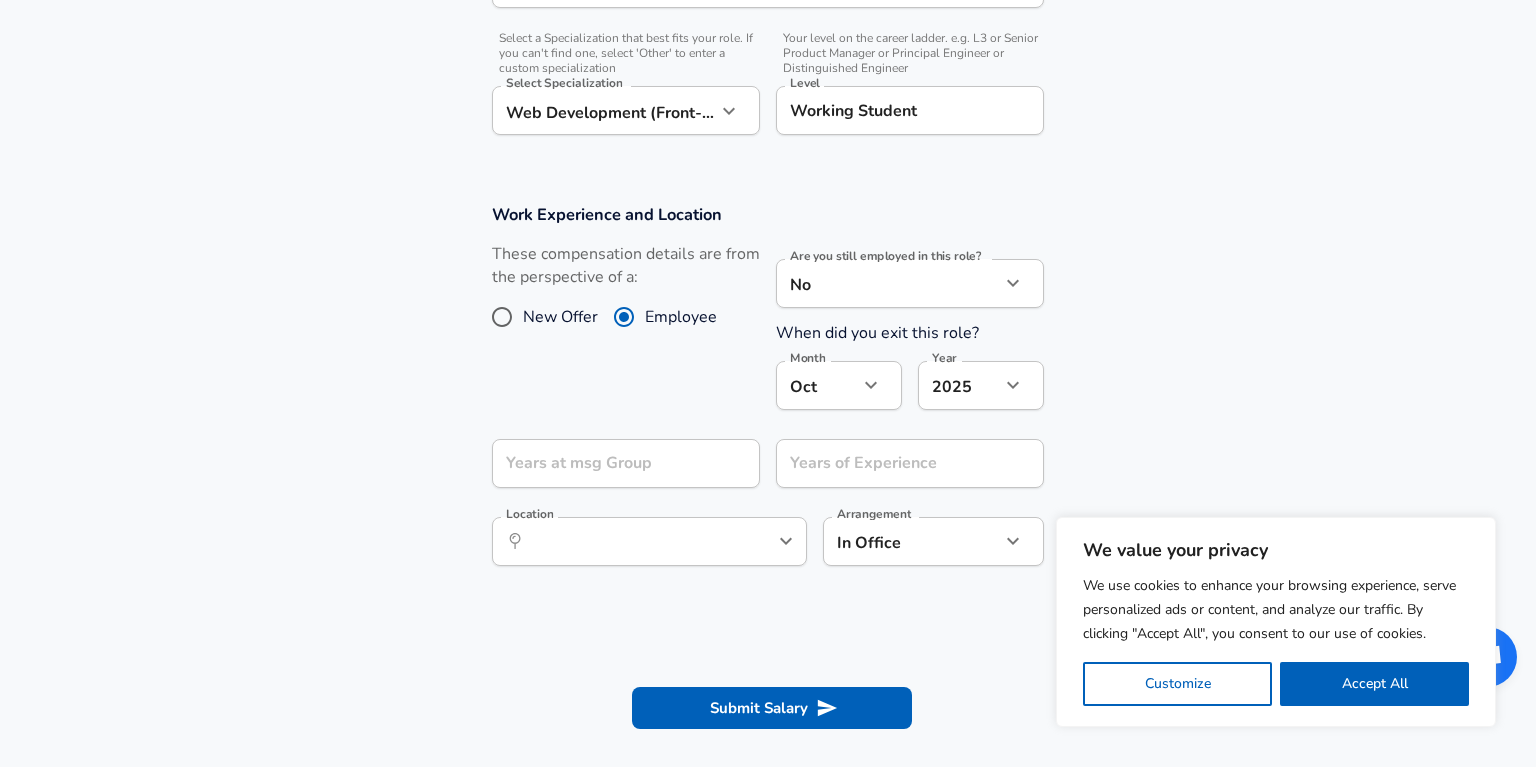 click on "We value your privacy We use cookies to enhance your browsing experience, serve personalized ads or content, and analyze our traffic. By clicking "Accept All", you consent to our use of cookies. Customize    Accept All   Customize Consent Preferences   We use cookies to help you navigate efficiently and perform certain functions. You will find detailed information about all cookies under each consent category below. The cookies that are categorized as "Necessary" are stored on your browser as they are essential for enabling the basic functionalities of the site. ...  Show more Necessary Always Active Necessary cookies are required to enable the basic features of this site, such as providing secure log-in or adjusting your consent preferences. These cookies do not store any personally identifiable data. Cookie _GRECAPTCHA Duration 5 months 27 days Description Google Recaptcha service sets this cookie to identify bots to protect the website against malicious spam attacks. Cookie __stripe_mid Duration 1 year MR" at bounding box center [768, -325] 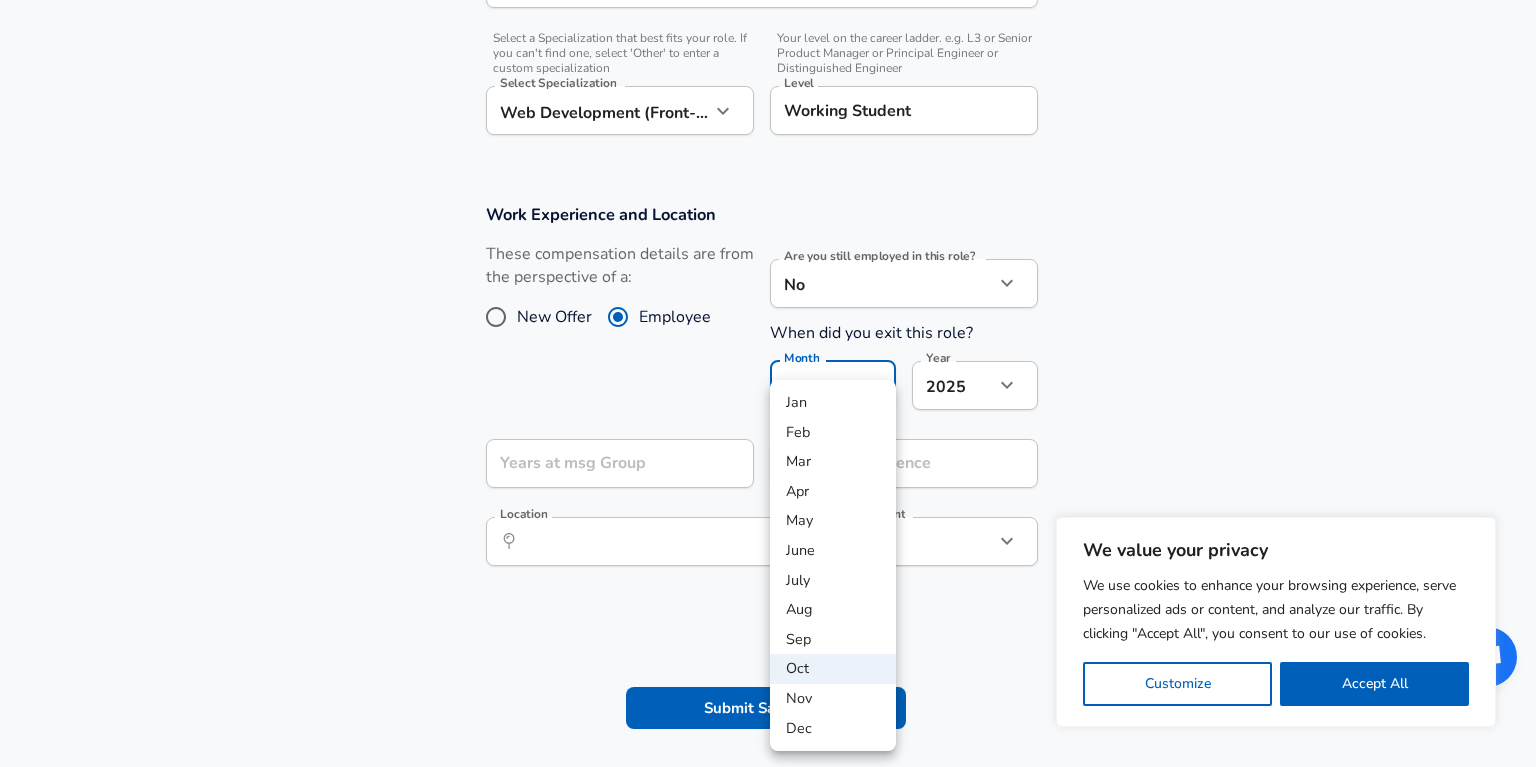 click on "Sep" at bounding box center (833, 640) 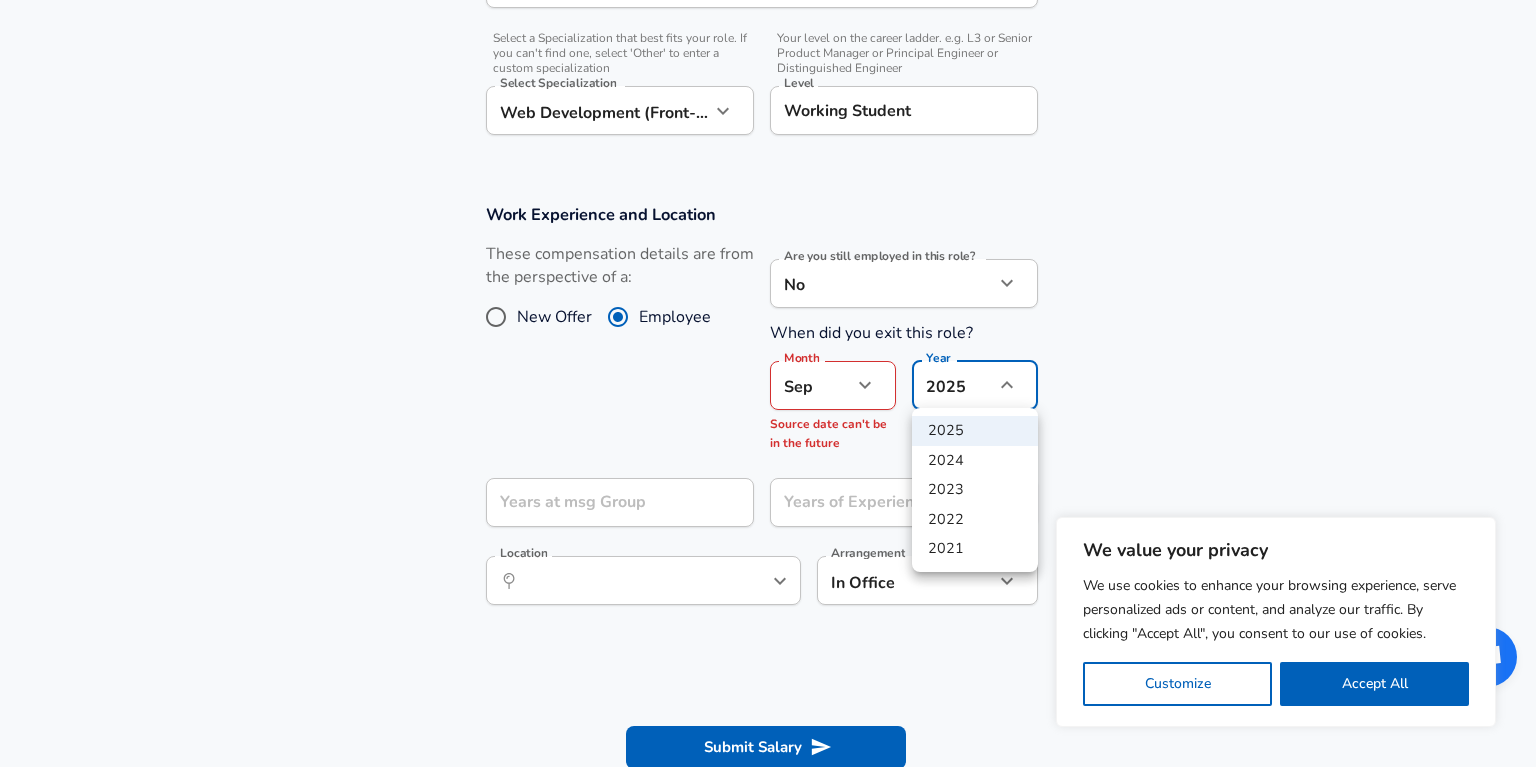 click on "We value your privacy We use cookies to enhance your browsing experience, serve personalized ads or content, and analyze our traffic. By clicking "Accept All", you consent to our use of cookies. Customize    Accept All   Customize Consent Preferences   We use cookies to help you navigate efficiently and perform certain functions. You will find detailed information about all cookies under each consent category below. The cookies that are categorized as "Necessary" are stored on your browser as they are essential for enabling the basic functionalities of the site. ...  Show more Necessary Always Active Necessary cookies are required to enable the basic features of this site, such as providing secure log-in or adjusting your consent preferences. These cookies do not store any personally identifiable data. Cookie _GRECAPTCHA Duration 5 months 27 days Description Google Recaptcha service sets this cookie to identify bots to protect the website against malicious spam attacks. Cookie __stripe_mid Duration 1 year MR" at bounding box center [768, -325] 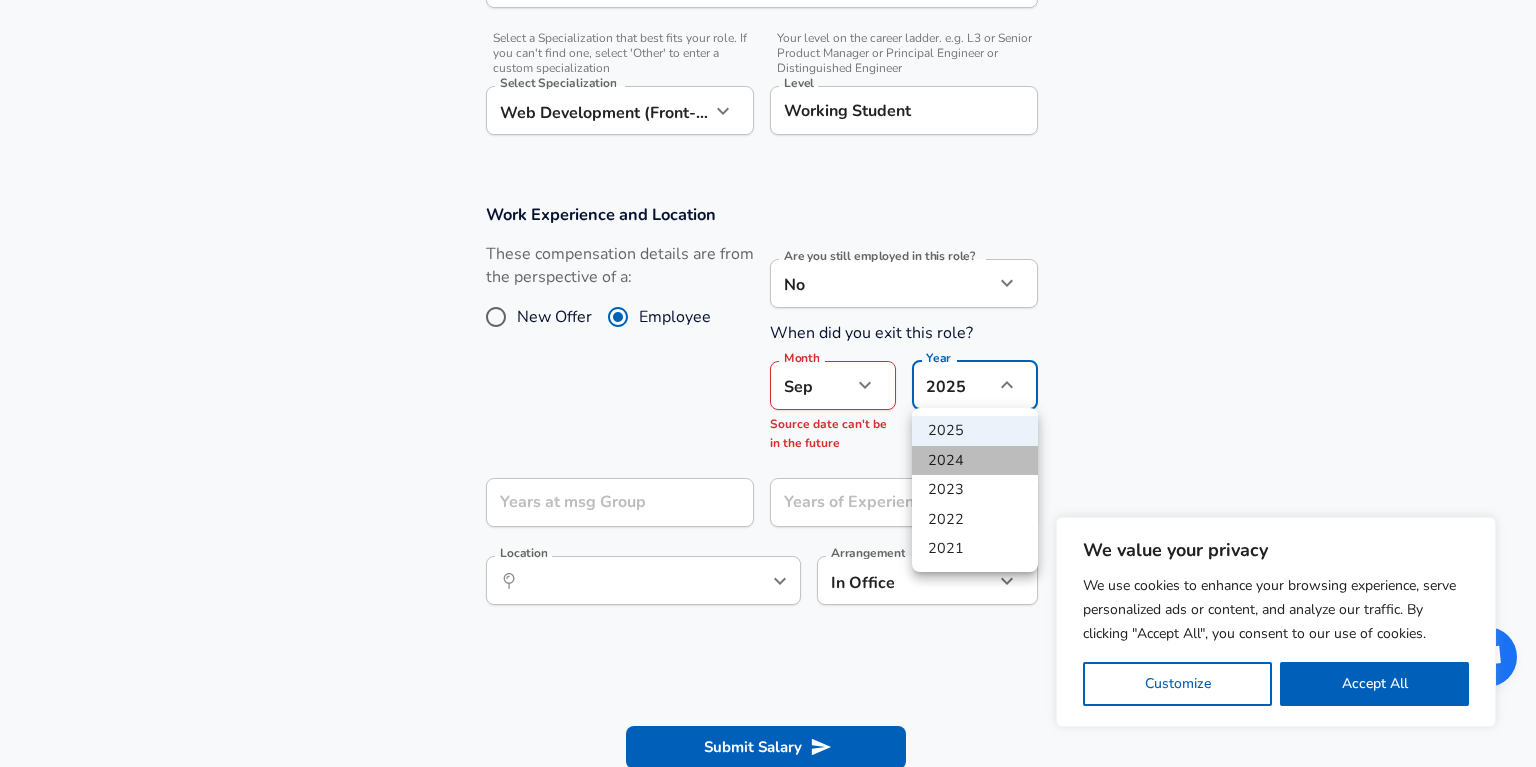 click on "2024" at bounding box center [975, 461] 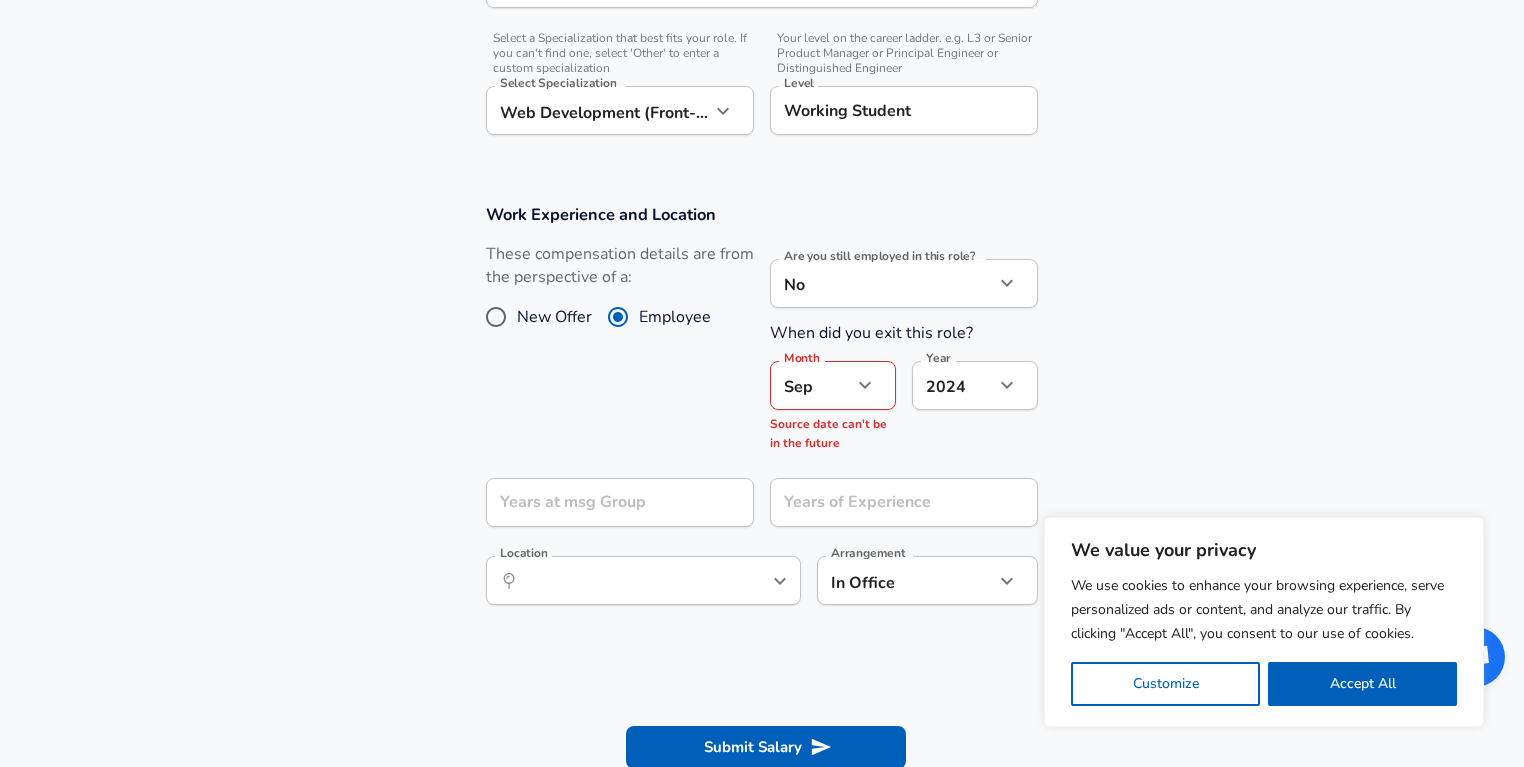 click on "[DATE] Month" at bounding box center [833, 385] 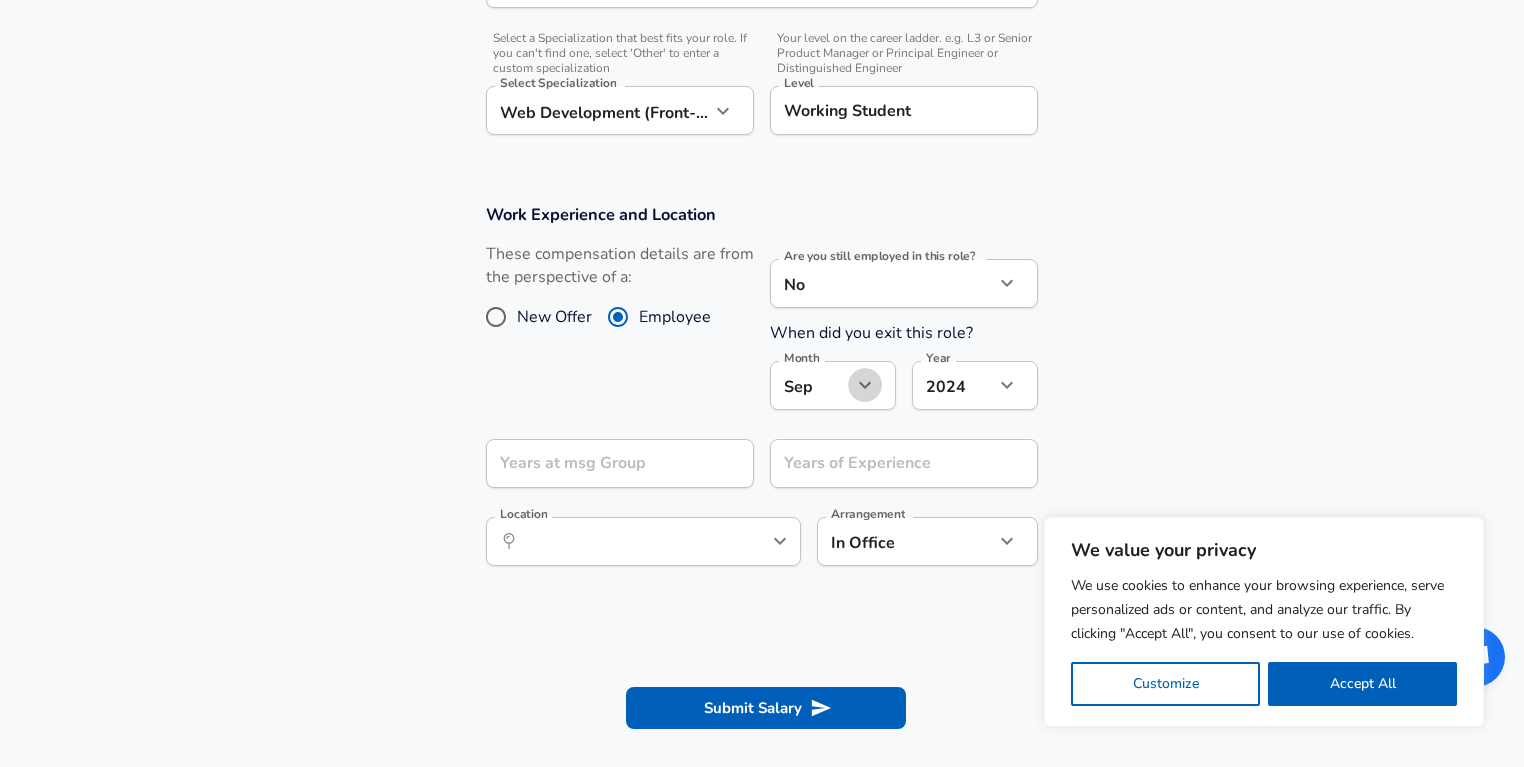 click 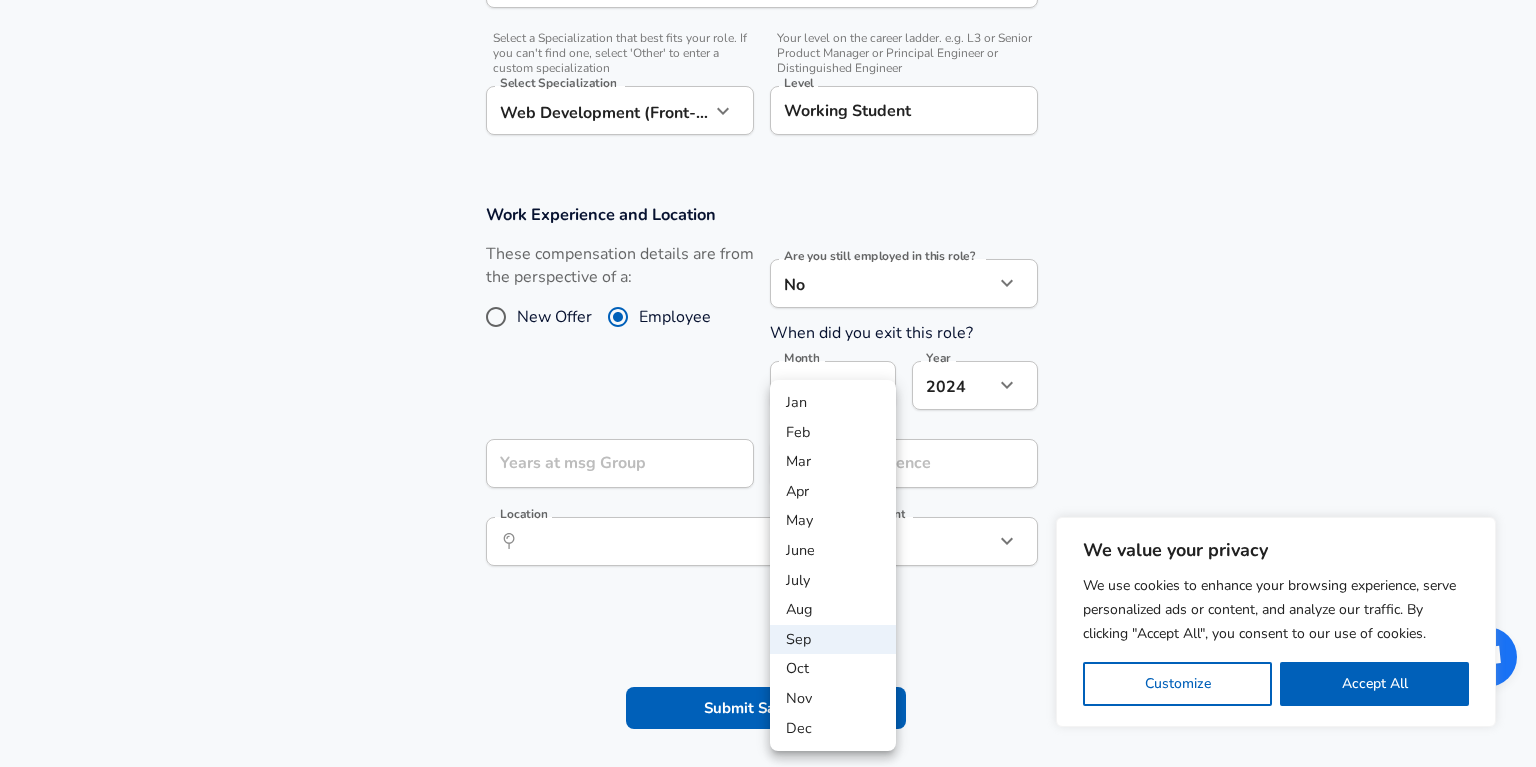 click at bounding box center [768, 383] 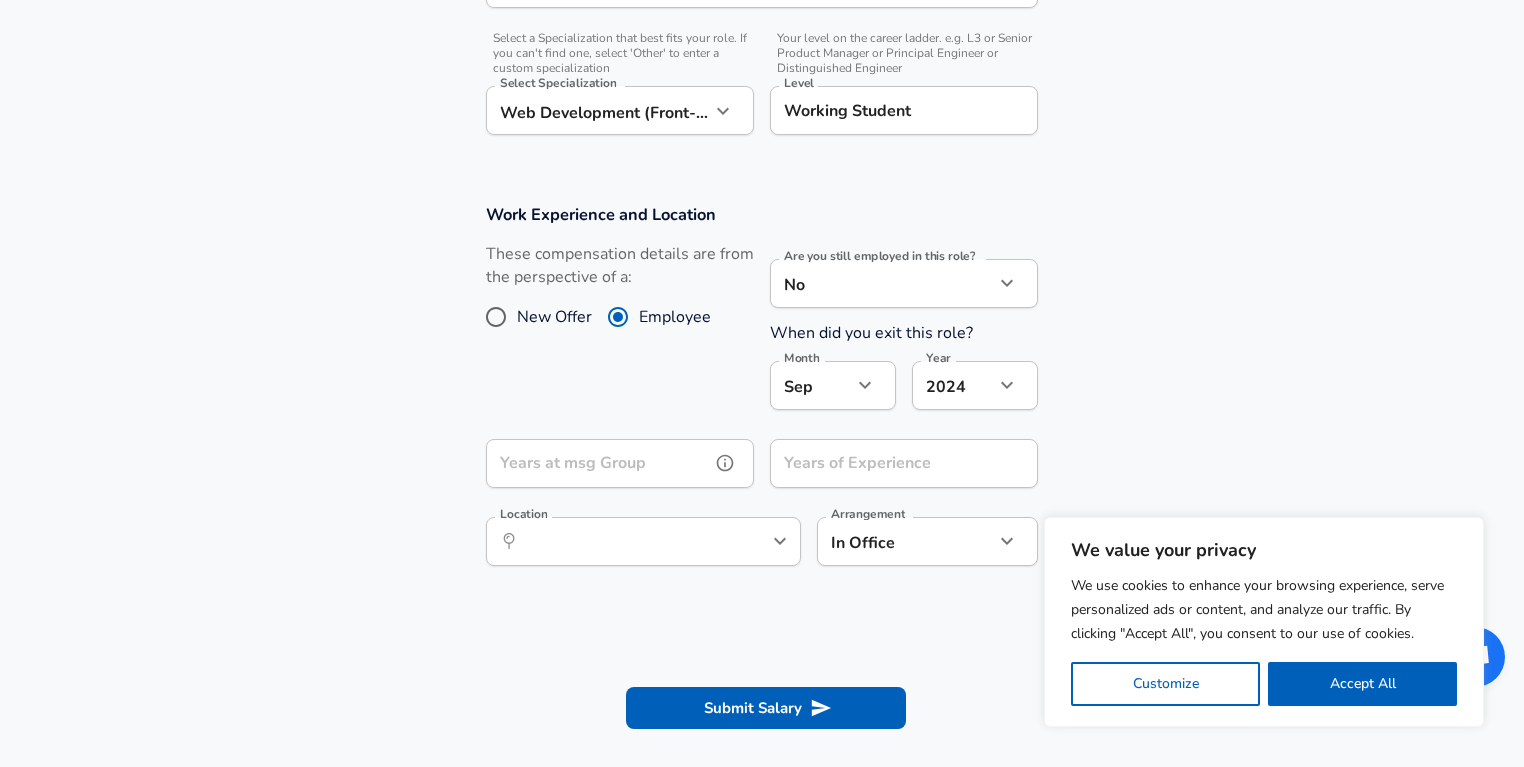 click on "Years at msg Group" at bounding box center (598, 463) 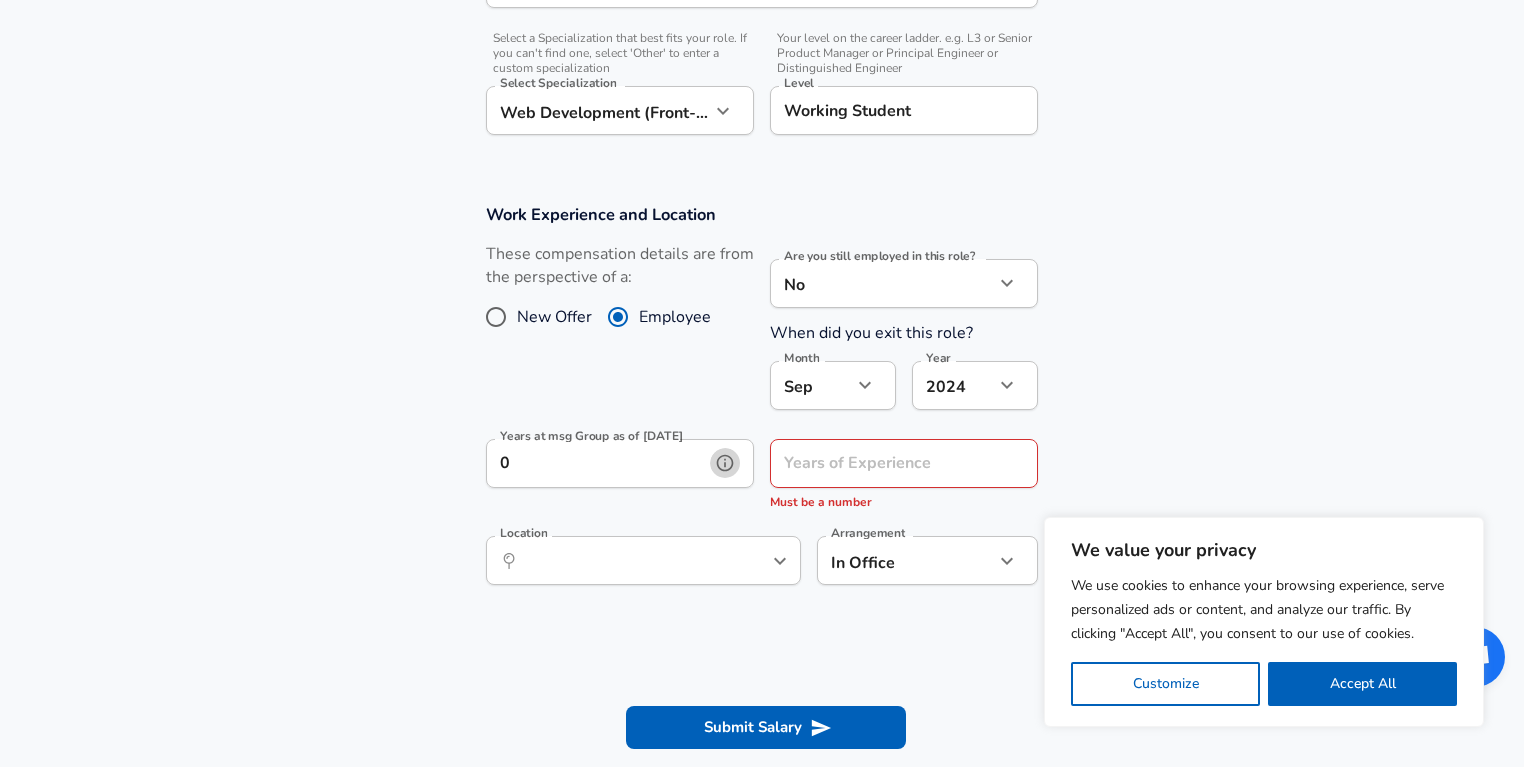 click 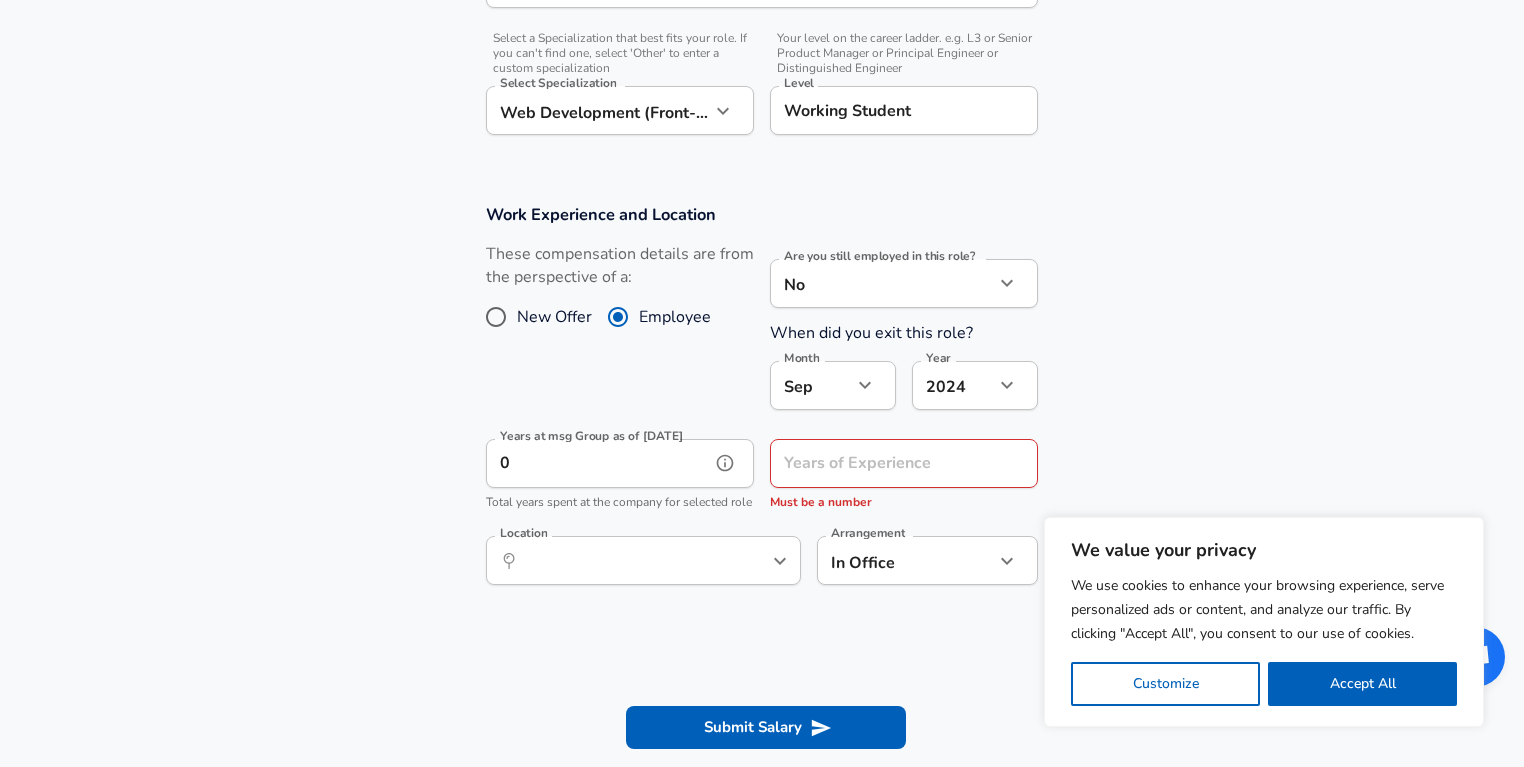click 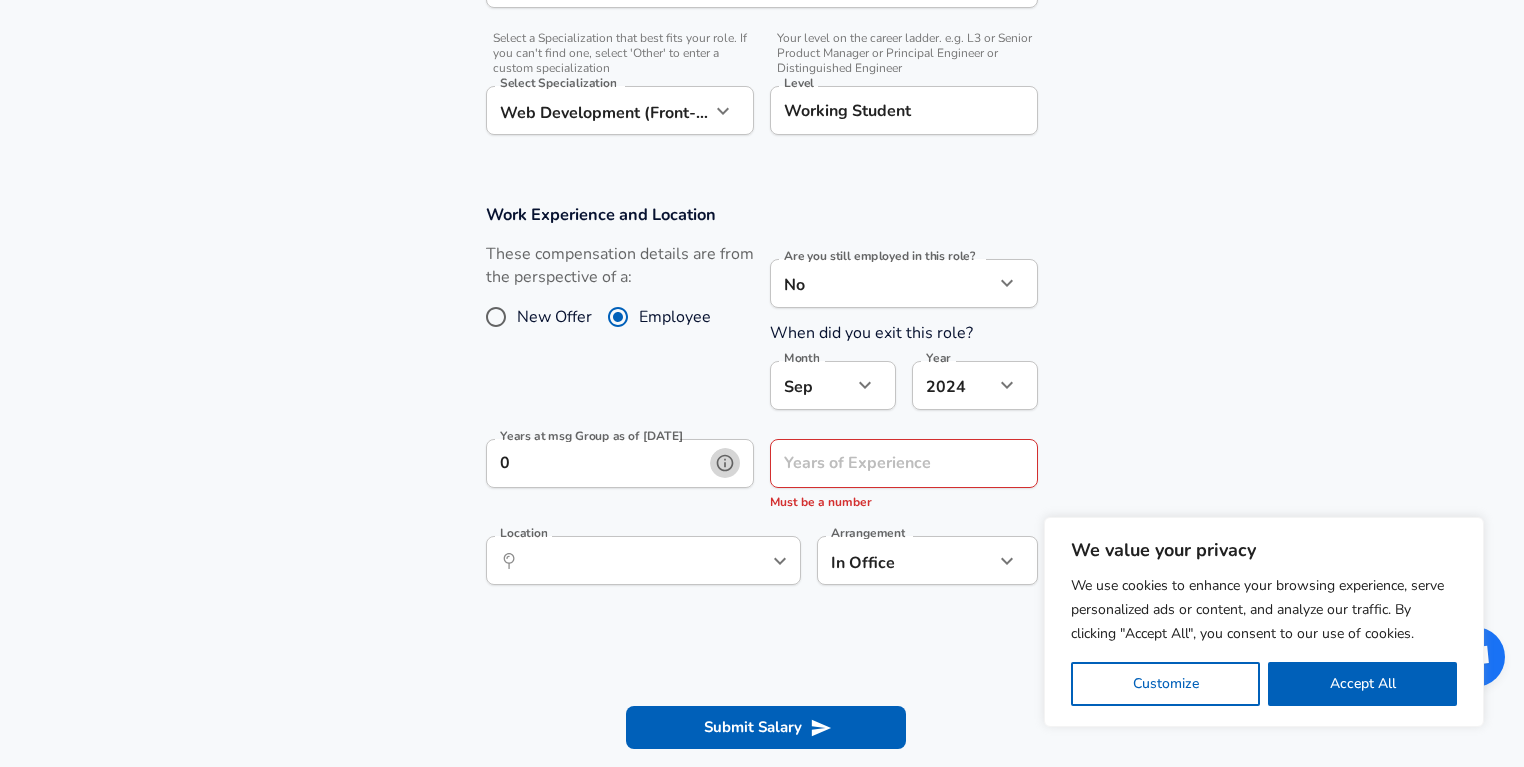 click 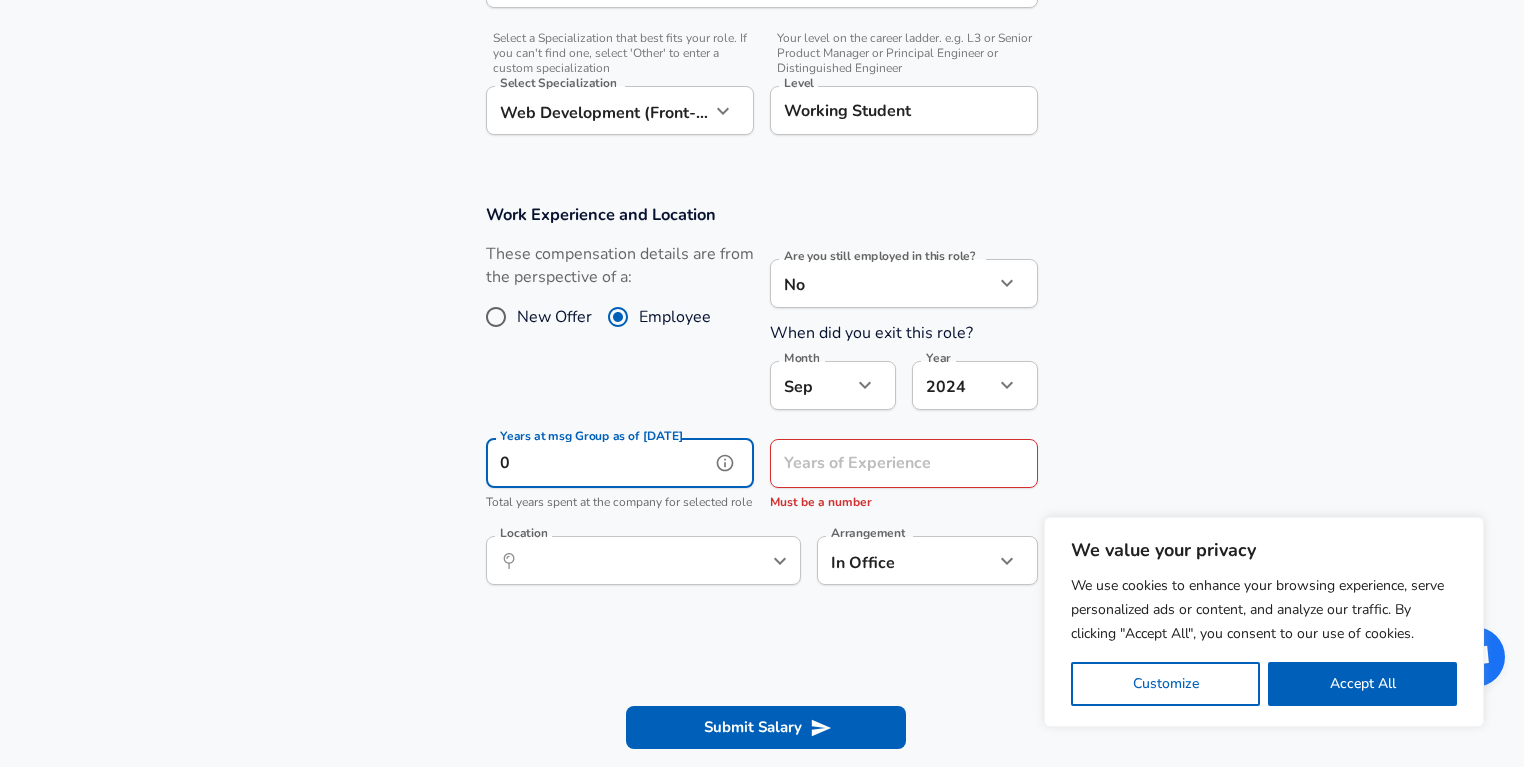 click on "0" at bounding box center [598, 463] 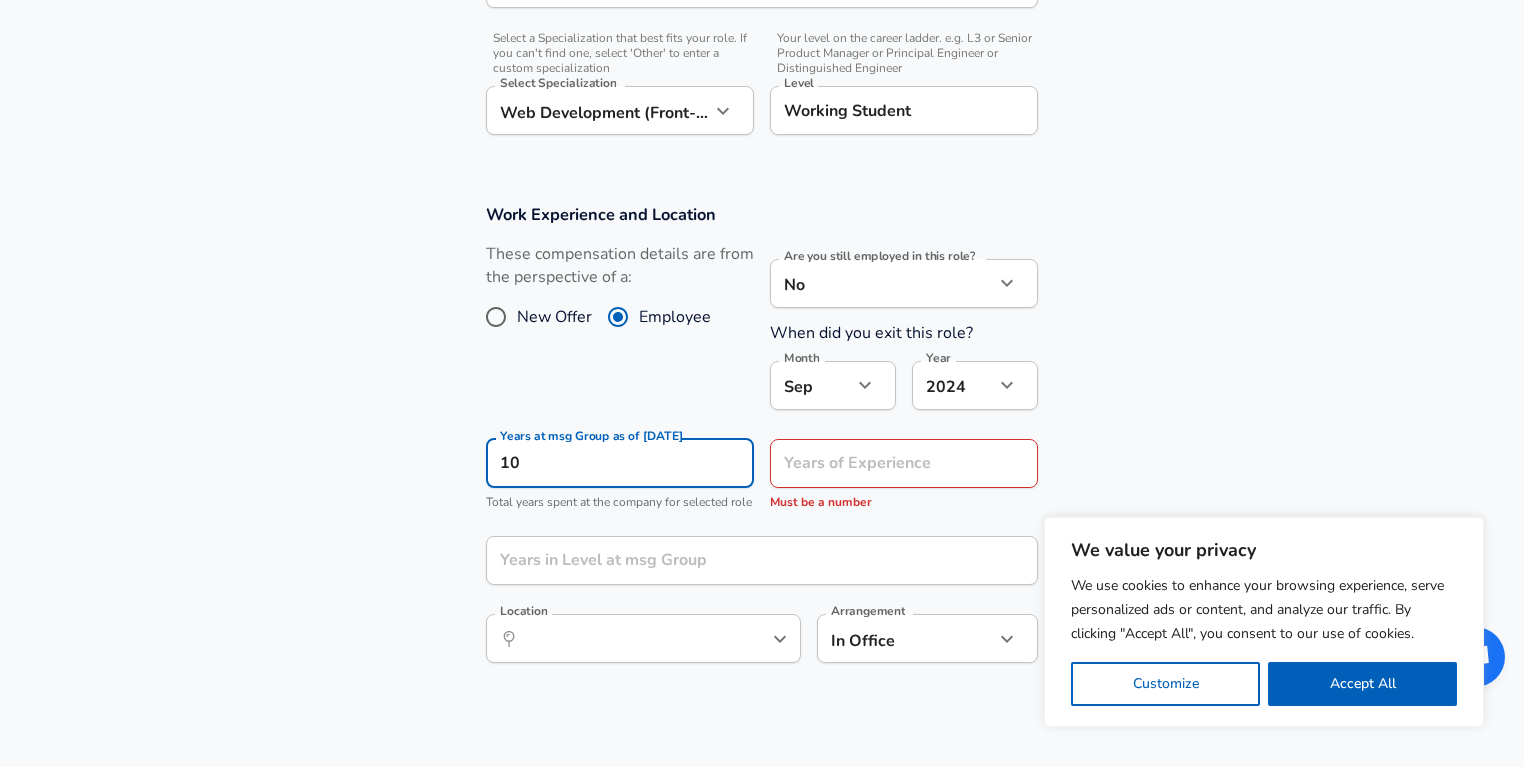 click on "Years at msg Group as of [DATE]" at bounding box center [592, 436] 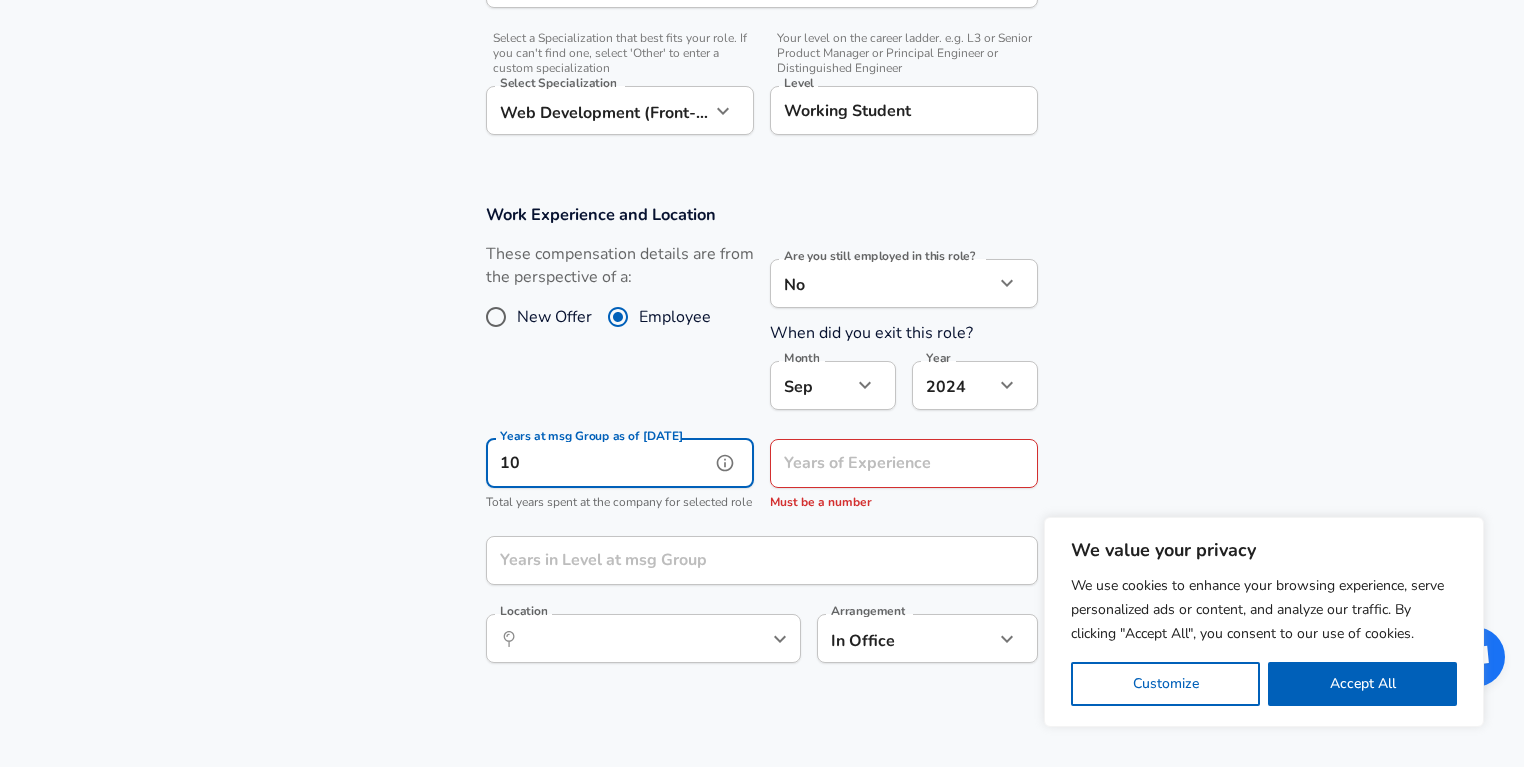 click on "10" at bounding box center [598, 463] 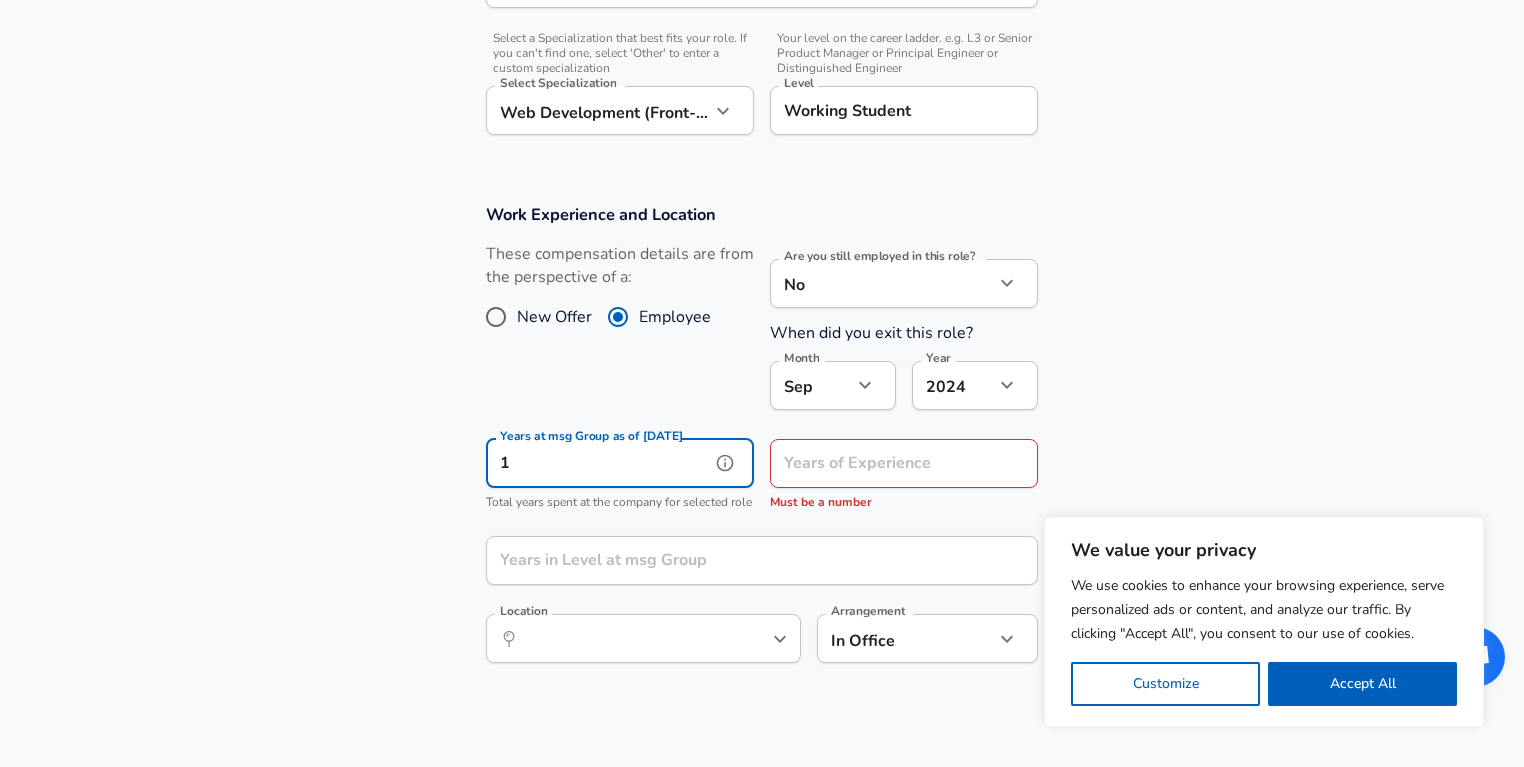 type on "1" 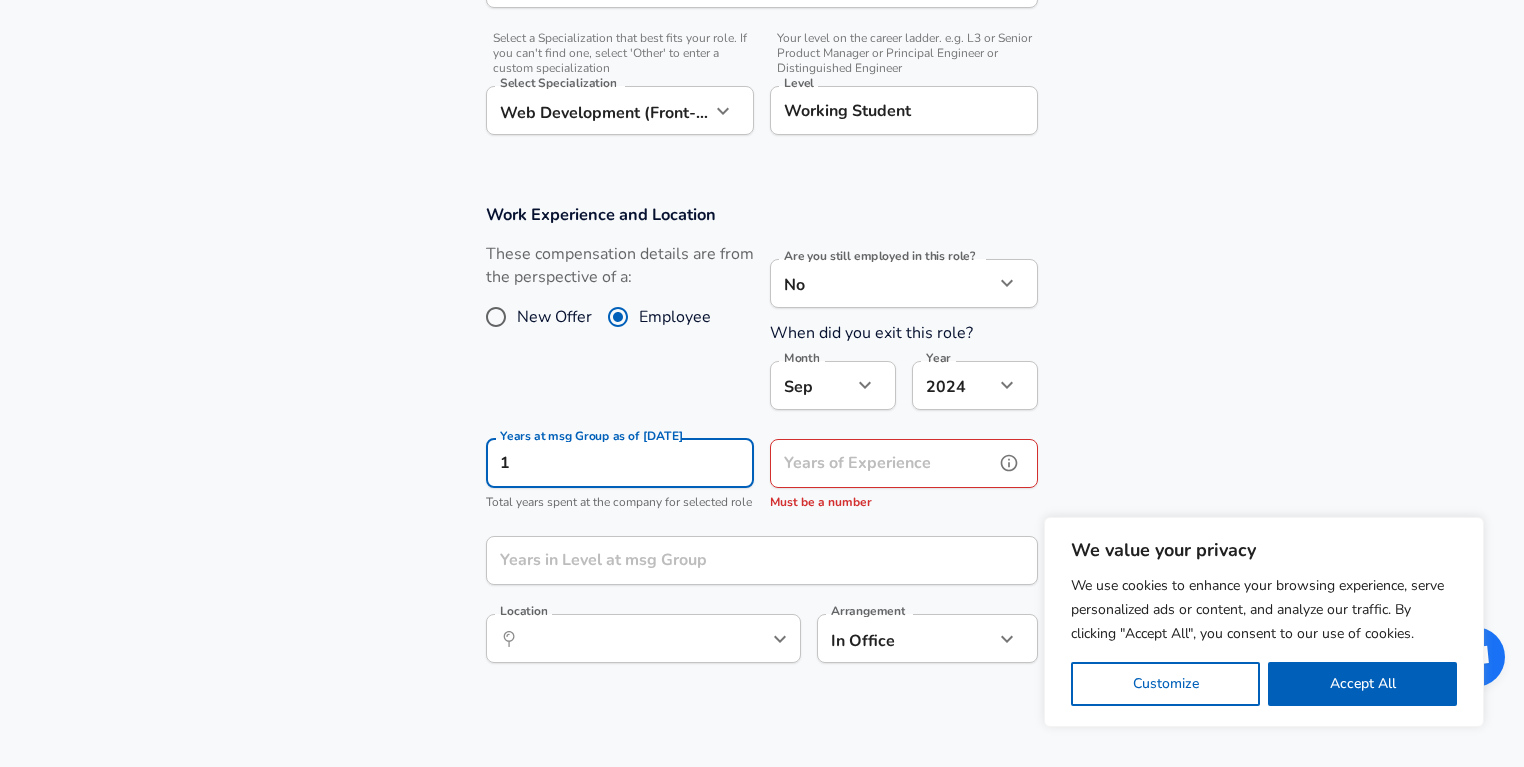 click on "Years of Experience" at bounding box center [882, 463] 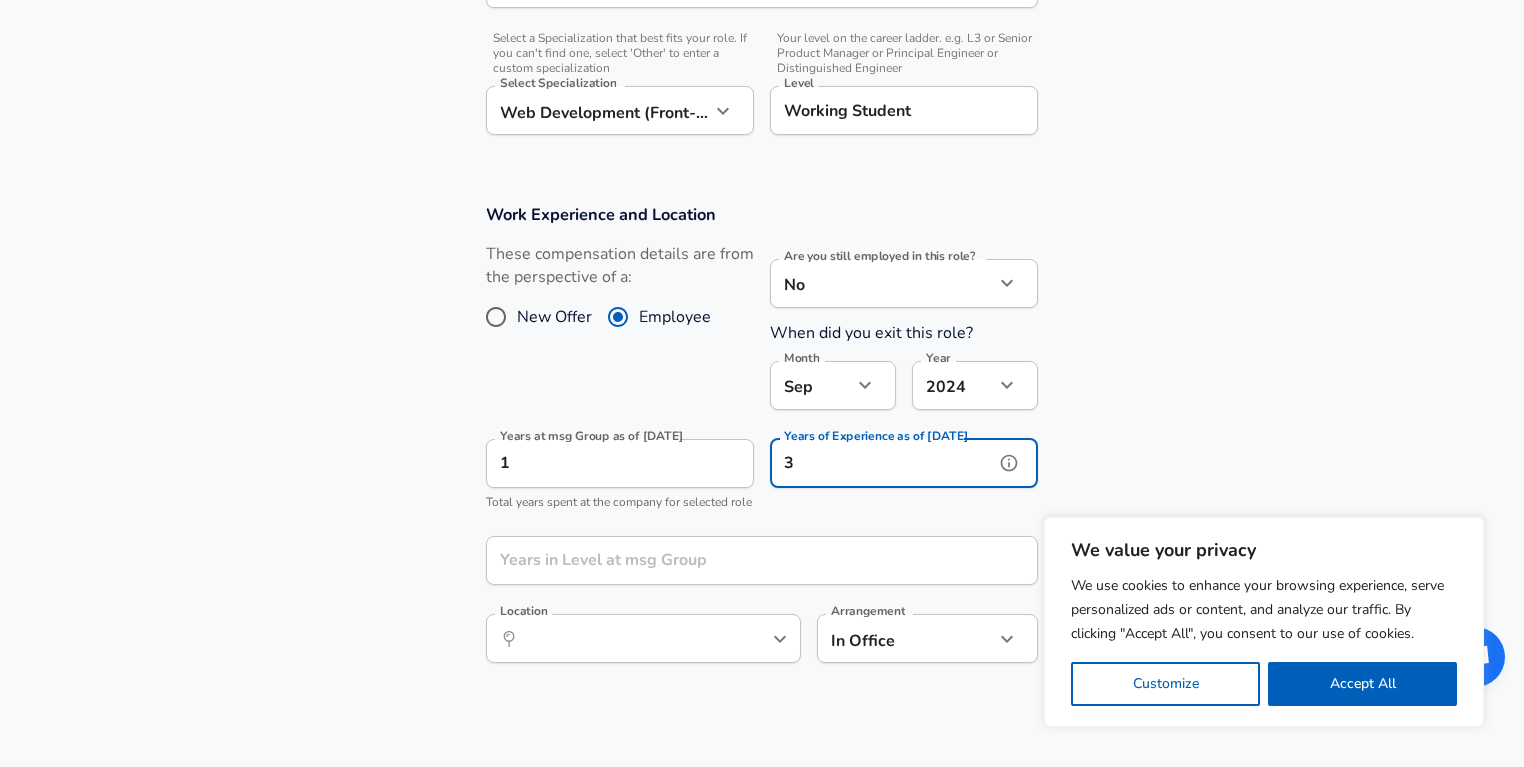 type on "3" 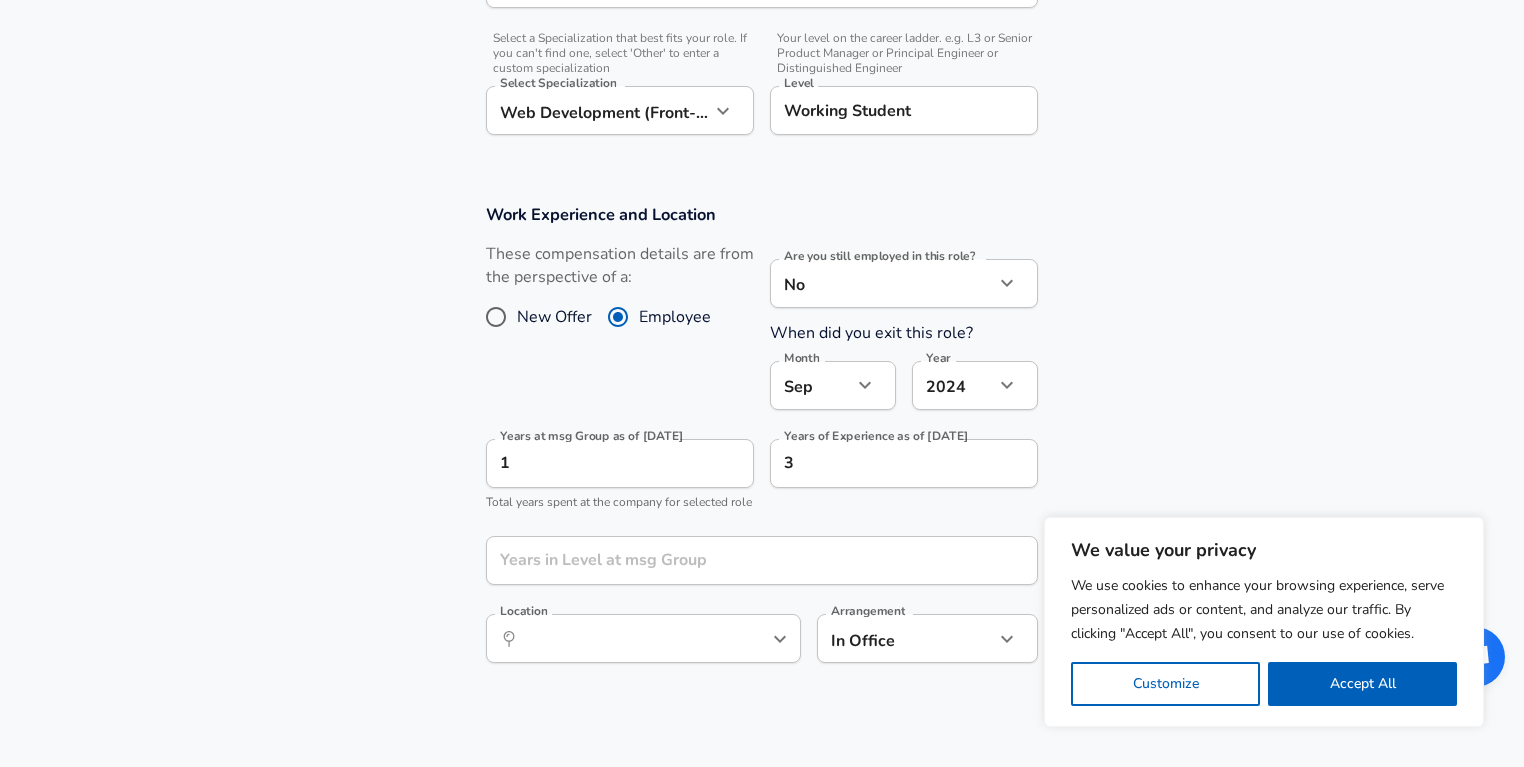 click on "Work Experience and Location These compensation details are from the perspective of a: New Offer Employee Are you still employed in this role? No no Are you still employed in this role? When did you exit this role? Month [DATE] Month Year [DATE] 2024 Year Years at msg Group as of [DATE] 1 Years at msg Group as of [DATE]   Total years spent at the company for selected role Years of Experience as of [DATE] 3 Years of Experience as of [DATE] Years in Level at msg Group Years in Level at msg Group Location ​ Location Arrangement In Office office Arrangement" at bounding box center [762, 444] 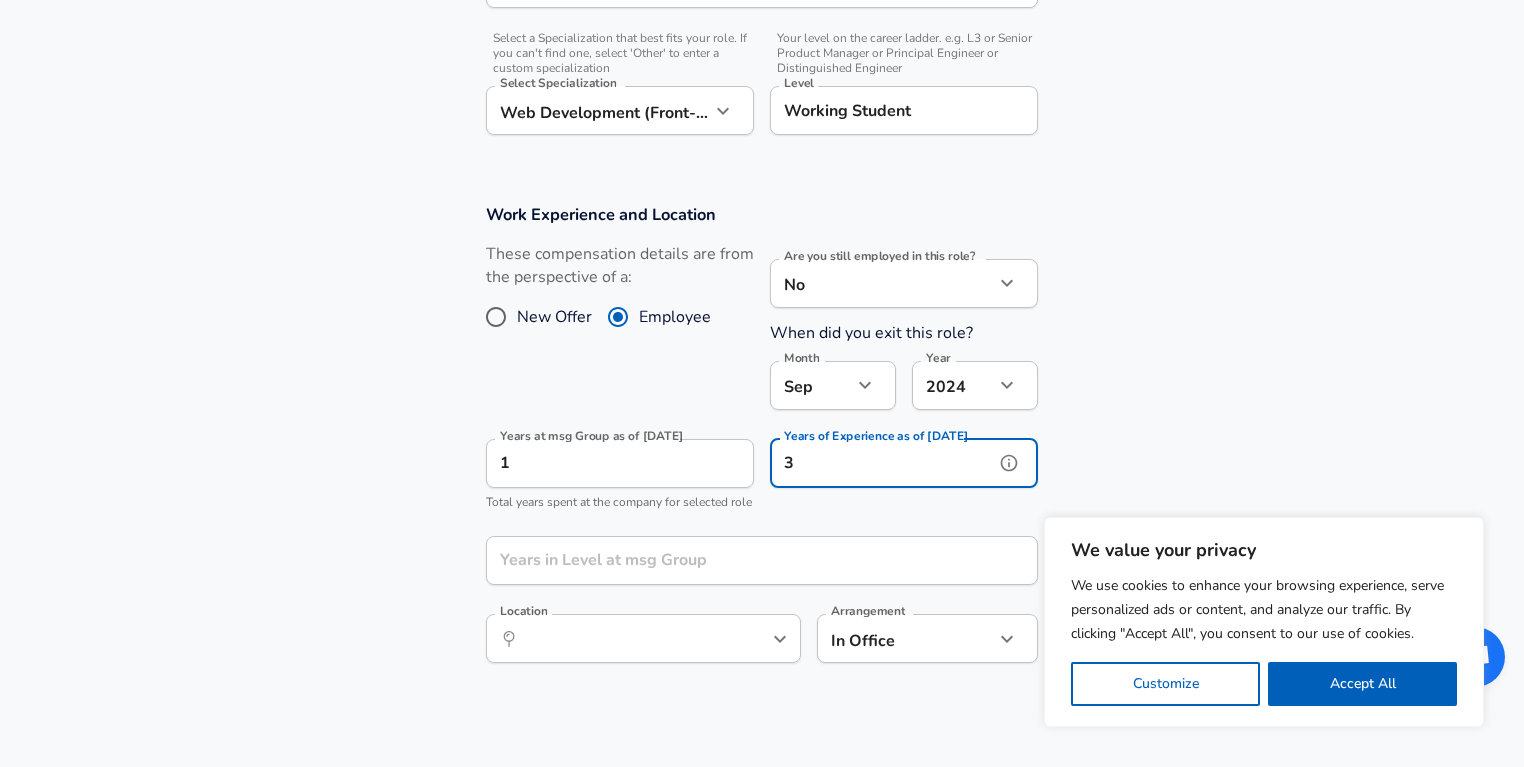 click on "3" at bounding box center [882, 463] 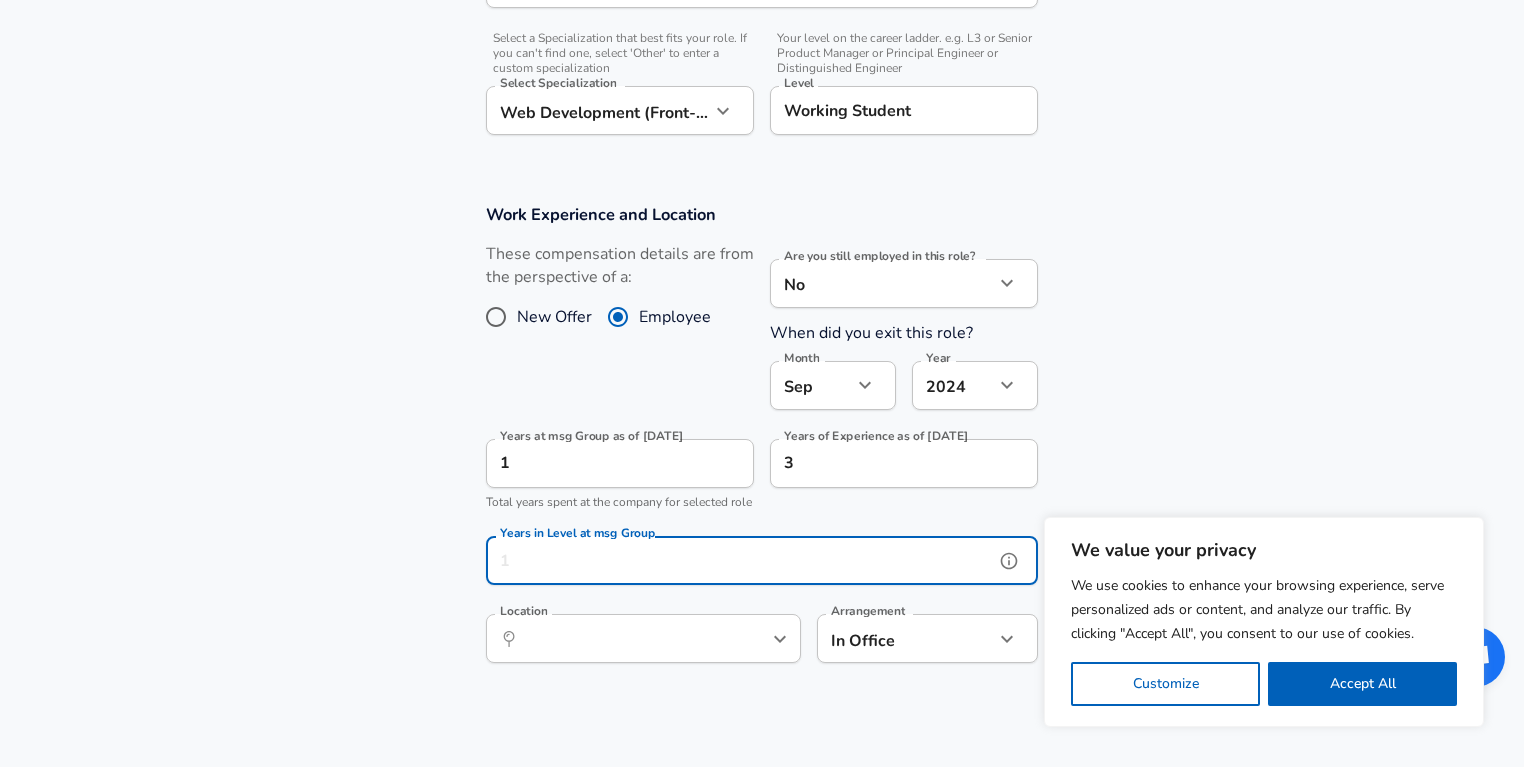 click on "Years in Level at msg Group" at bounding box center (740, 560) 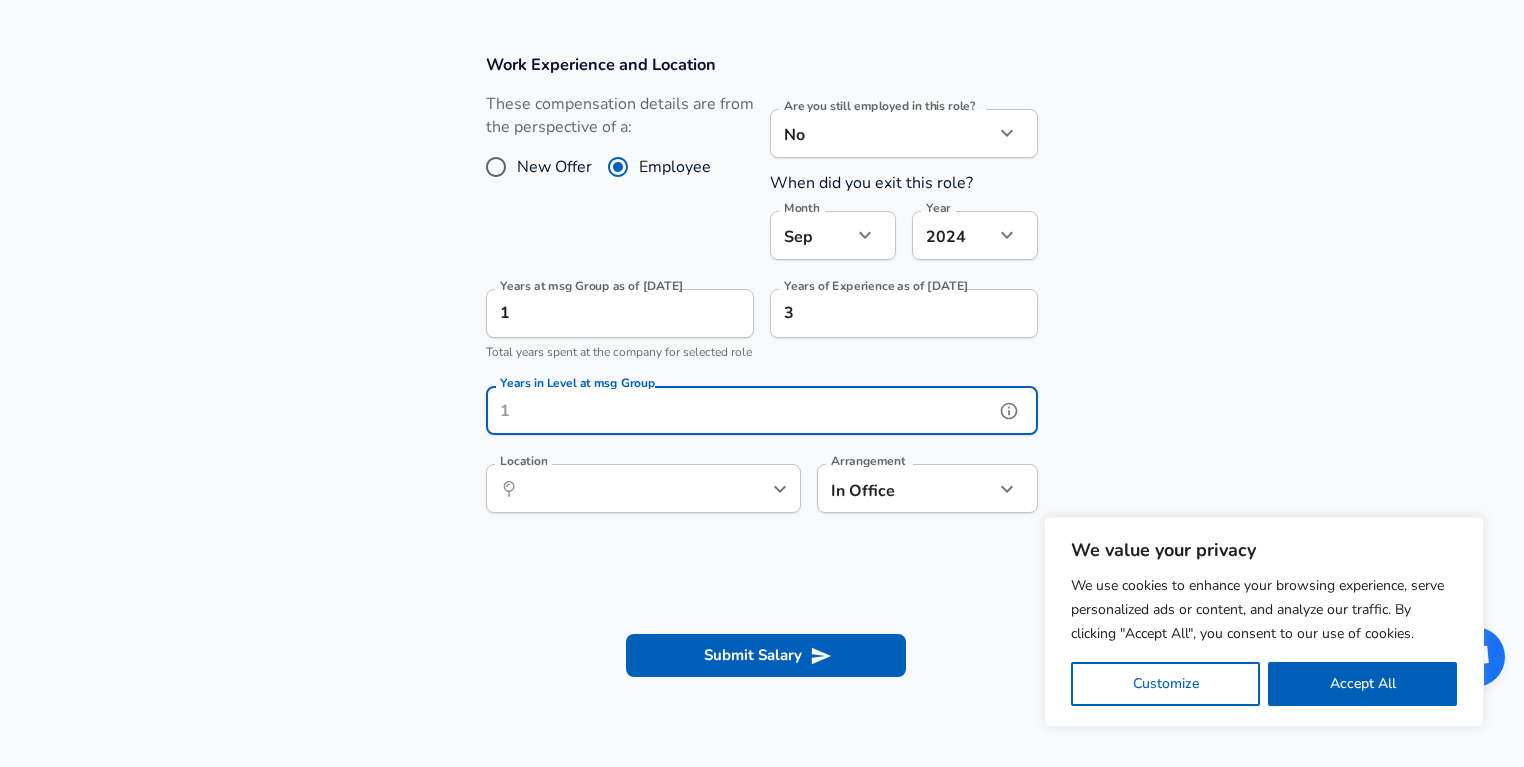 scroll, scrollTop: 882, scrollLeft: 0, axis: vertical 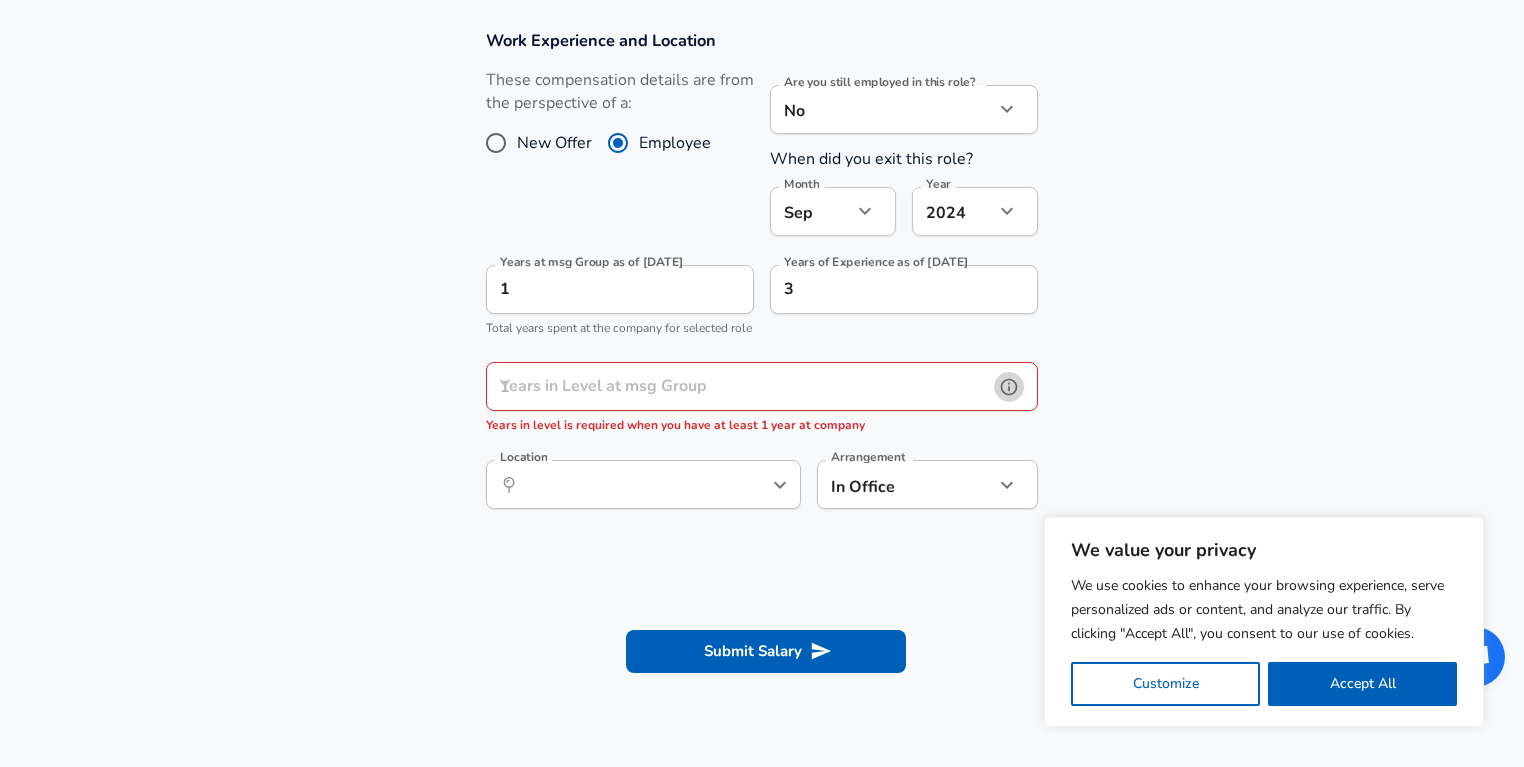 click 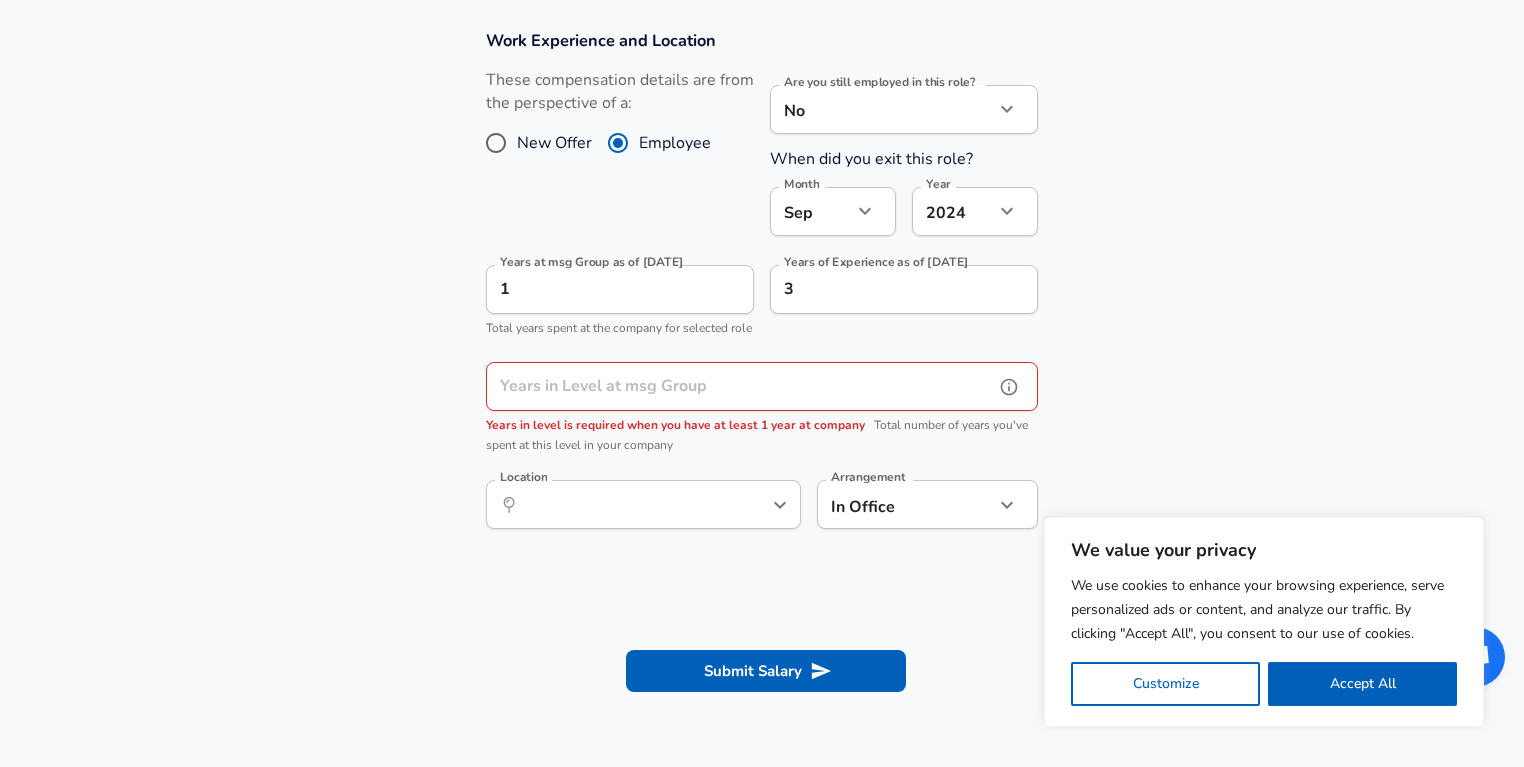 click on "Years in Level at msg Group" at bounding box center [740, 386] 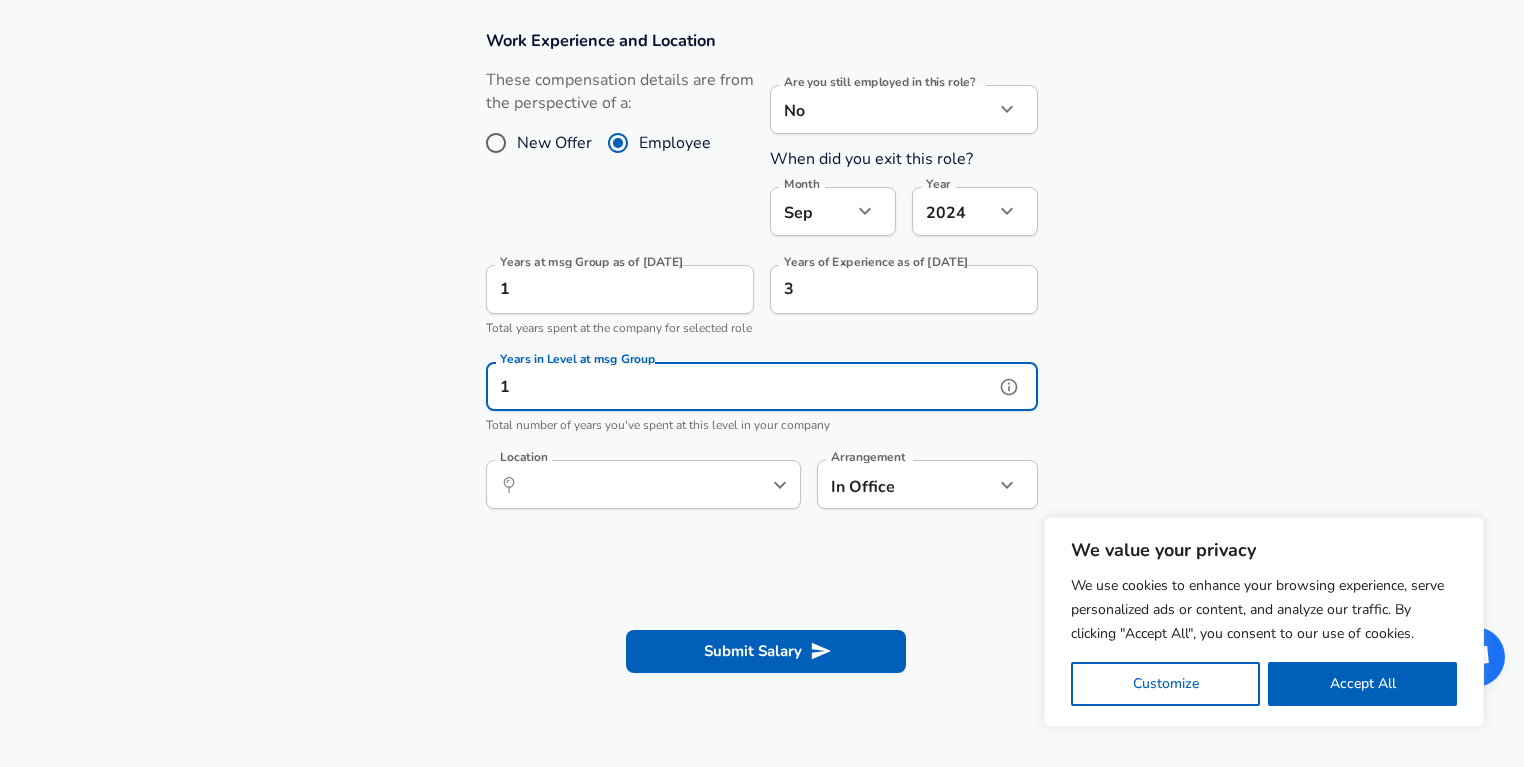 type on "1" 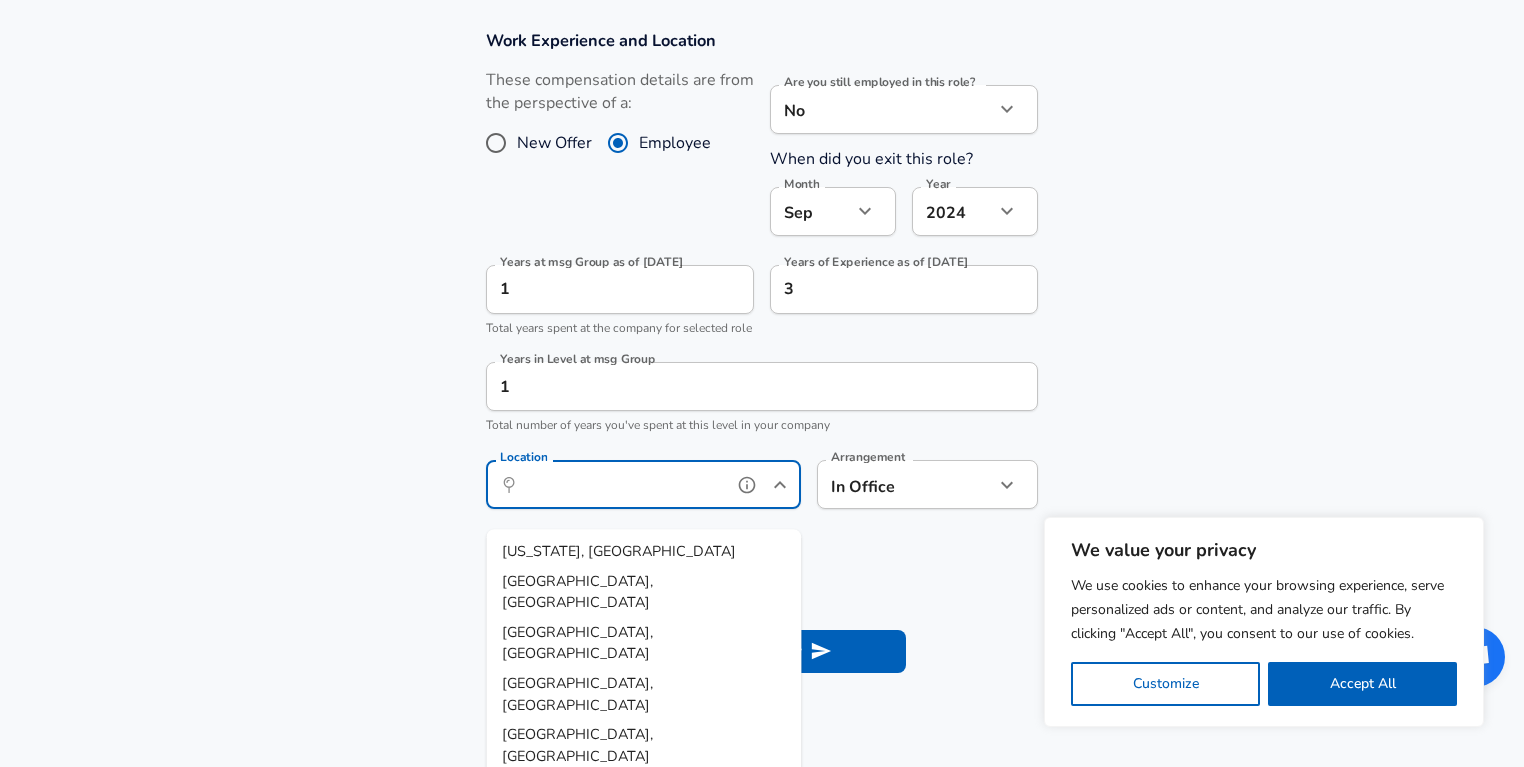click on "Location" at bounding box center [621, 484] 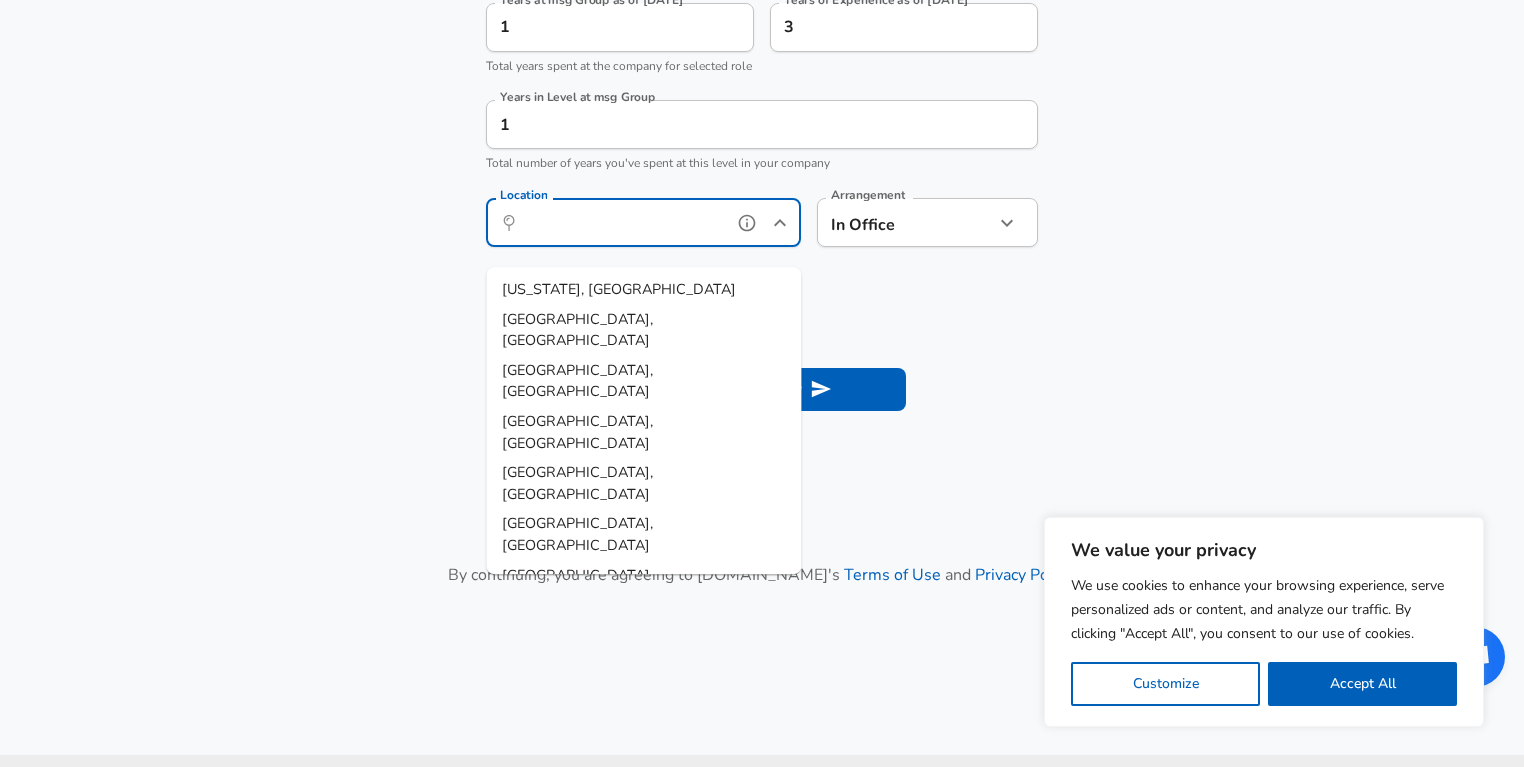 scroll, scrollTop: 1145, scrollLeft: 0, axis: vertical 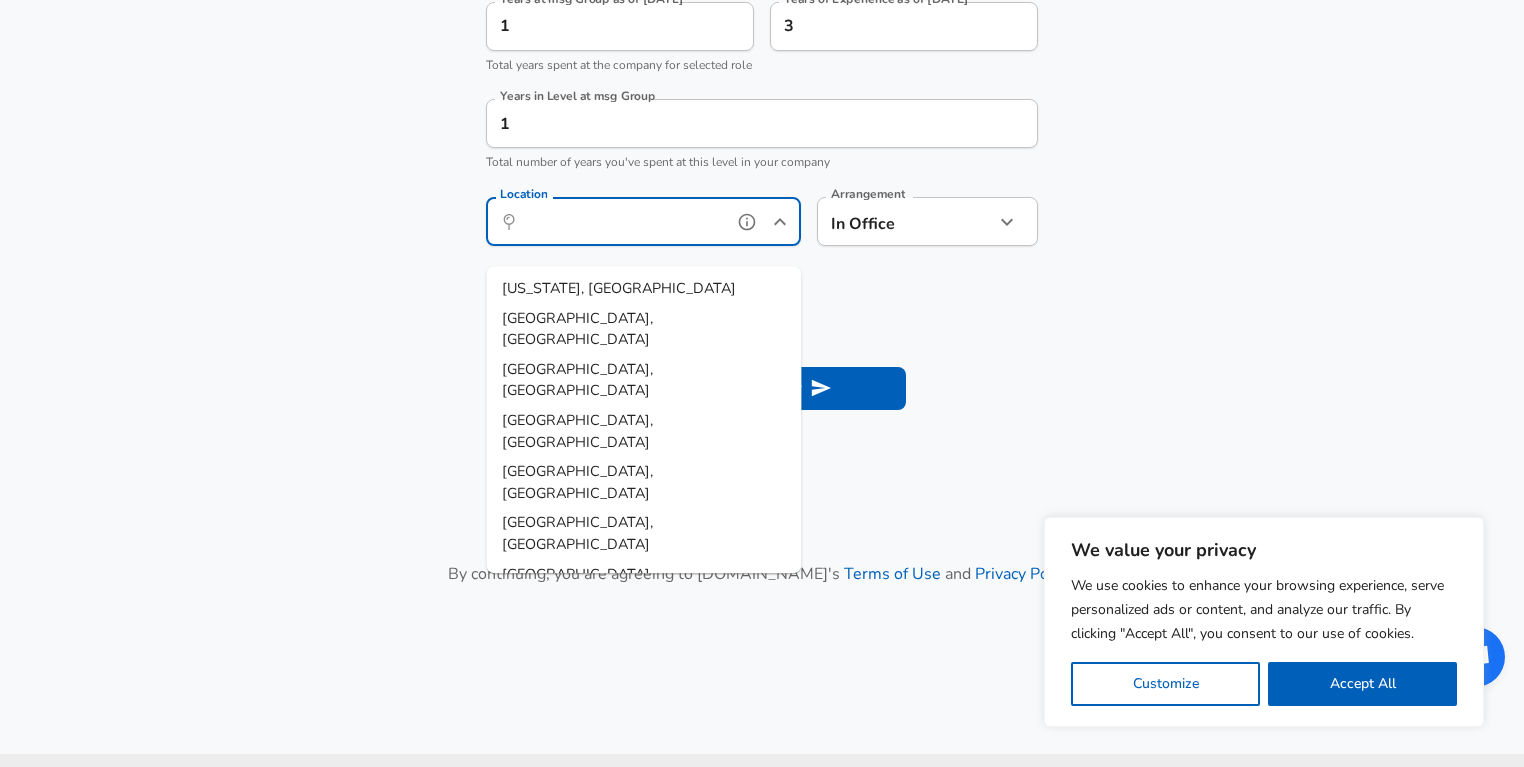 click on "Location" at bounding box center (621, 221) 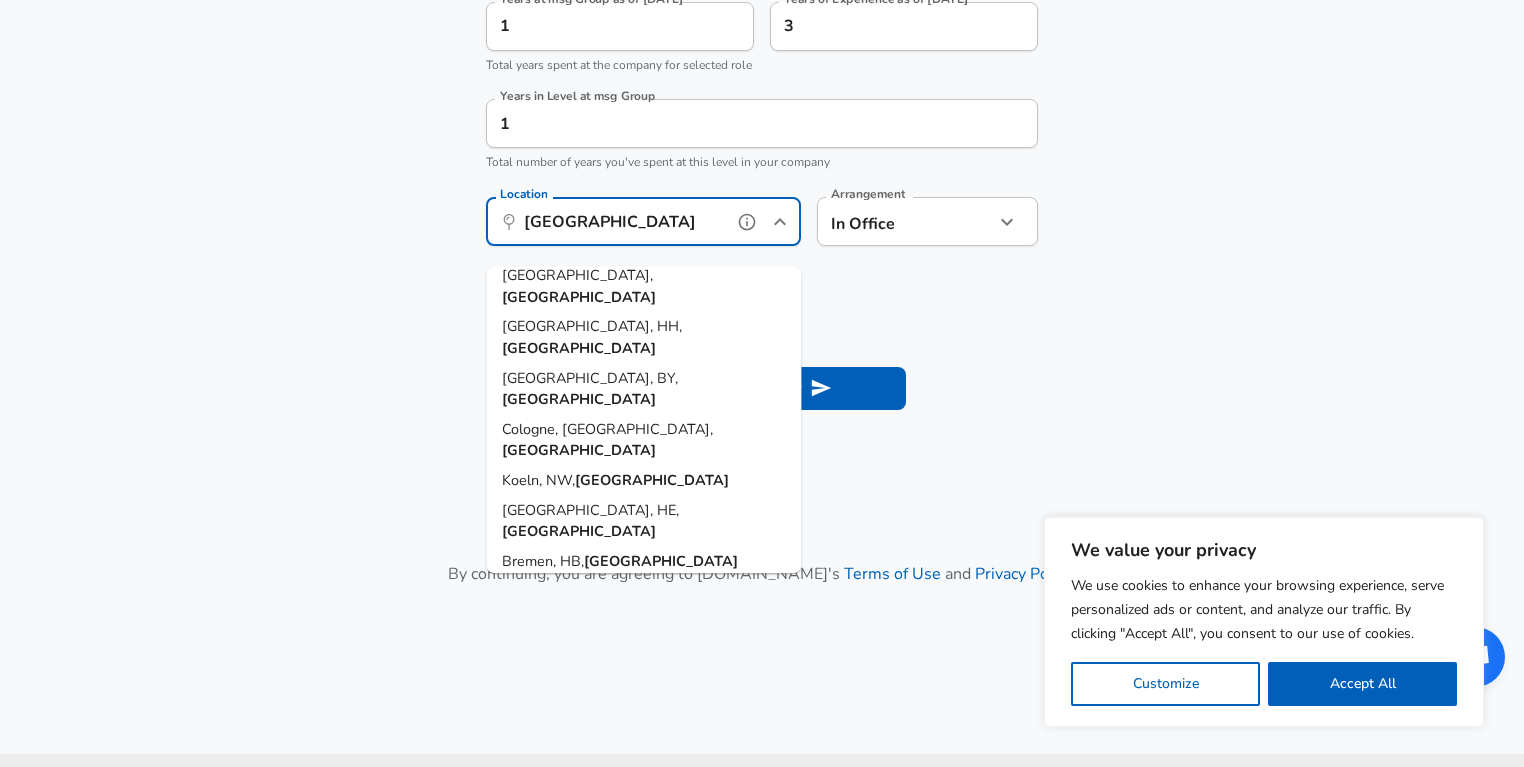 scroll, scrollTop: 0, scrollLeft: 0, axis: both 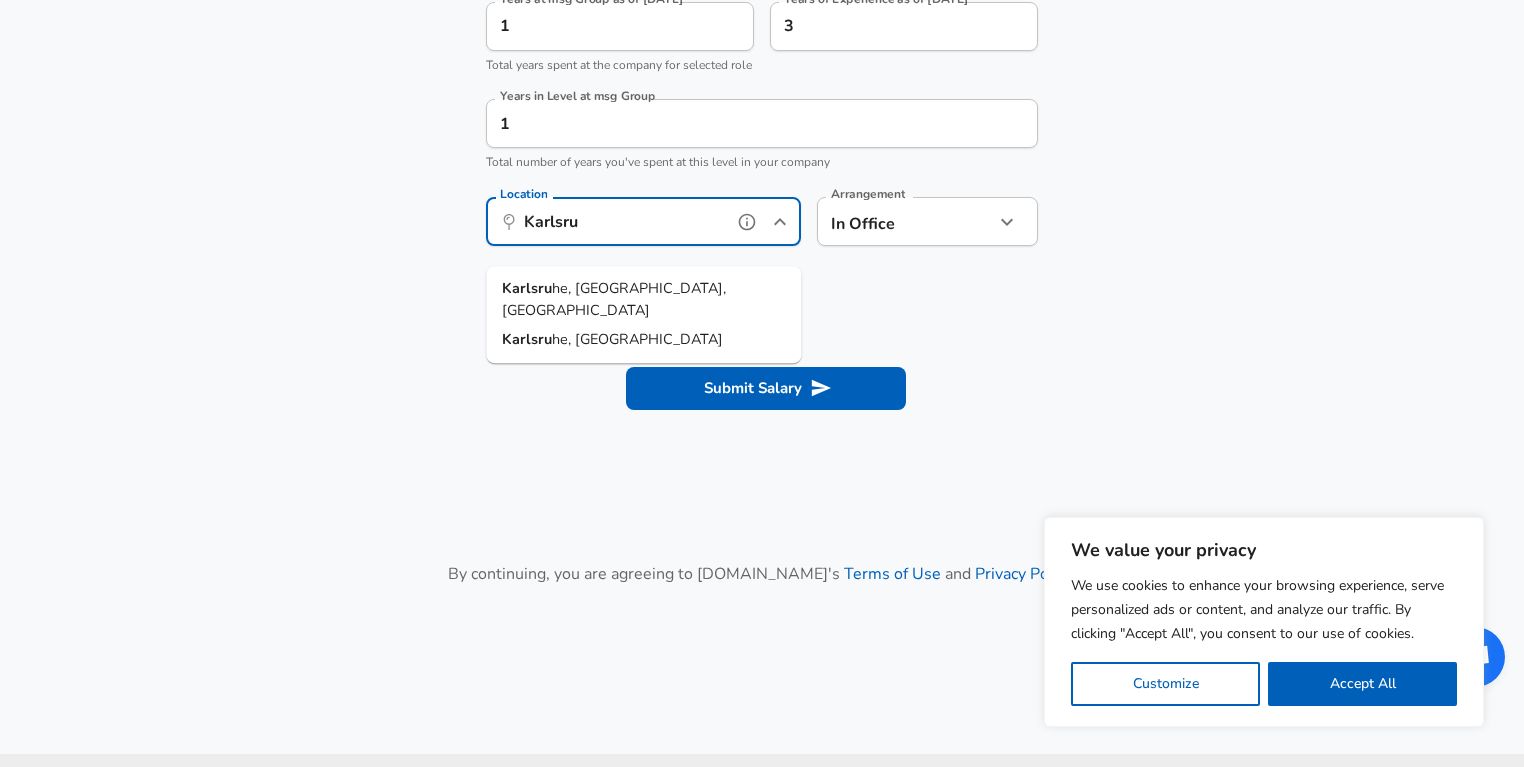 click on "he, [GEOGRAPHIC_DATA], [GEOGRAPHIC_DATA]" at bounding box center (614, 299) 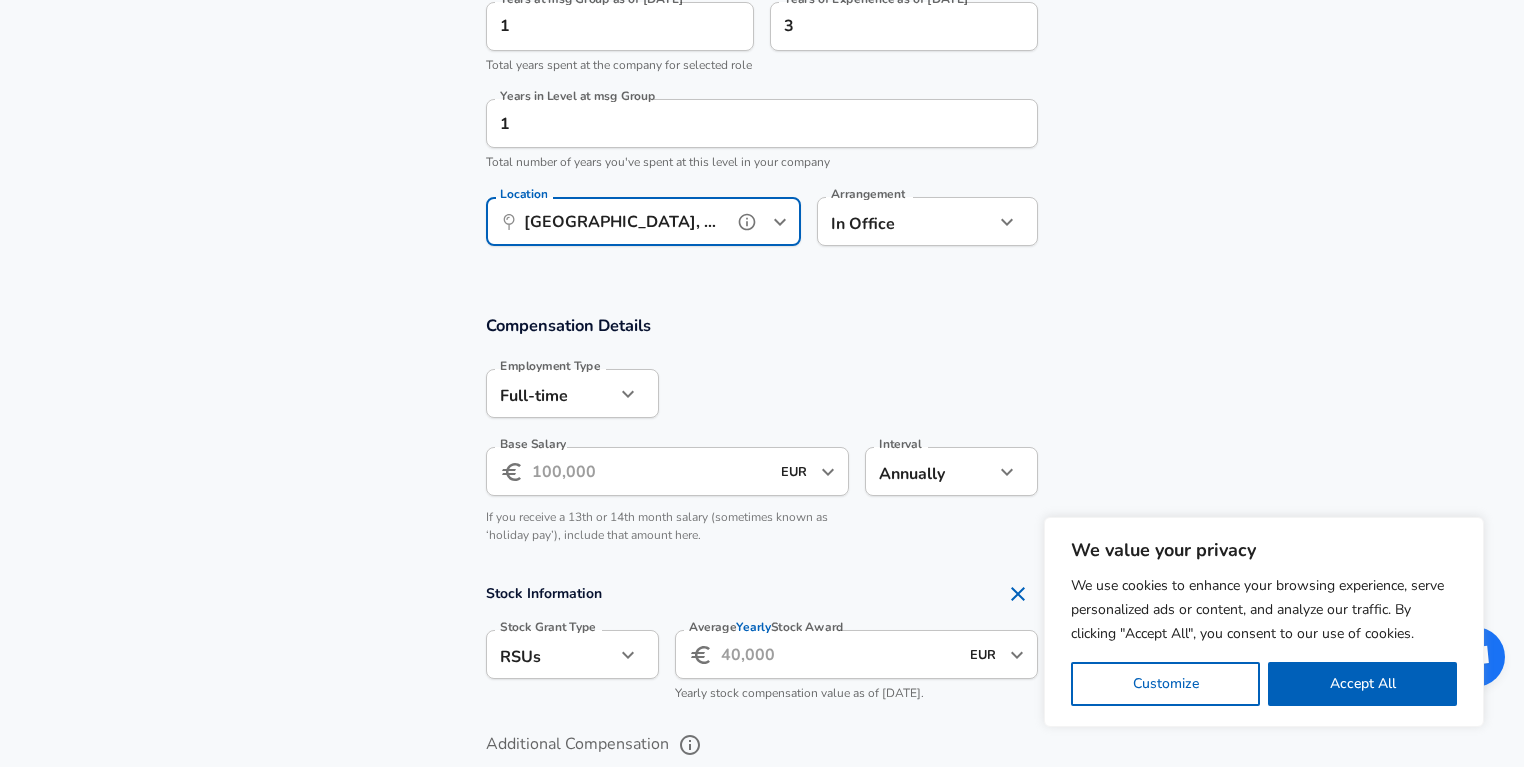 type on "[GEOGRAPHIC_DATA], [GEOGRAPHIC_DATA], [GEOGRAPHIC_DATA]" 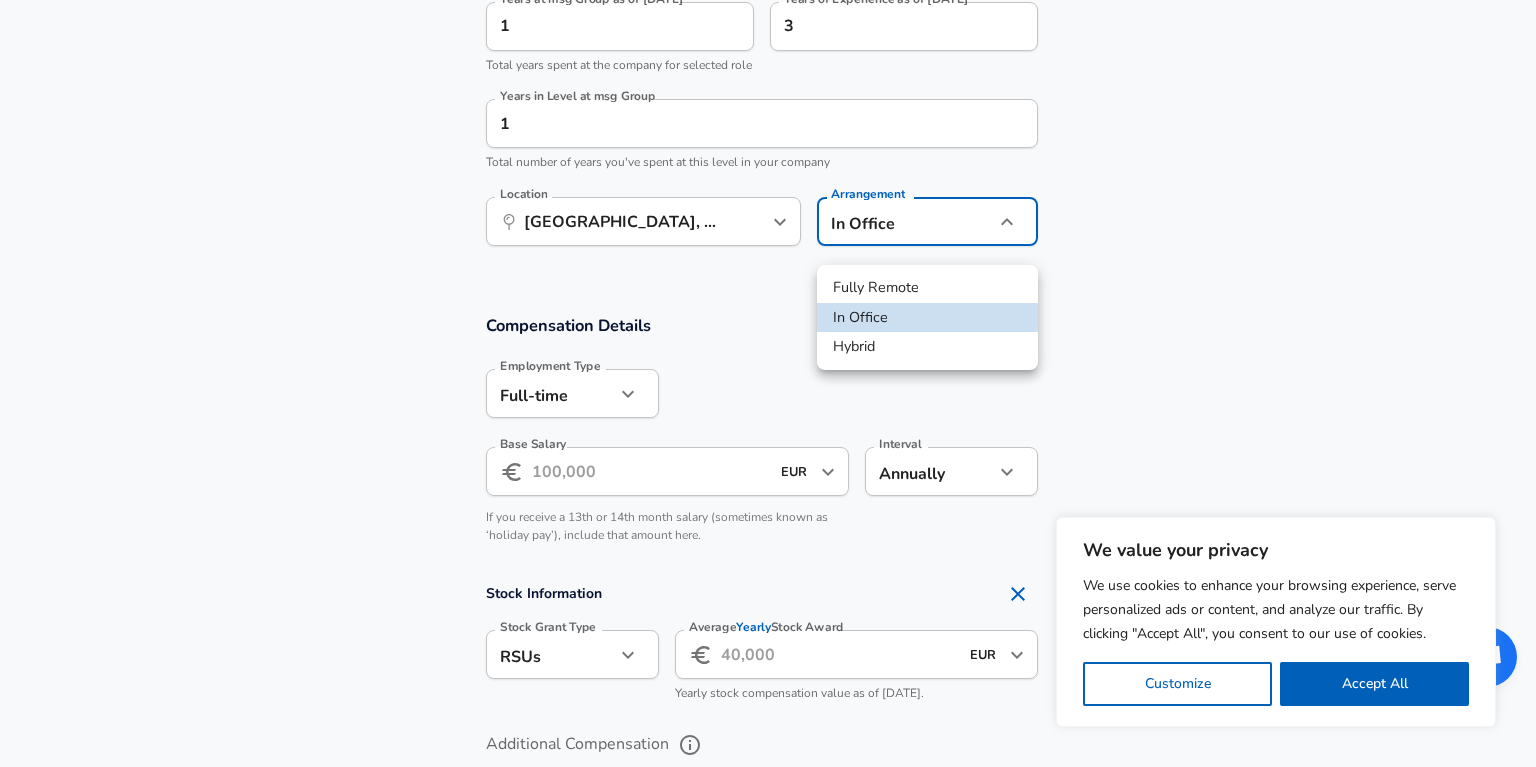click on "We value your privacy We use cookies to enhance your browsing experience, serve personalized ads or content, and analyze our traffic. By clicking "Accept All", you consent to our use of cookies. Customize    Accept All   Customize Consent Preferences   We use cookies to help you navigate efficiently and perform certain functions. You will find detailed information about all cookies under each consent category below. The cookies that are categorized as "Necessary" are stored on your browser as they are essential for enabling the basic functionalities of the site. ...  Show more Necessary Always Active Necessary cookies are required to enable the basic features of this site, such as providing secure log-in or adjusting your consent preferences. These cookies do not store any personally identifiable data. Cookie _GRECAPTCHA Duration 5 months 27 days Description Google Recaptcha service sets this cookie to identify bots to protect the website against malicious spam attacks. Cookie __stripe_mid Duration 1 year MR" at bounding box center [768, -762] 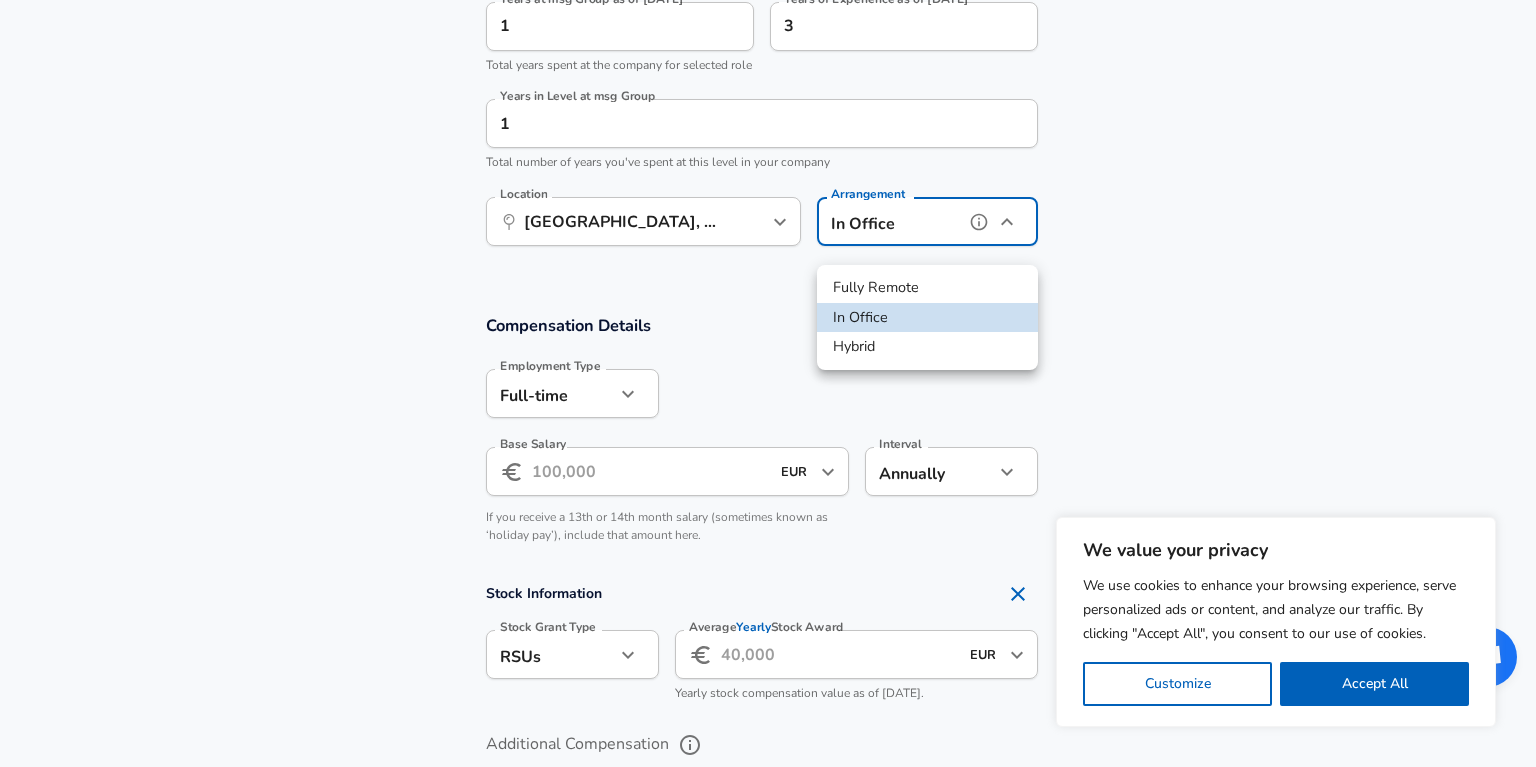 type on "hybrid" 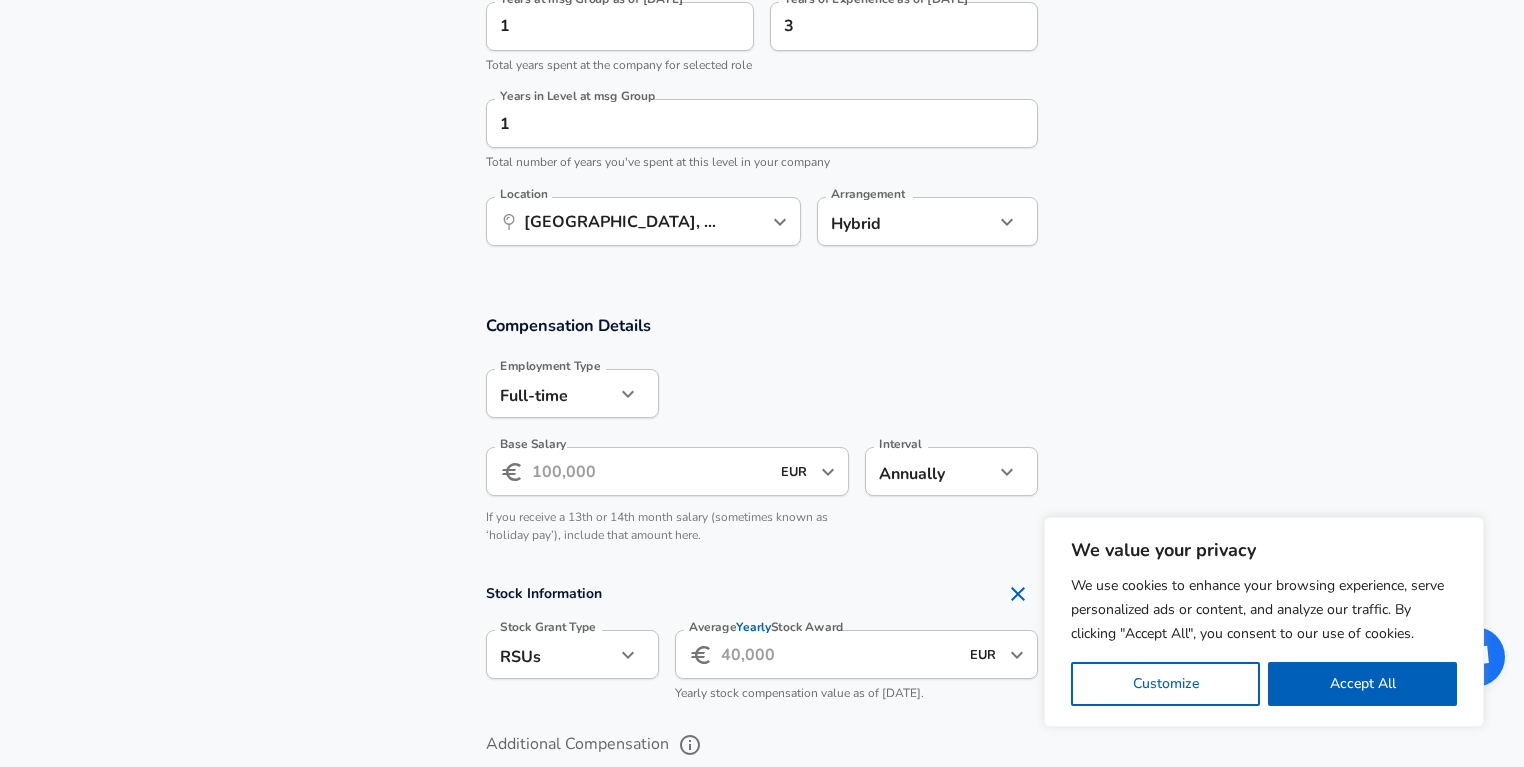 click on "[DEMOGRAPHIC_DATA] full_time Employment Type" at bounding box center [572, 393] 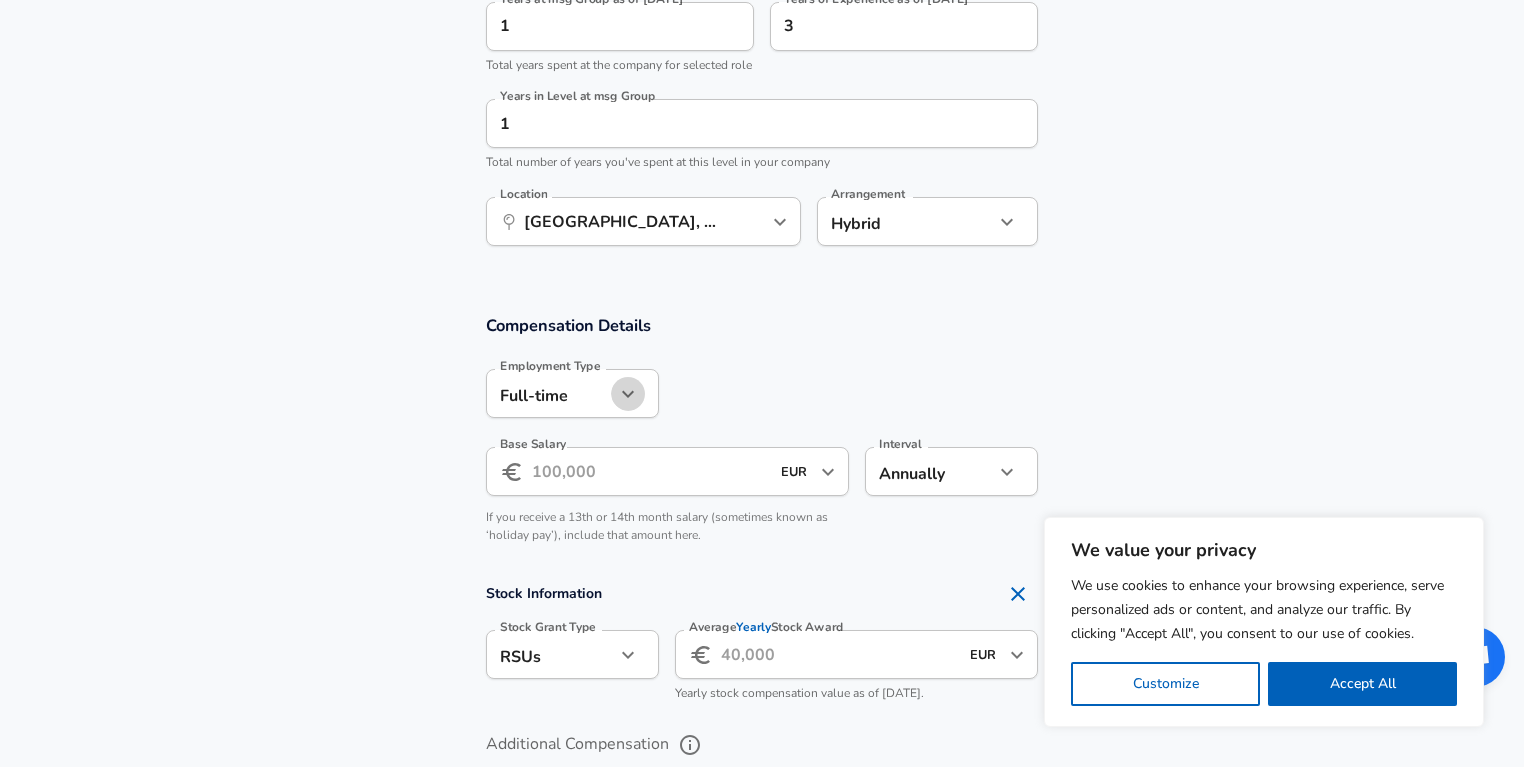 click 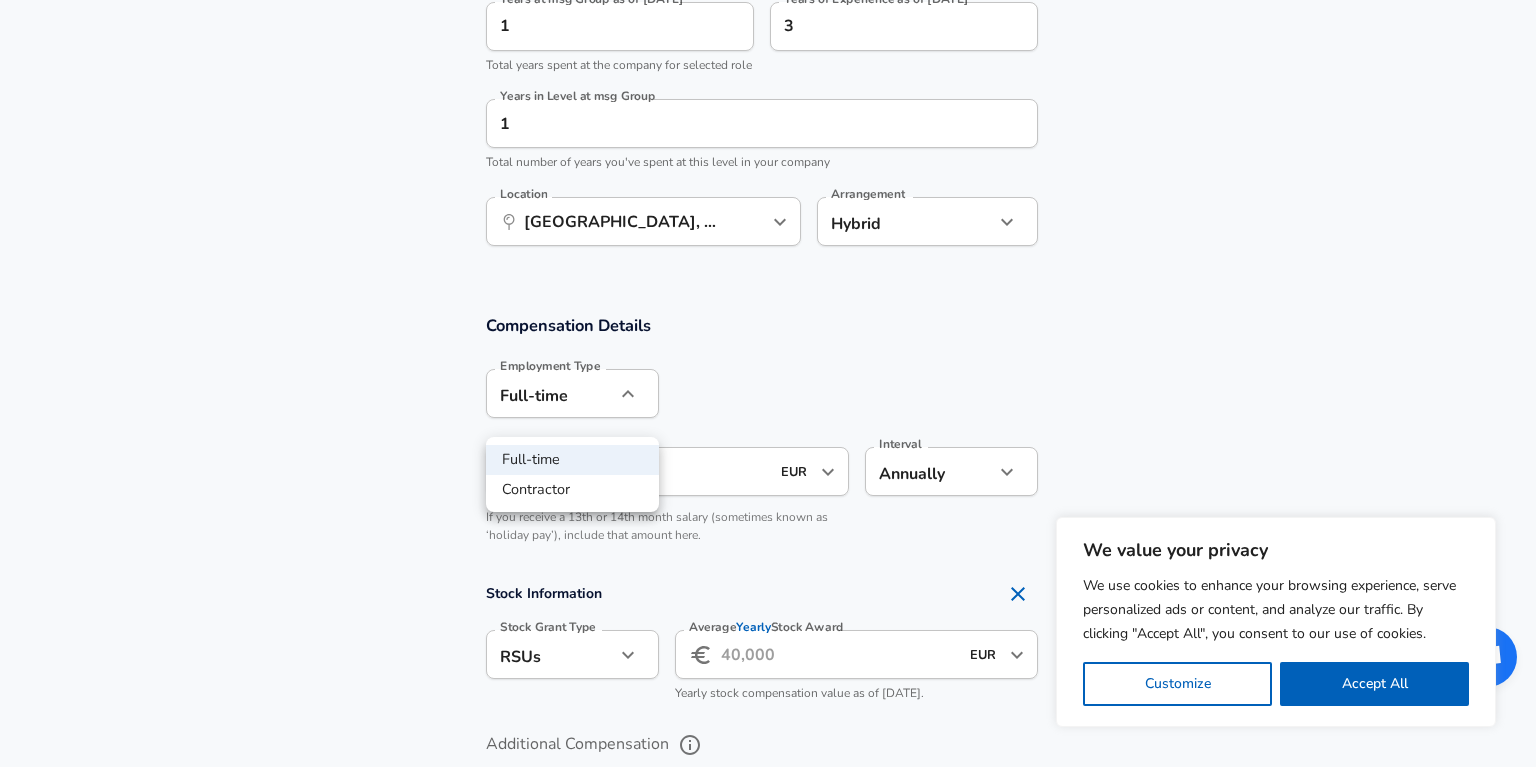 click at bounding box center [768, 383] 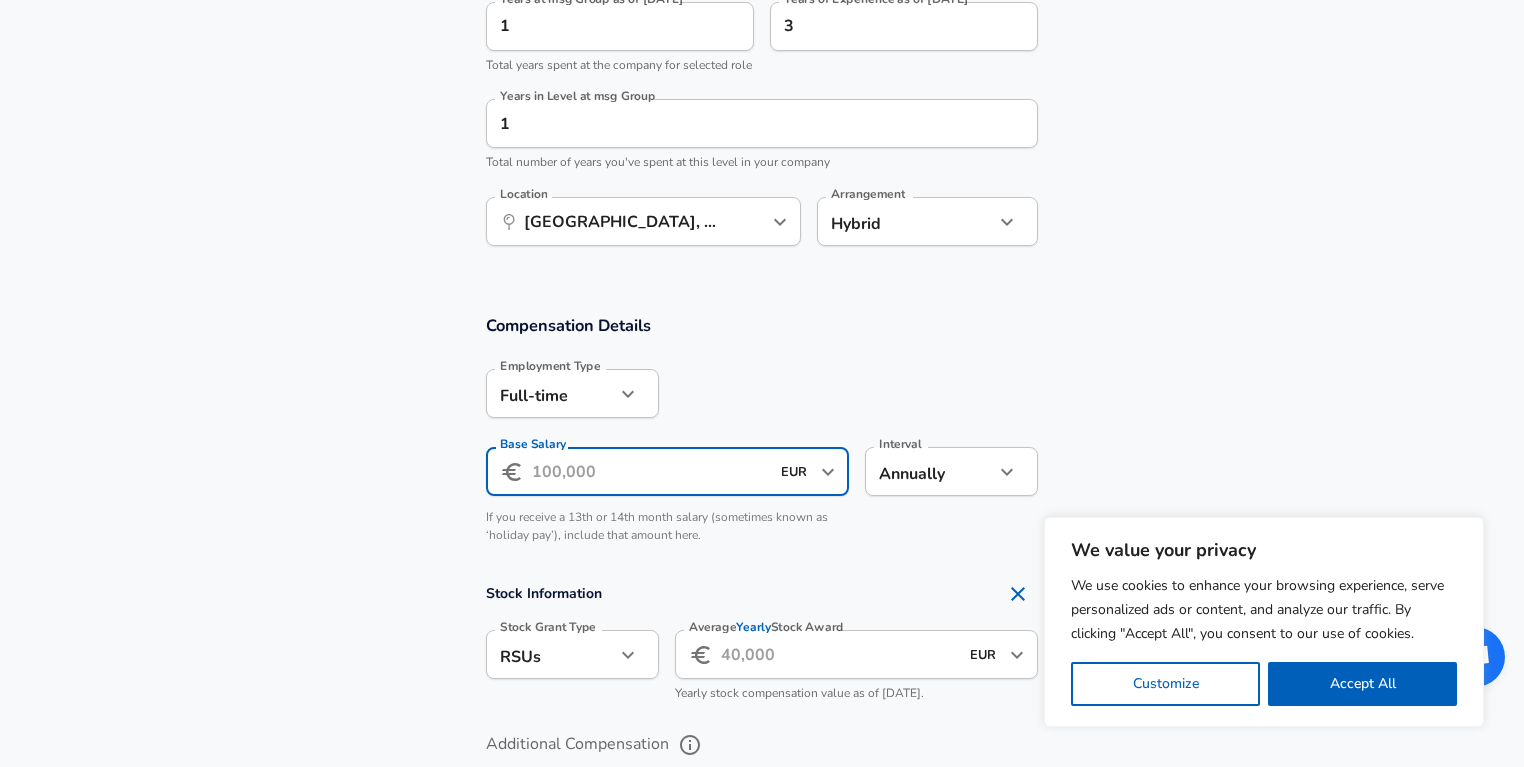 click on "Base Salary" at bounding box center (650, 471) 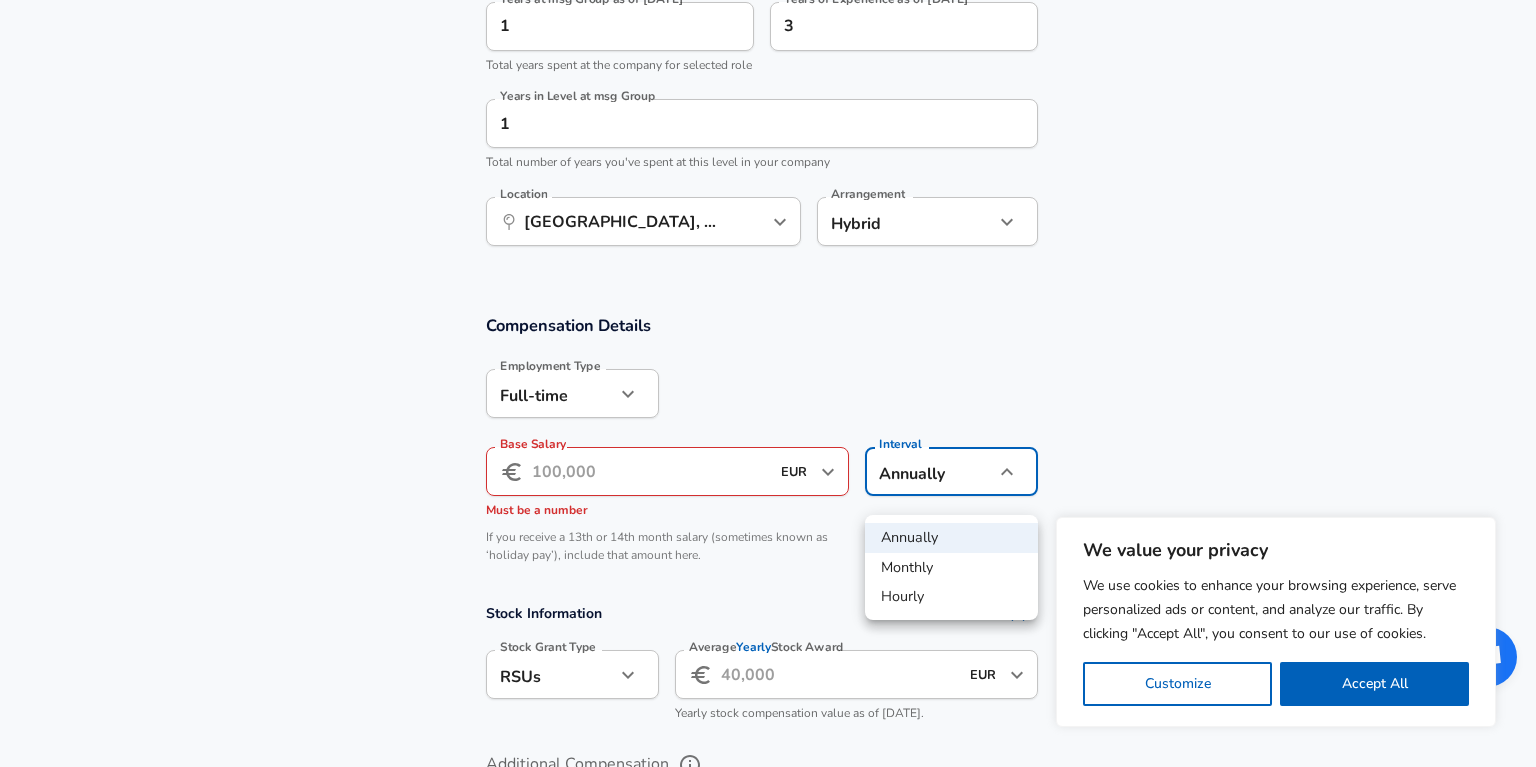 click on "We value your privacy We use cookies to enhance your browsing experience, serve personalized ads or content, and analyze our traffic. By clicking "Accept All", you consent to our use of cookies. Customize    Accept All   Customize Consent Preferences   We use cookies to help you navigate efficiently and perform certain functions. You will find detailed information about all cookies under each consent category below. The cookies that are categorized as "Necessary" are stored on your browser as they are essential for enabling the basic functionalities of the site. ...  Show more Necessary Always Active Necessary cookies are required to enable the basic features of this site, such as providing secure log-in or adjusting your consent preferences. These cookies do not store any personally identifiable data. Cookie _GRECAPTCHA Duration 5 months 27 days Description Google Recaptcha service sets this cookie to identify bots to protect the website against malicious spam attacks. Cookie __stripe_mid Duration 1 year MR" at bounding box center [768, -762] 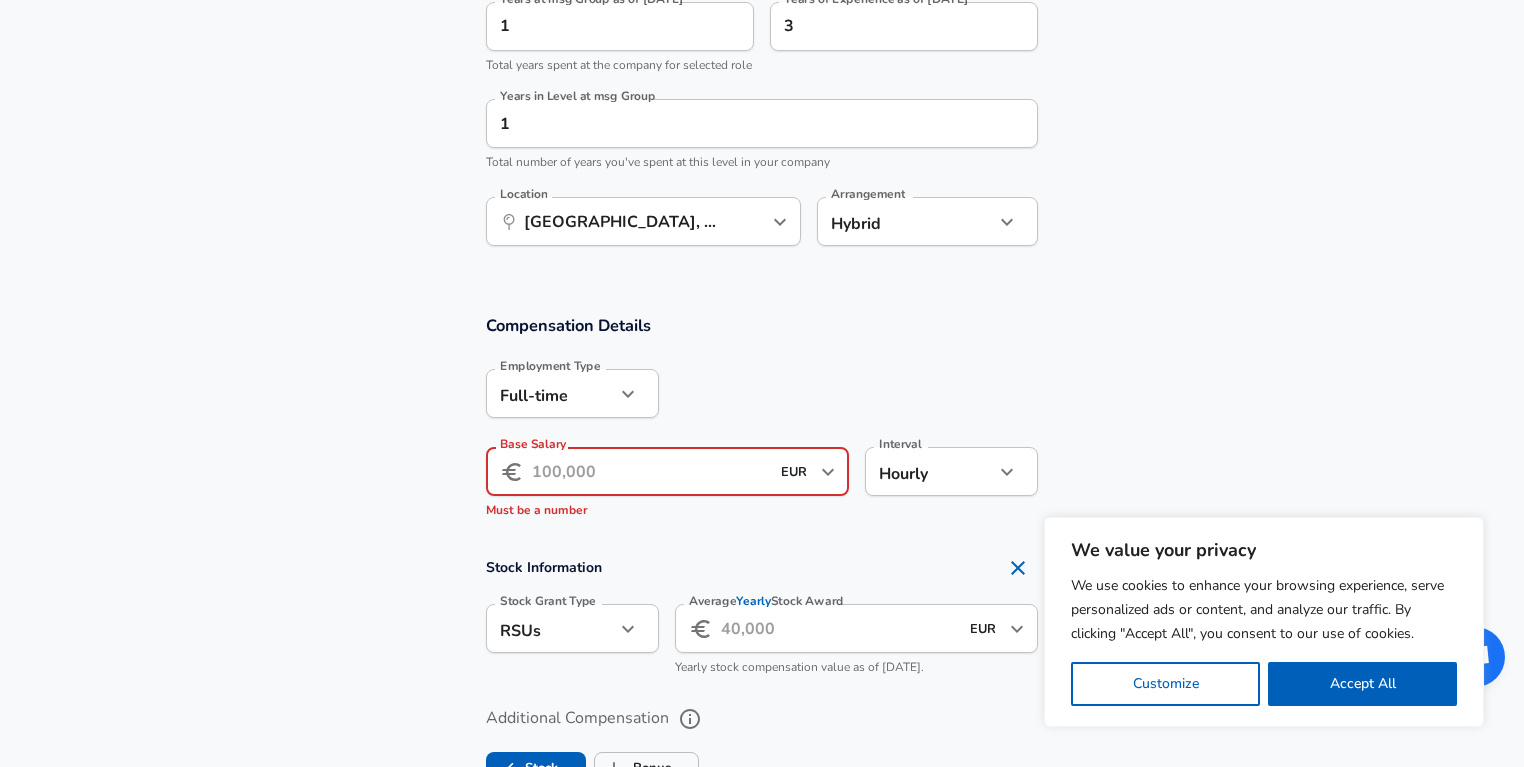 click on "Base Salary" at bounding box center [650, 471] 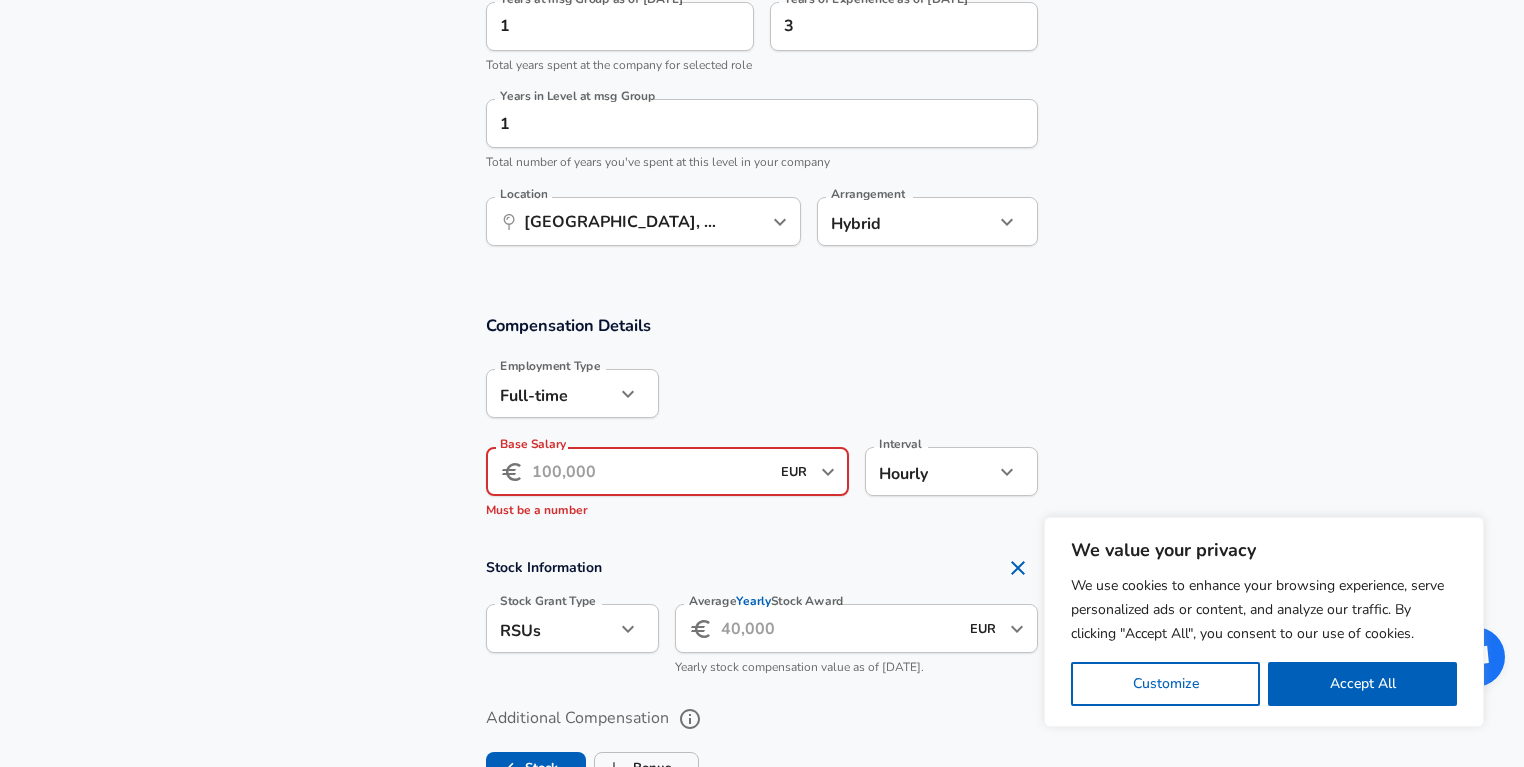 type on "2" 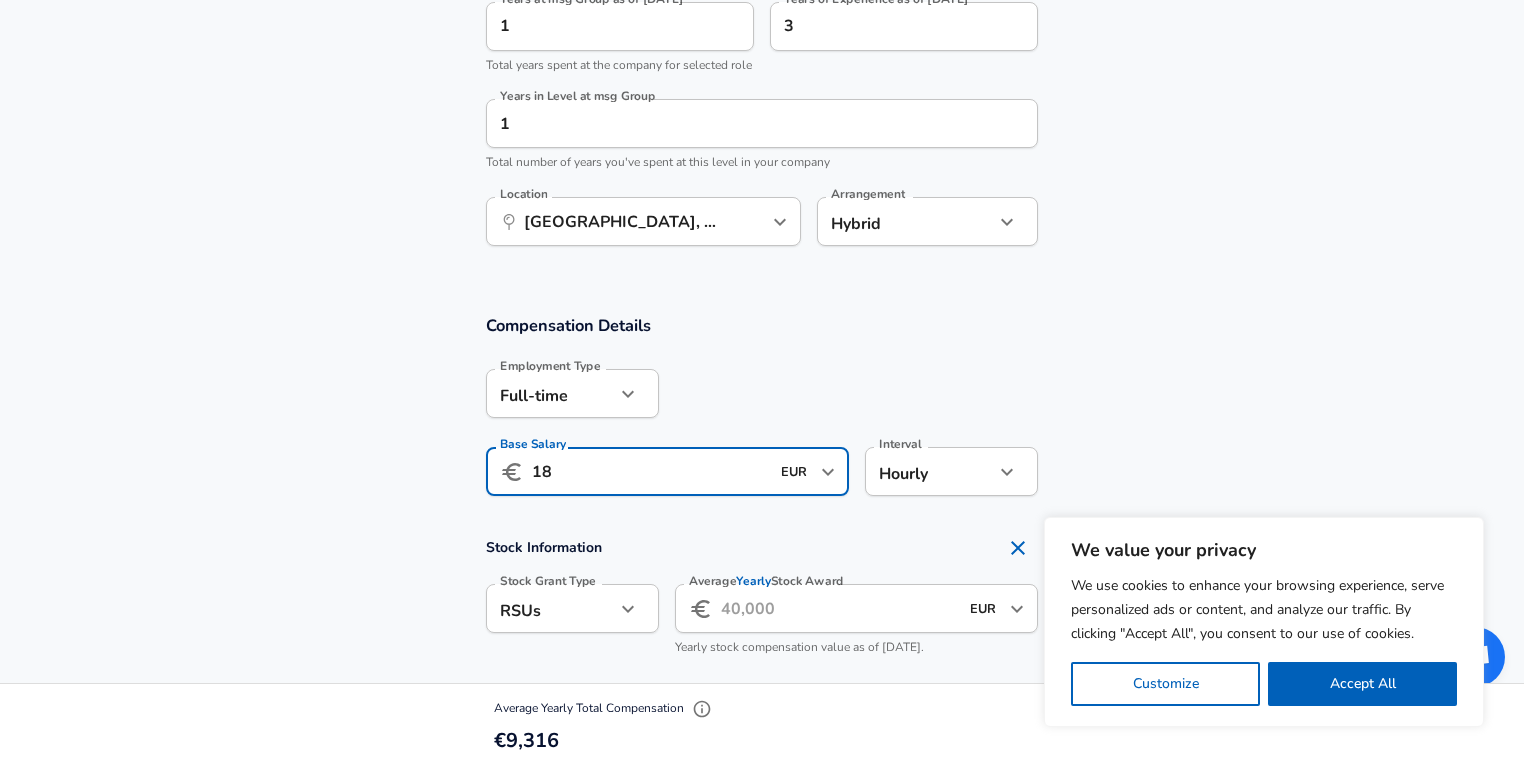 type on "18" 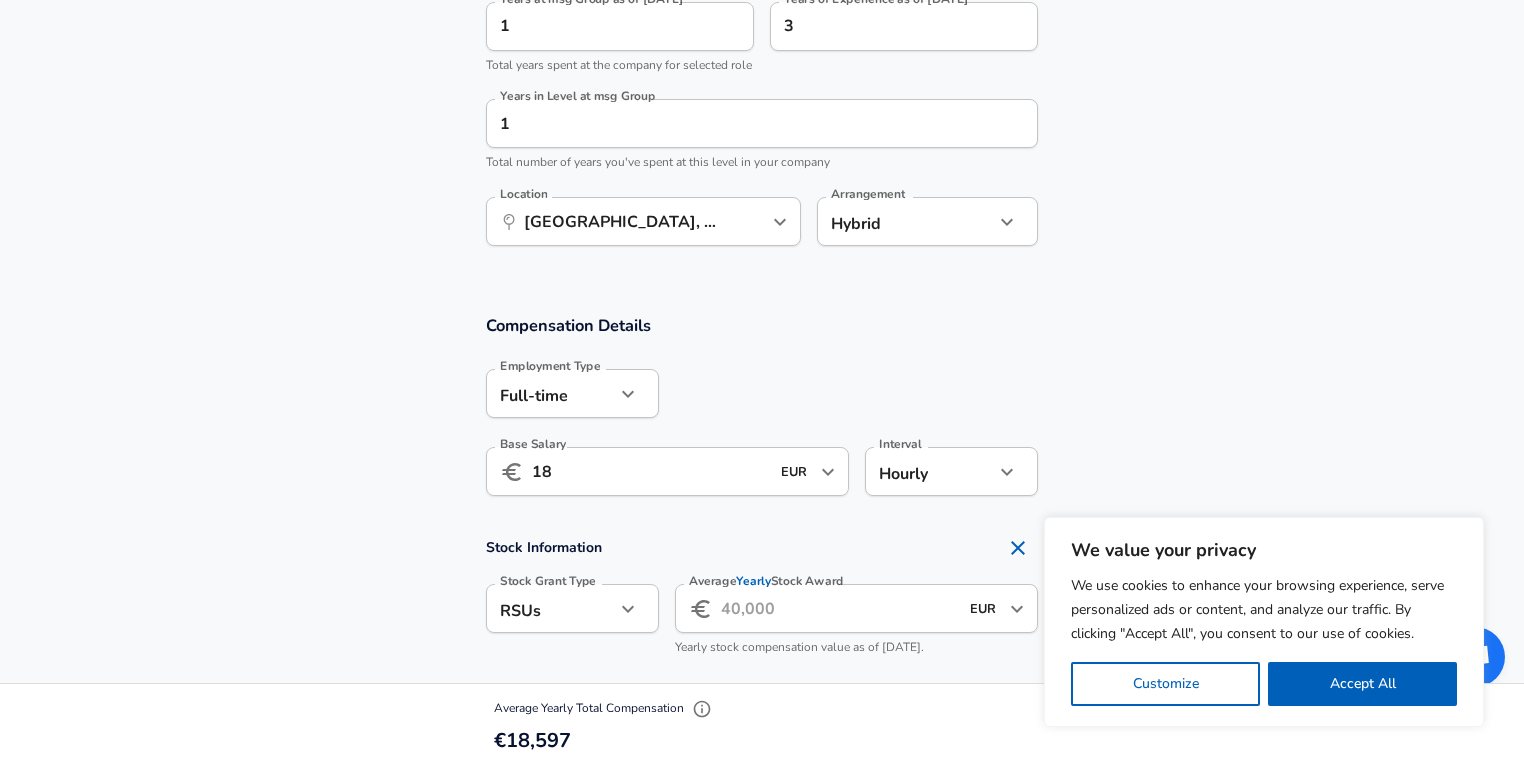 click at bounding box center (848, 392) 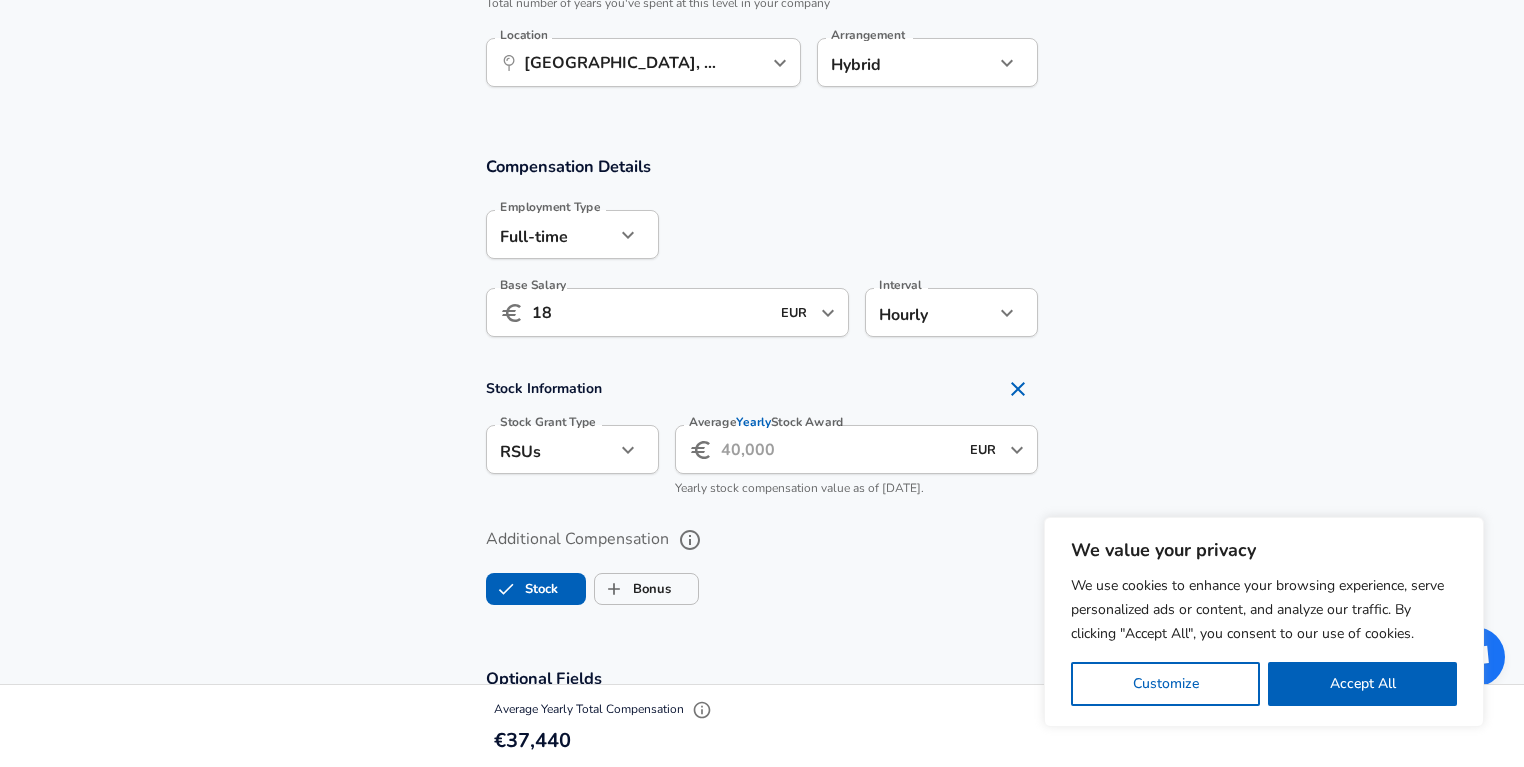 scroll, scrollTop: 1349, scrollLeft: 0, axis: vertical 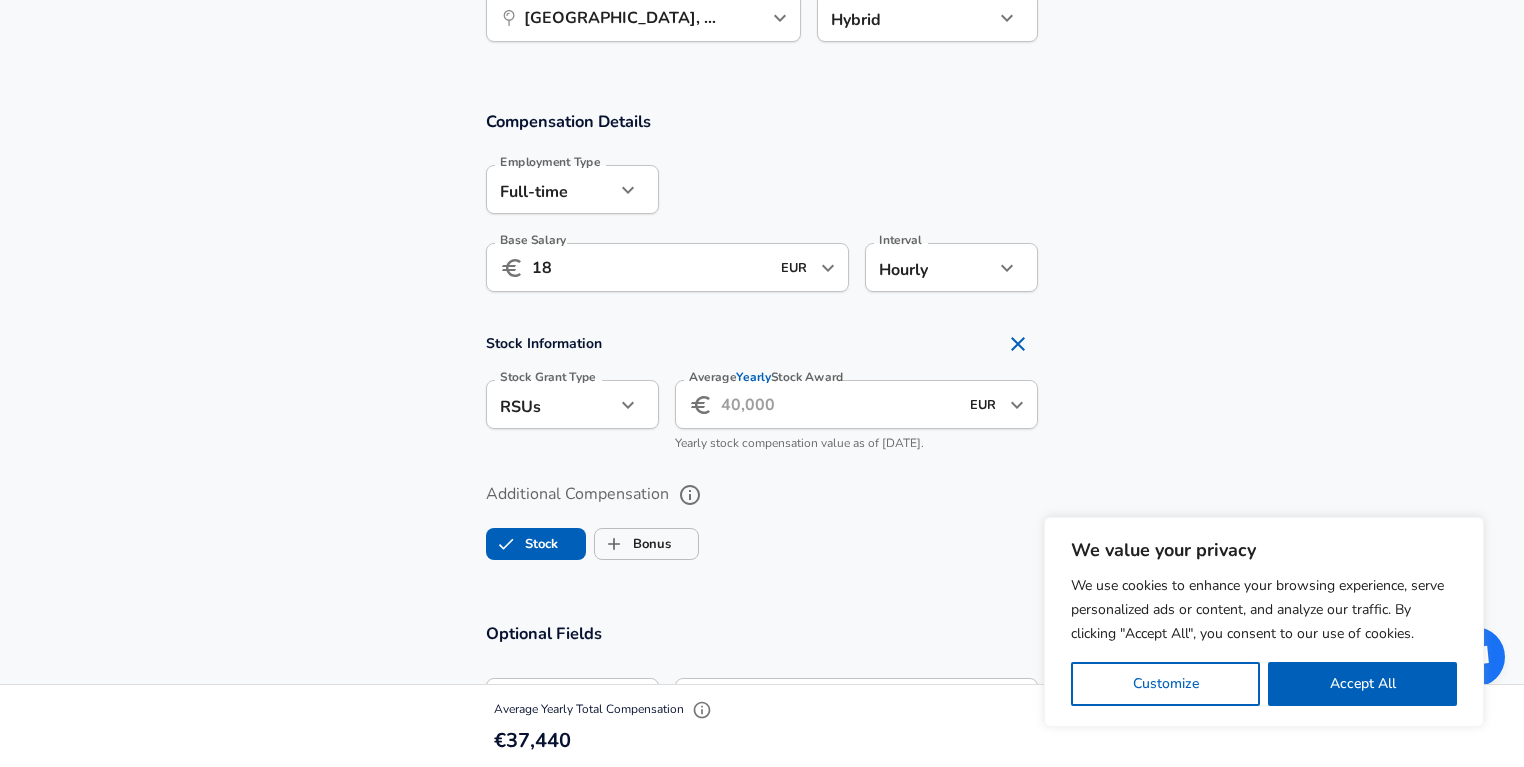 click 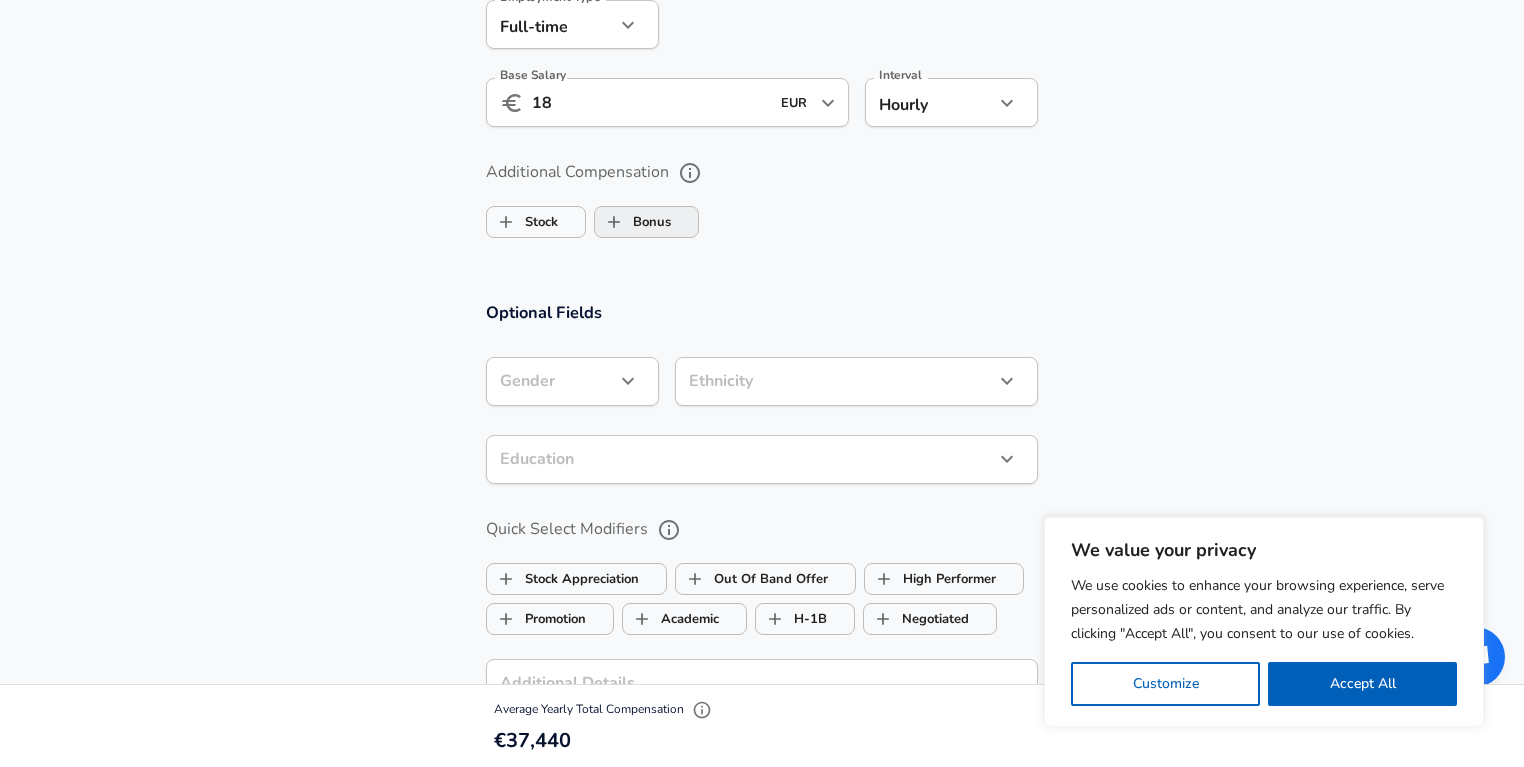 scroll, scrollTop: 1563, scrollLeft: 0, axis: vertical 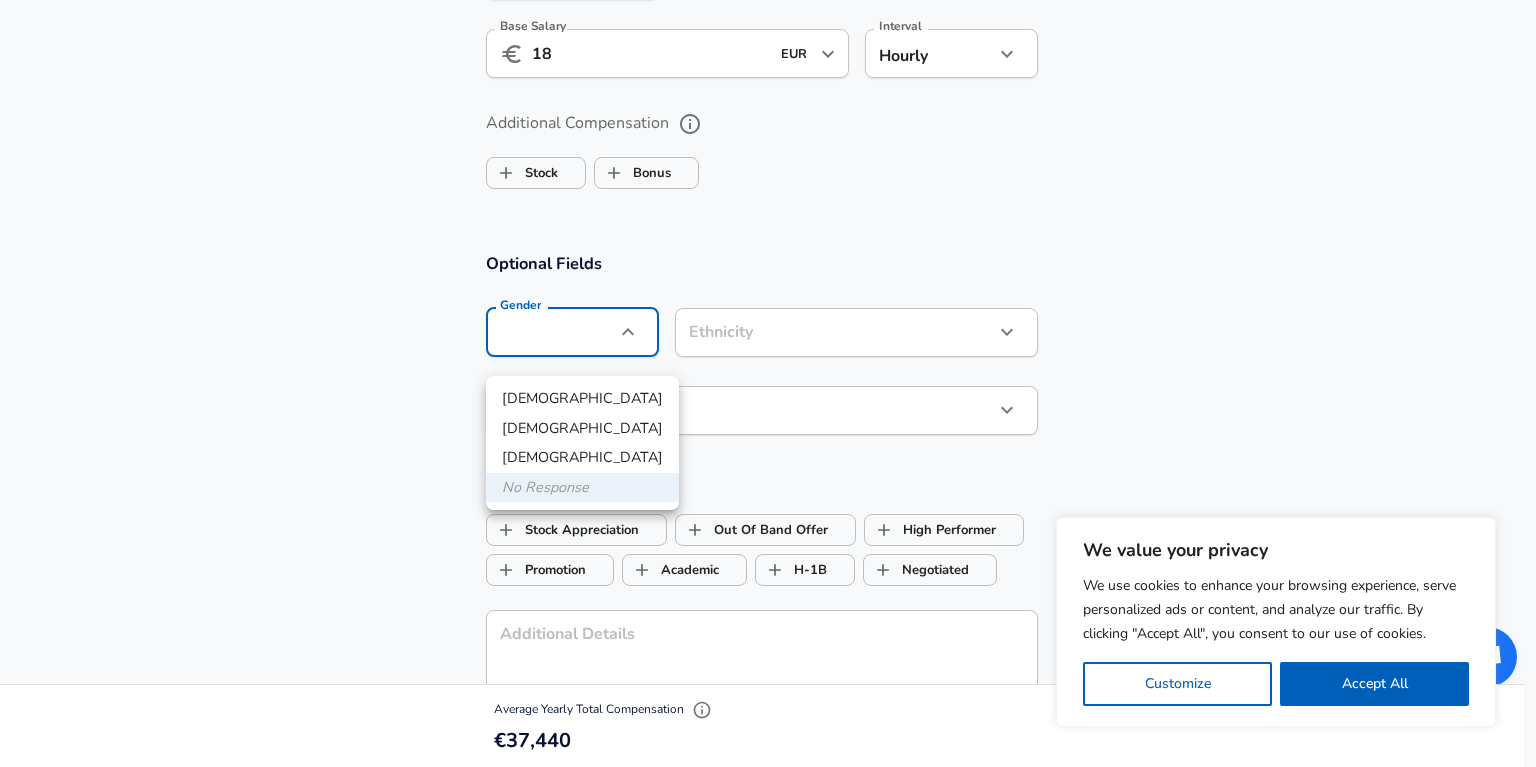 click on "We value your privacy We use cookies to enhance your browsing experience, serve personalized ads or content, and analyze our traffic. By clicking "Accept All", you consent to our use of cookies. Customize    Accept All   Customize Consent Preferences   We use cookies to help you navigate efficiently and perform certain functions. You will find detailed information about all cookies under each consent category below. The cookies that are categorized as "Necessary" are stored on your browser as they are essential for enabling the basic functionalities of the site. ...  Show more Necessary Always Active Necessary cookies are required to enable the basic features of this site, such as providing secure log-in or adjusting your consent preferences. These cookies do not store any personally identifiable data. Cookie _GRECAPTCHA Duration 5 months 27 days Description Google Recaptcha service sets this cookie to identify bots to protect the website against malicious spam attacks. Cookie __stripe_mid Duration 1 year MR" at bounding box center (768, -1180) 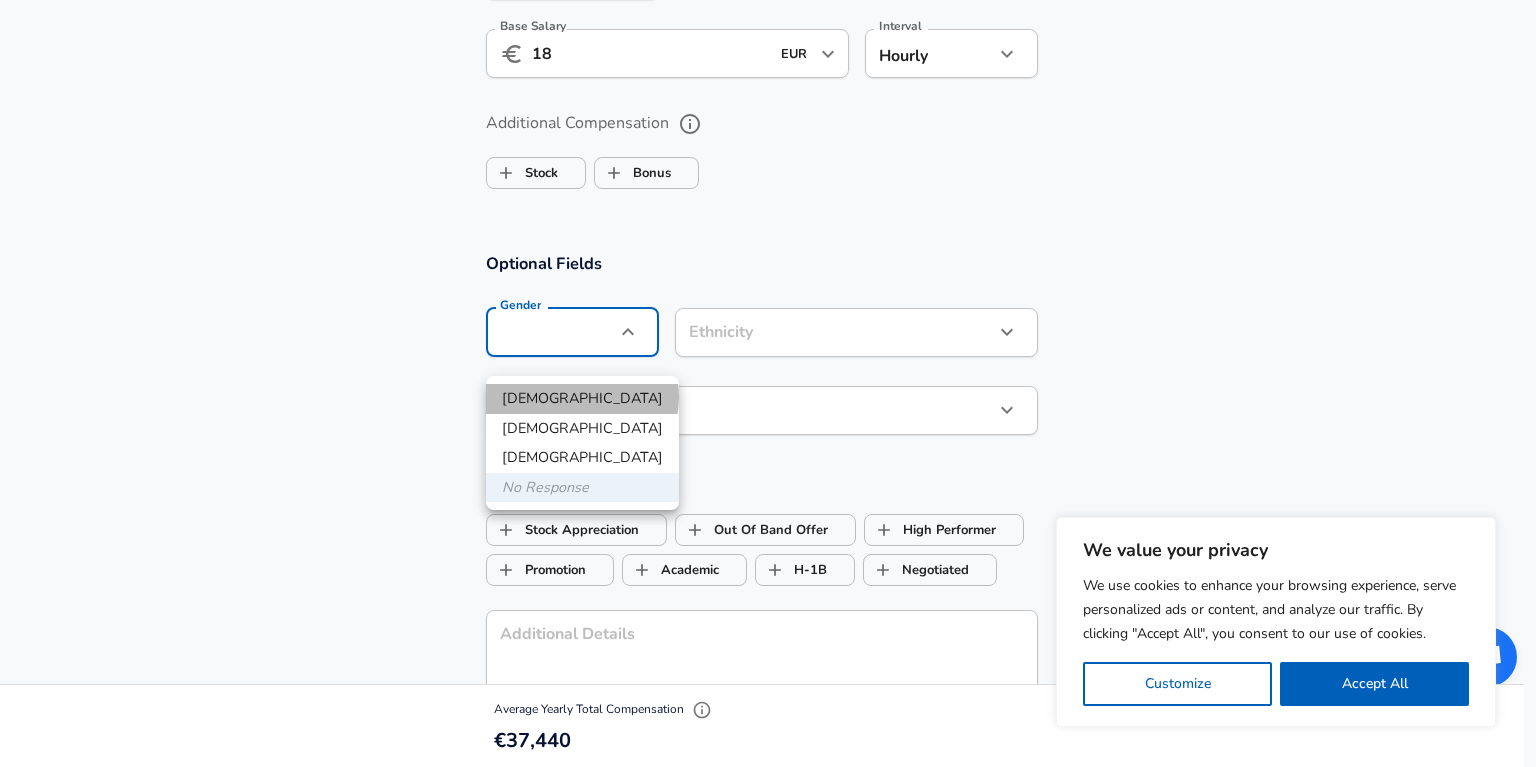 click on "[DEMOGRAPHIC_DATA]" at bounding box center [582, 399] 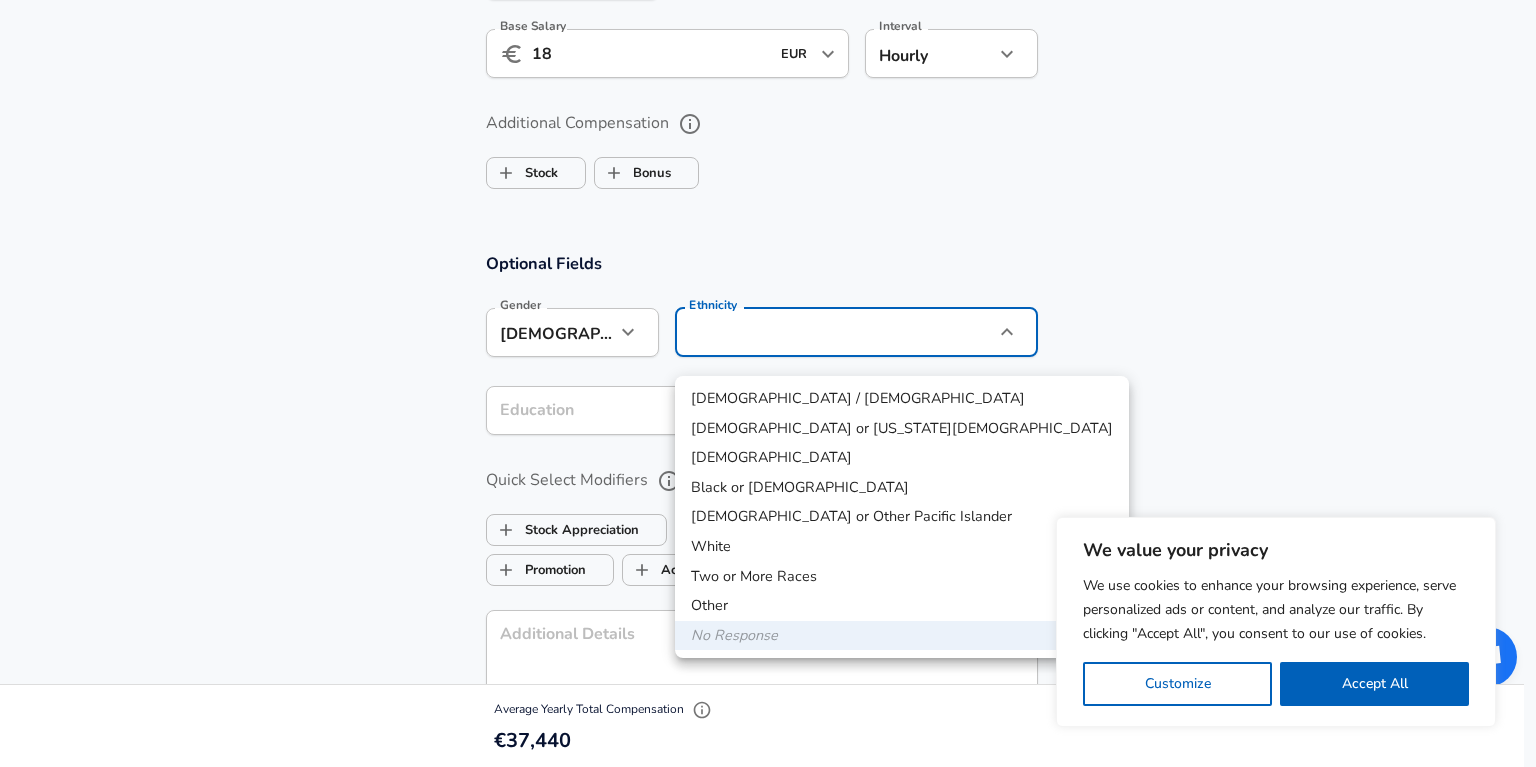 click on "We value your privacy We use cookies to enhance your browsing experience, serve personalized ads or content, and analyze our traffic. By clicking "Accept All", you consent to our use of cookies. Customize    Accept All   Customize Consent Preferences   We use cookies to help you navigate efficiently and perform certain functions. You will find detailed information about all cookies under each consent category below. The cookies that are categorized as "Necessary" are stored on your browser as they are essential for enabling the basic functionalities of the site. ...  Show more Necessary Always Active Necessary cookies are required to enable the basic features of this site, such as providing secure log-in or adjusting your consent preferences. These cookies do not store any personally identifiable data. Cookie _GRECAPTCHA Duration 5 months 27 days Description Google Recaptcha service sets this cookie to identify bots to protect the website against malicious spam attacks. Cookie __stripe_mid Duration 1 year MR" at bounding box center [768, -1180] 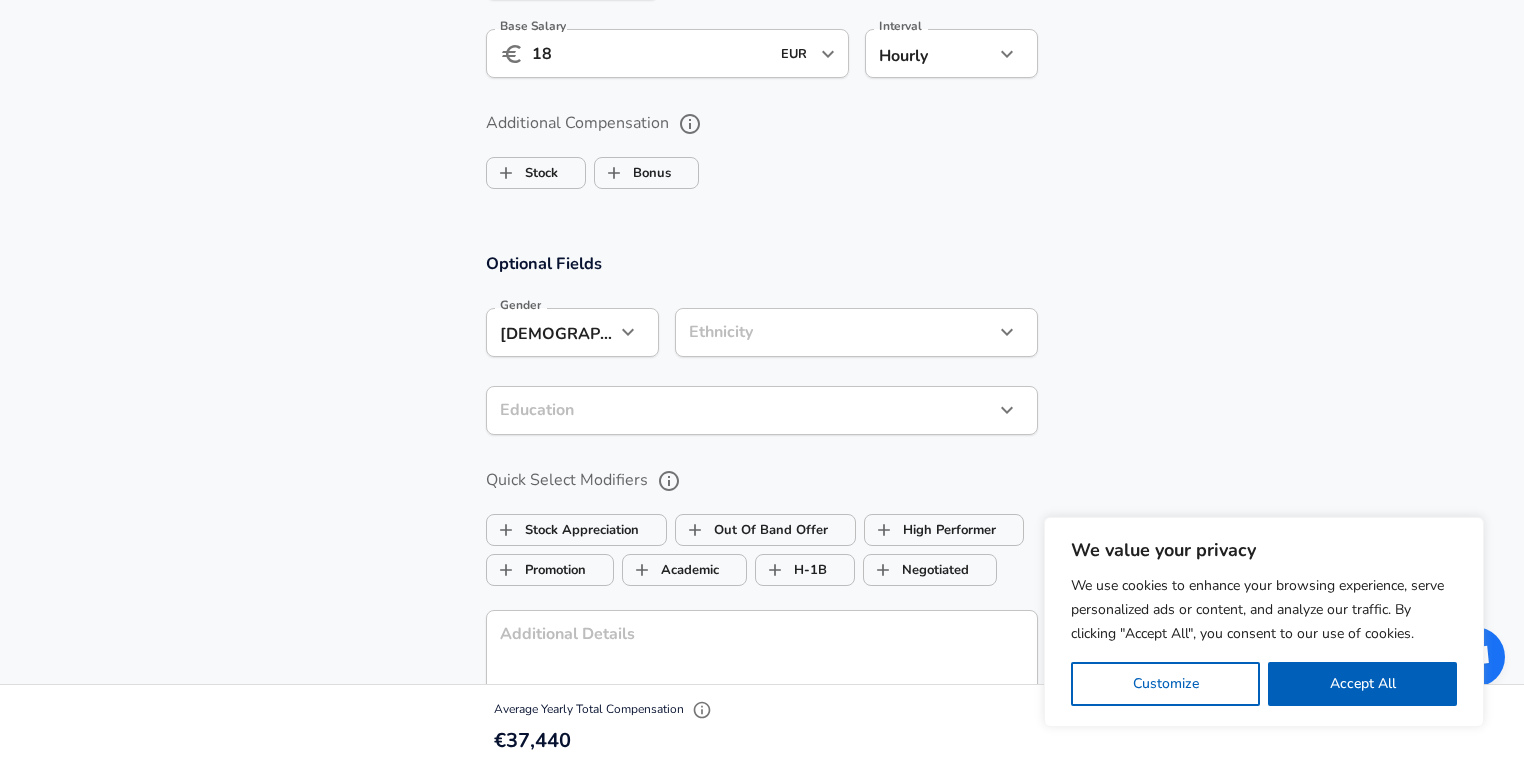 click on "[DEMOGRAPHIC_DATA] / Latino [DEMOGRAPHIC_DATA] or [US_STATE][DEMOGRAPHIC_DATA] Black or [DEMOGRAPHIC_DATA] [DEMOGRAPHIC_DATA] or Other [DEMOGRAPHIC_DATA] White Two or More Races Other No Response" at bounding box center [762, 383] 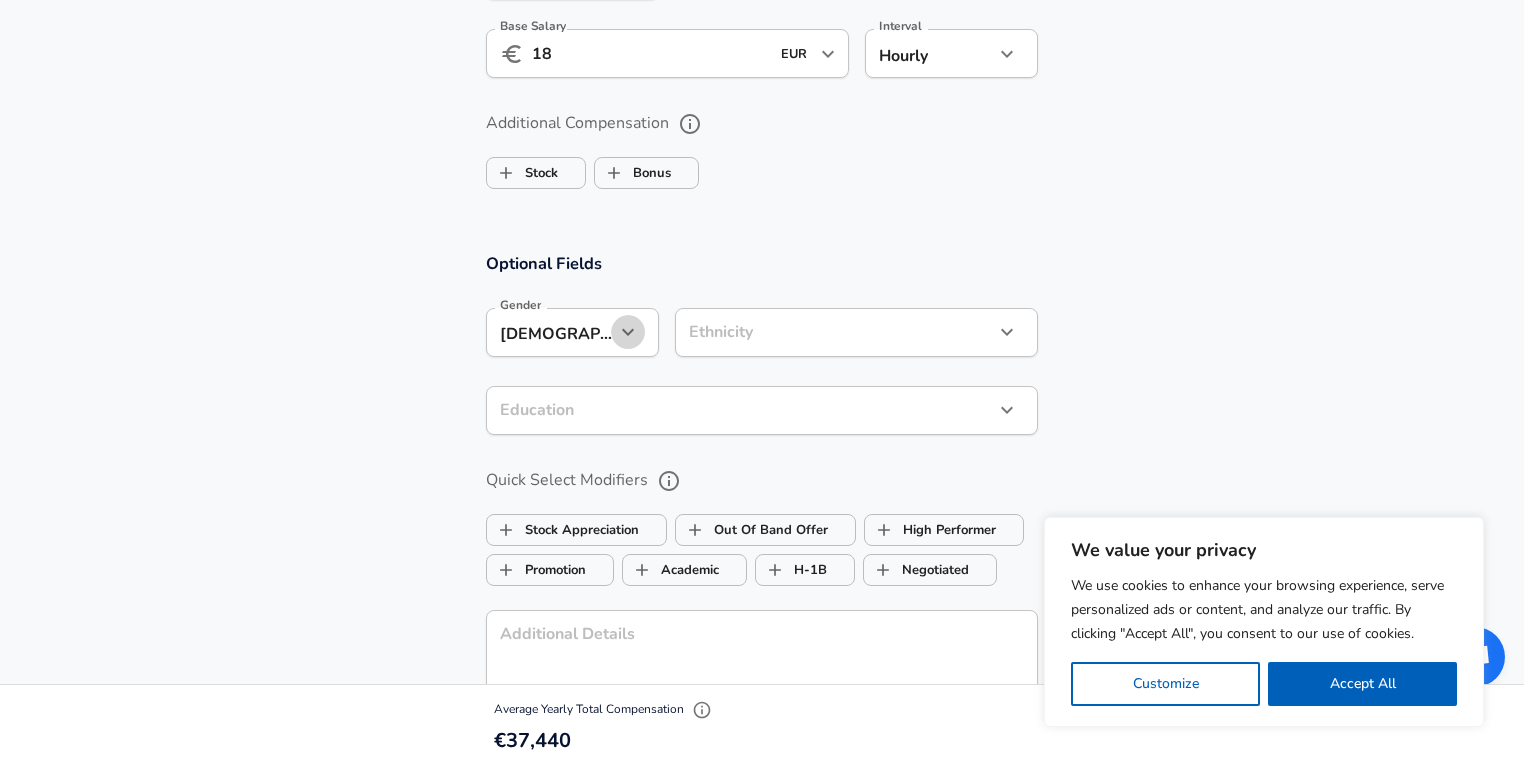 click at bounding box center (628, 332) 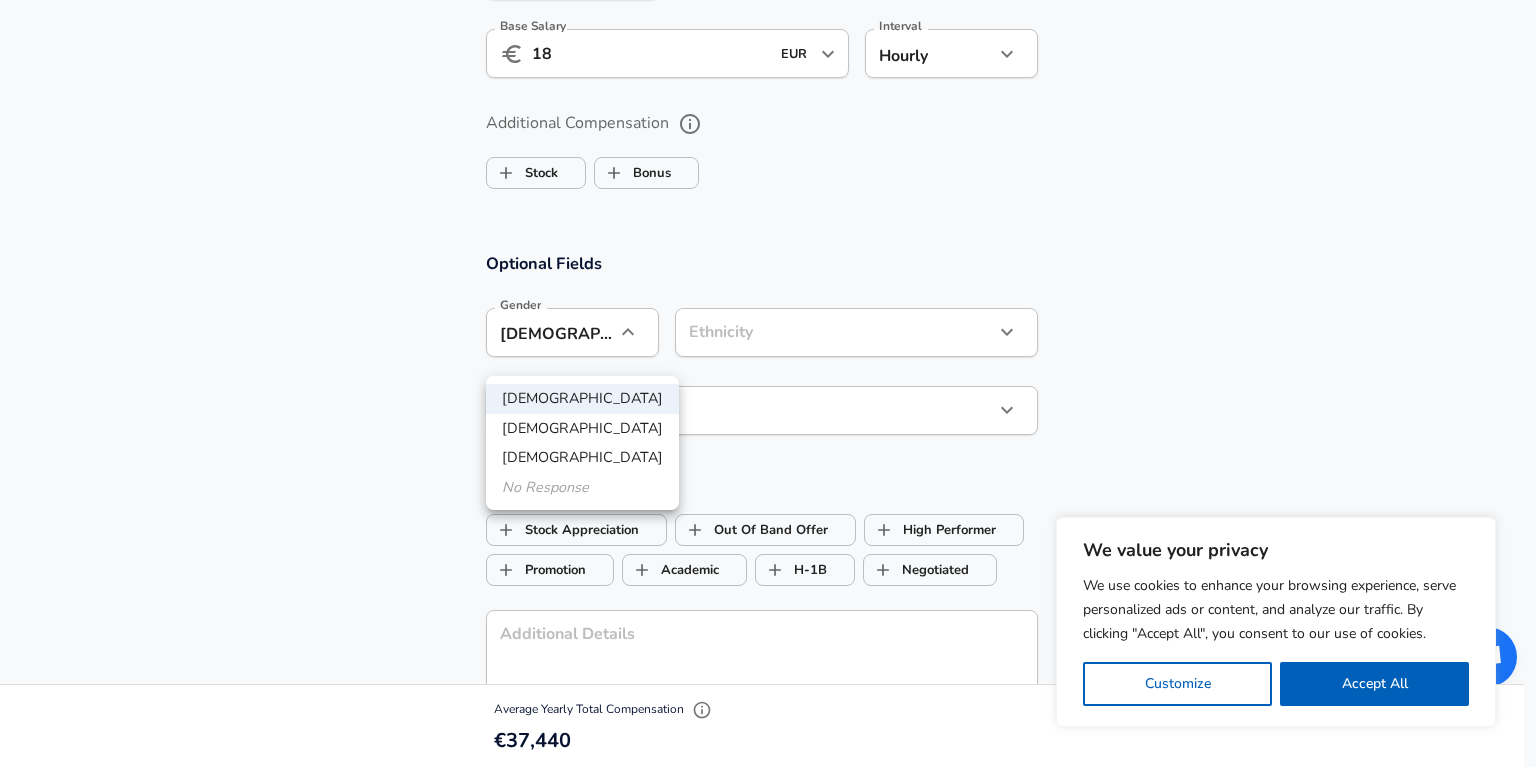 click on "No Response" at bounding box center (582, 488) 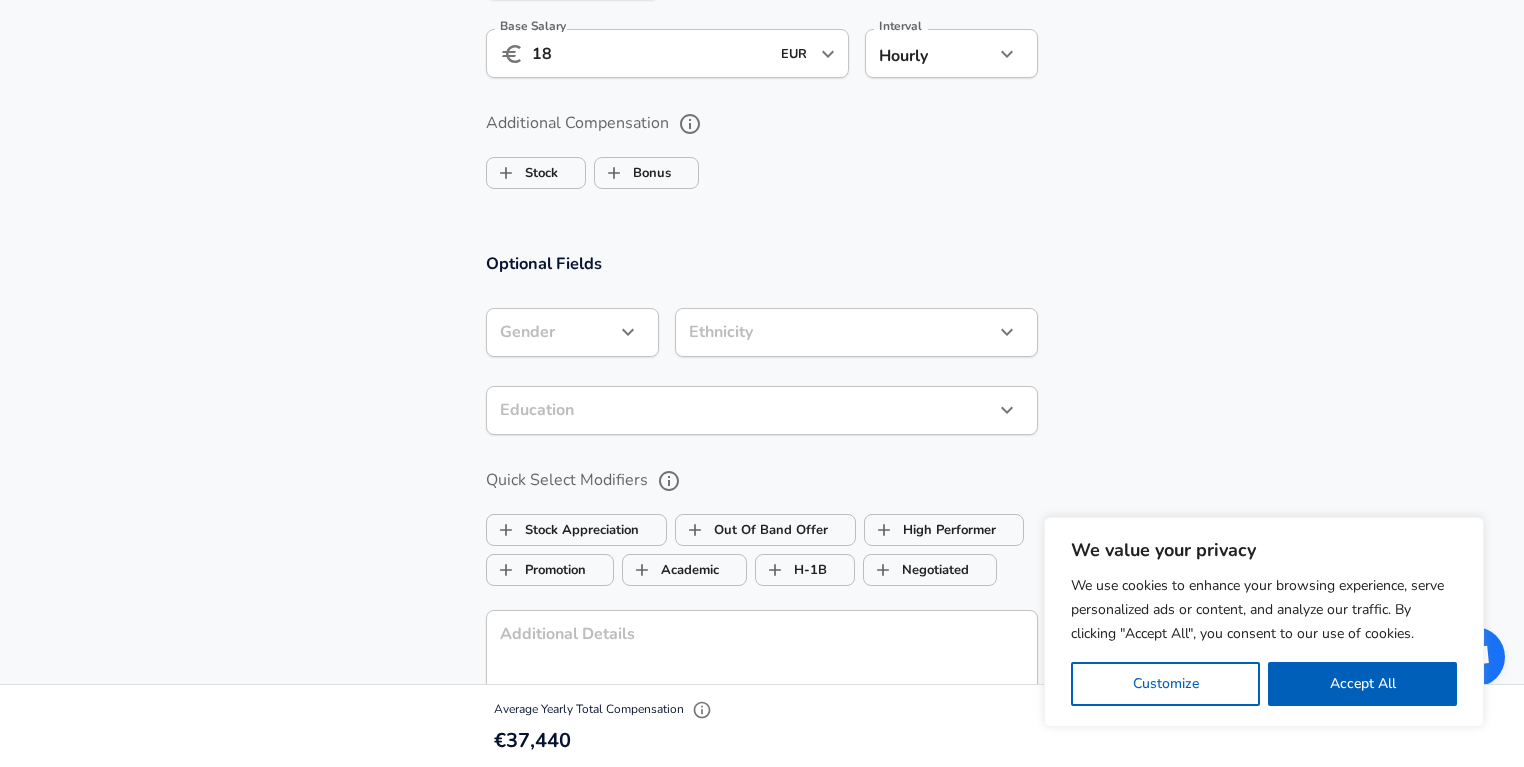 click on "Optional Fields Gender ​ Gender Ethnicity ​ Ethnicity Education ​ Education Quick Select Modifiers   Stock Appreciation Out Of Band Offer High Performer Promotion Academic H-1B Negotiated Additional Details x Additional Details 0 /500 characters Email Address Email Address   Providing an email allows for editing or removal of your submission. We may also reach out if we have any questions. Your email will not be published." at bounding box center (762, 577) 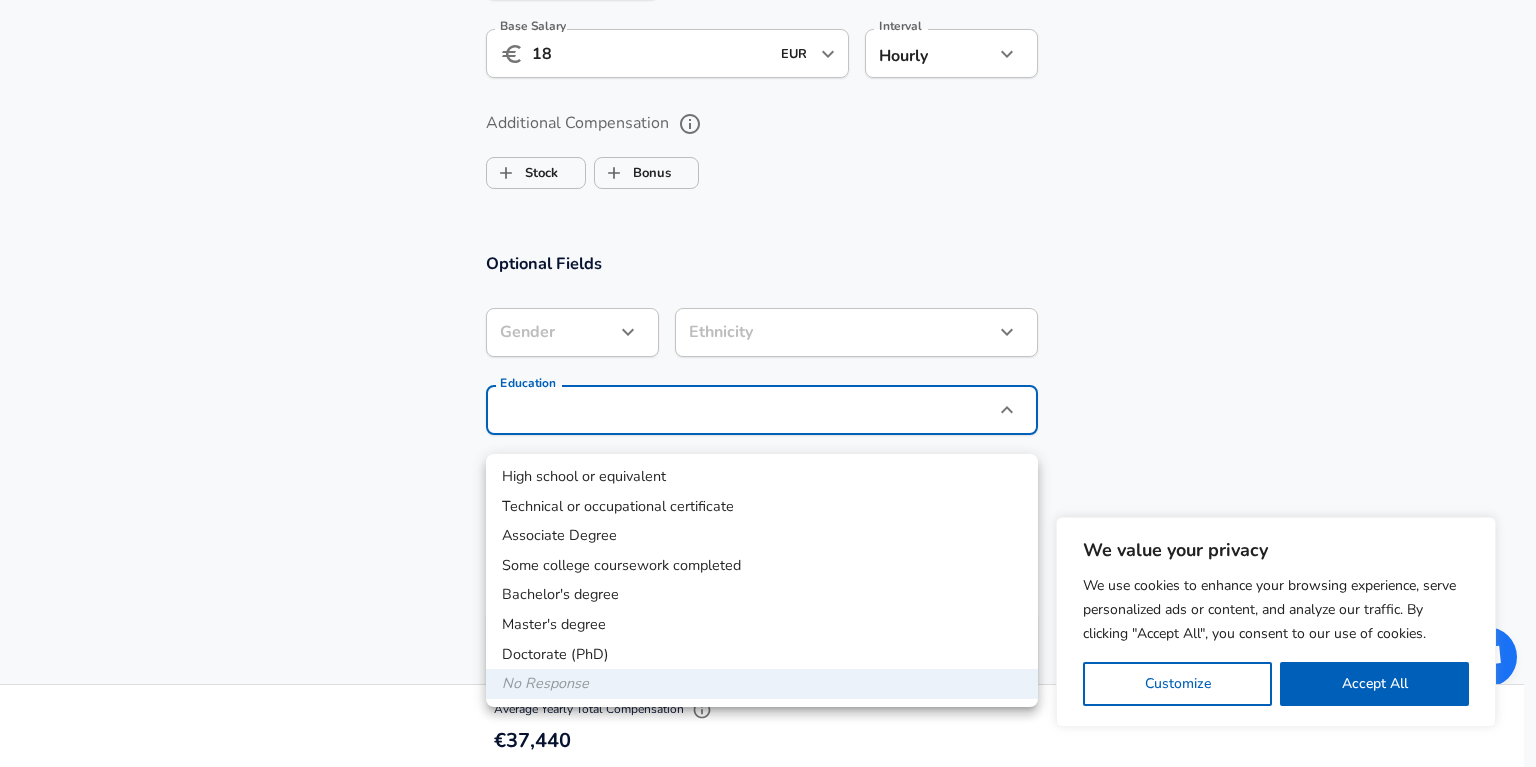 click on "We value your privacy We use cookies to enhance your browsing experience, serve personalized ads or content, and analyze our traffic. By clicking "Accept All", you consent to our use of cookies. Customize    Accept All   Customize Consent Preferences   We use cookies to help you navigate efficiently and perform certain functions. You will find detailed information about all cookies under each consent category below. The cookies that are categorized as "Necessary" are stored on your browser as they are essential for enabling the basic functionalities of the site. ...  Show more Necessary Always Active Necessary cookies are required to enable the basic features of this site, such as providing secure log-in or adjusting your consent preferences. These cookies do not store any personally identifiable data. Cookie _GRECAPTCHA Duration 5 months 27 days Description Google Recaptcha service sets this cookie to identify bots to protect the website against malicious spam attacks. Cookie __stripe_mid Duration 1 year MR" at bounding box center (768, -1180) 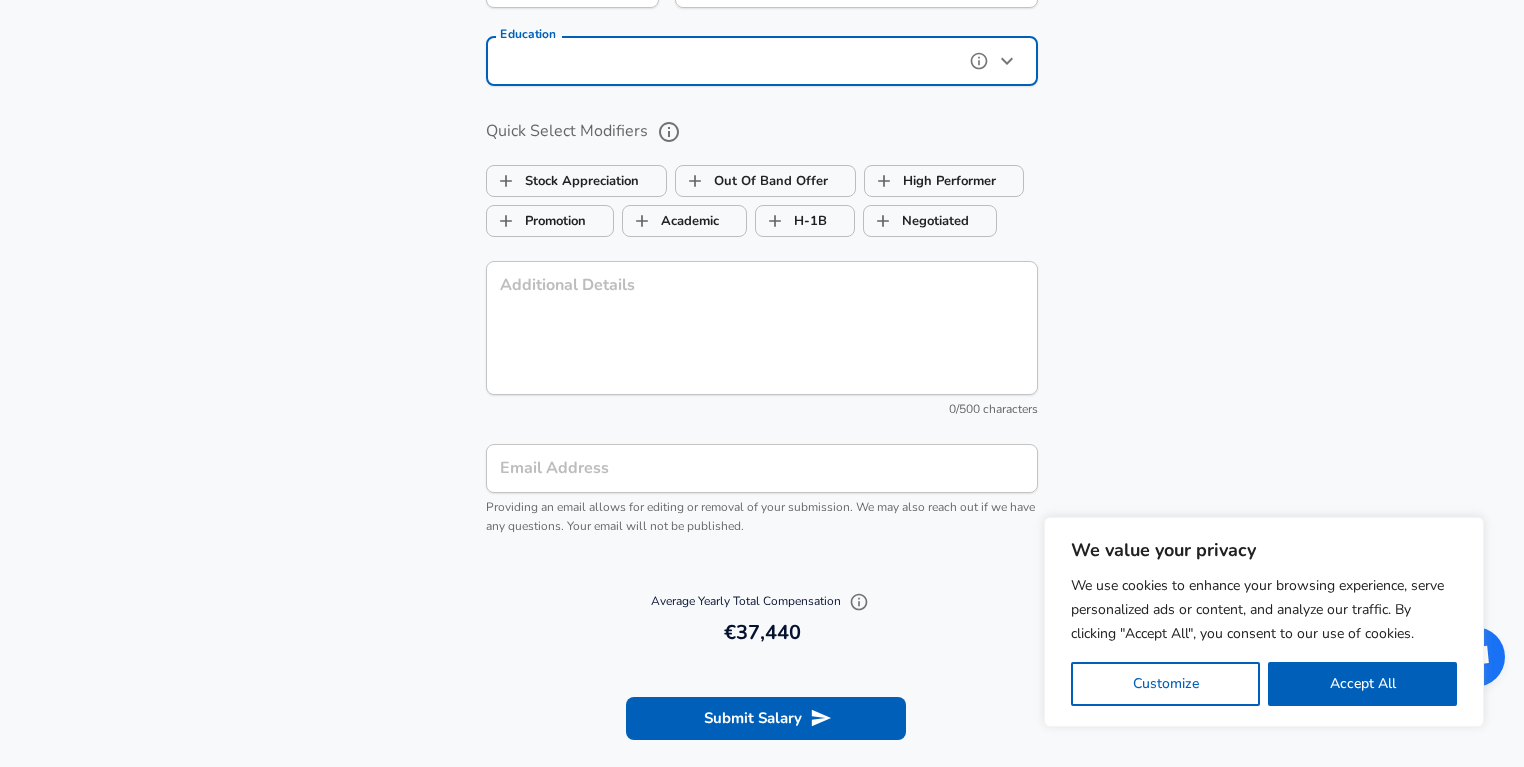 scroll, scrollTop: 1908, scrollLeft: 0, axis: vertical 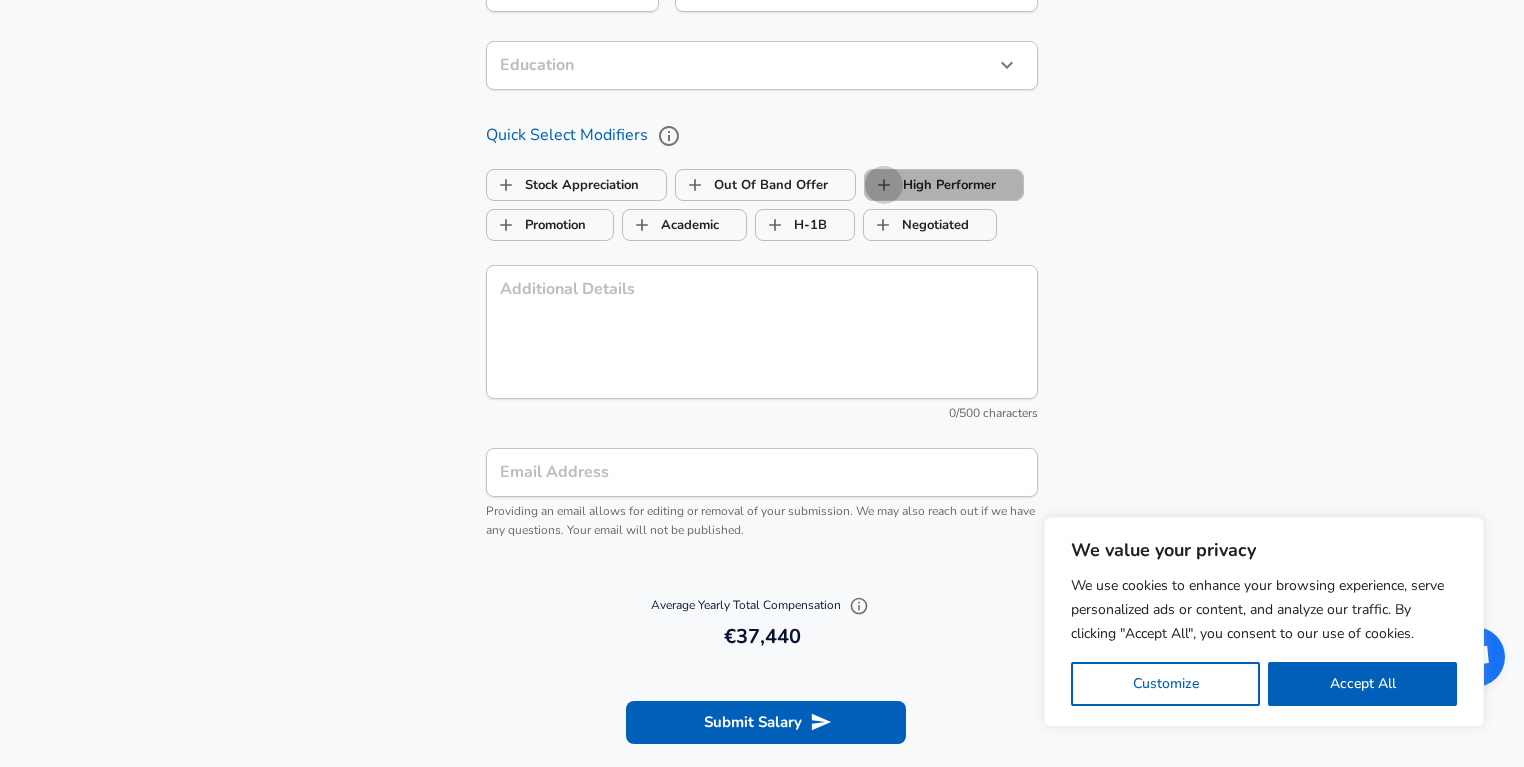 click on "High Performer" at bounding box center [884, 185] 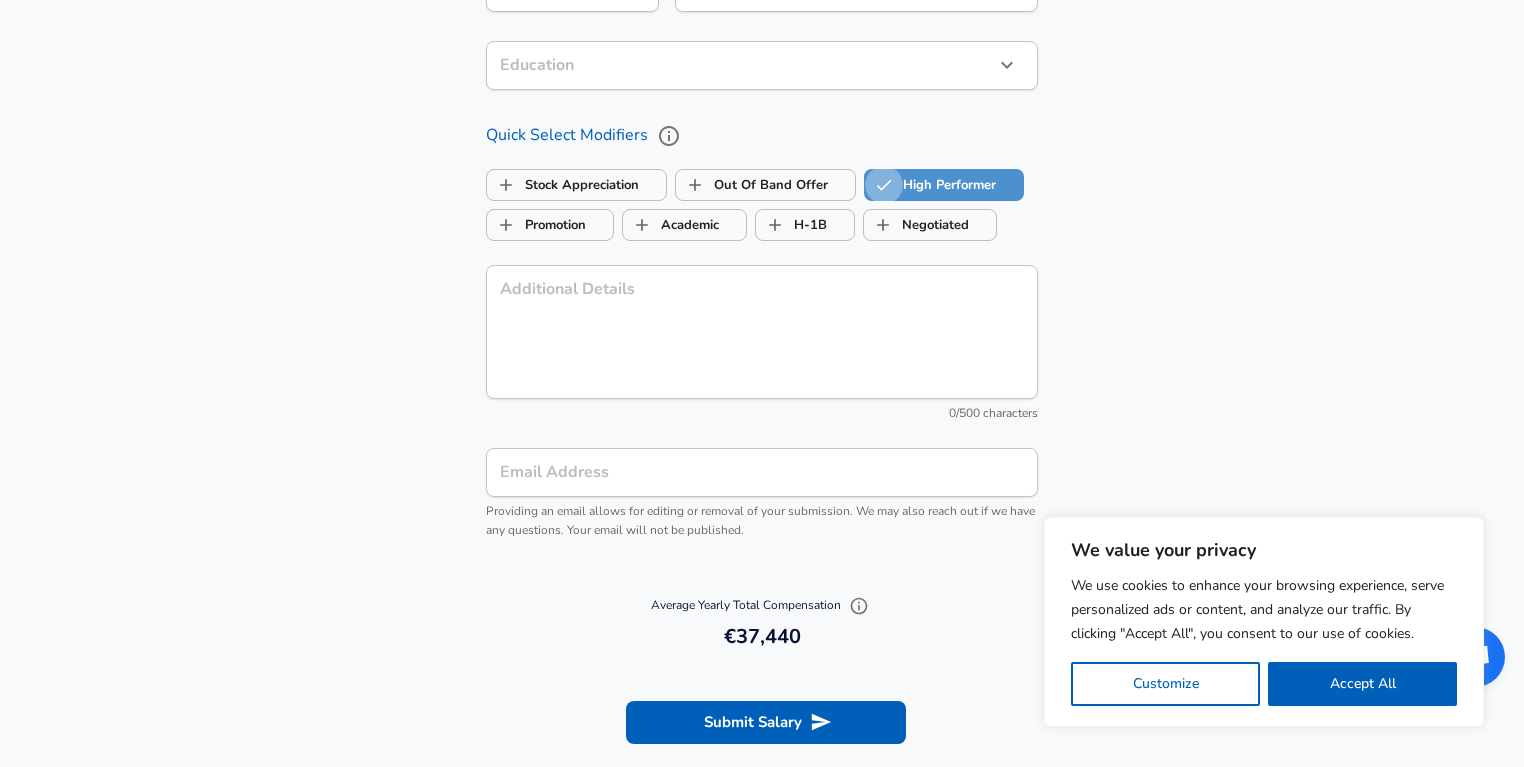 click on "High Performer" at bounding box center (884, 185) 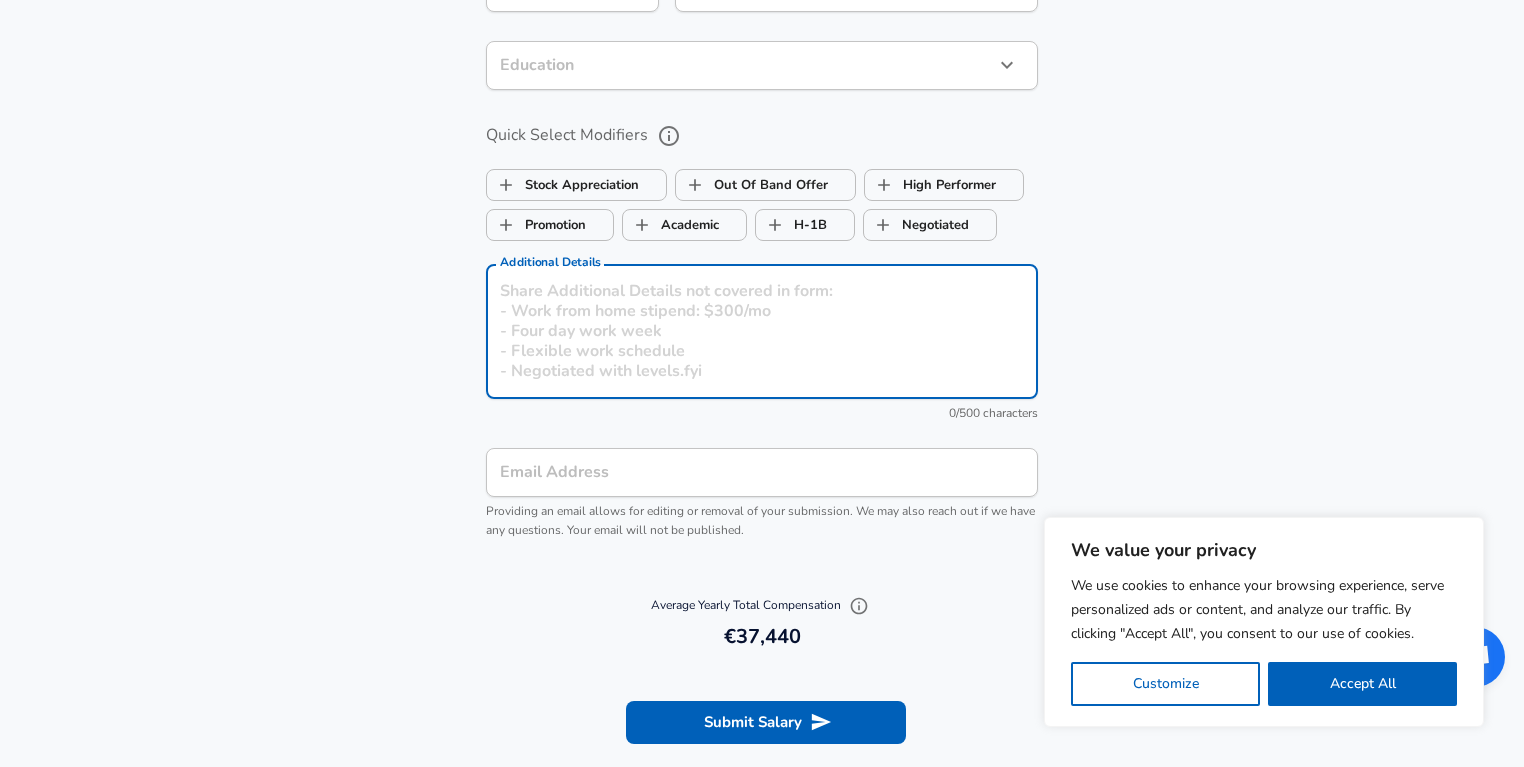 click on "Additional Details" at bounding box center (762, 331) 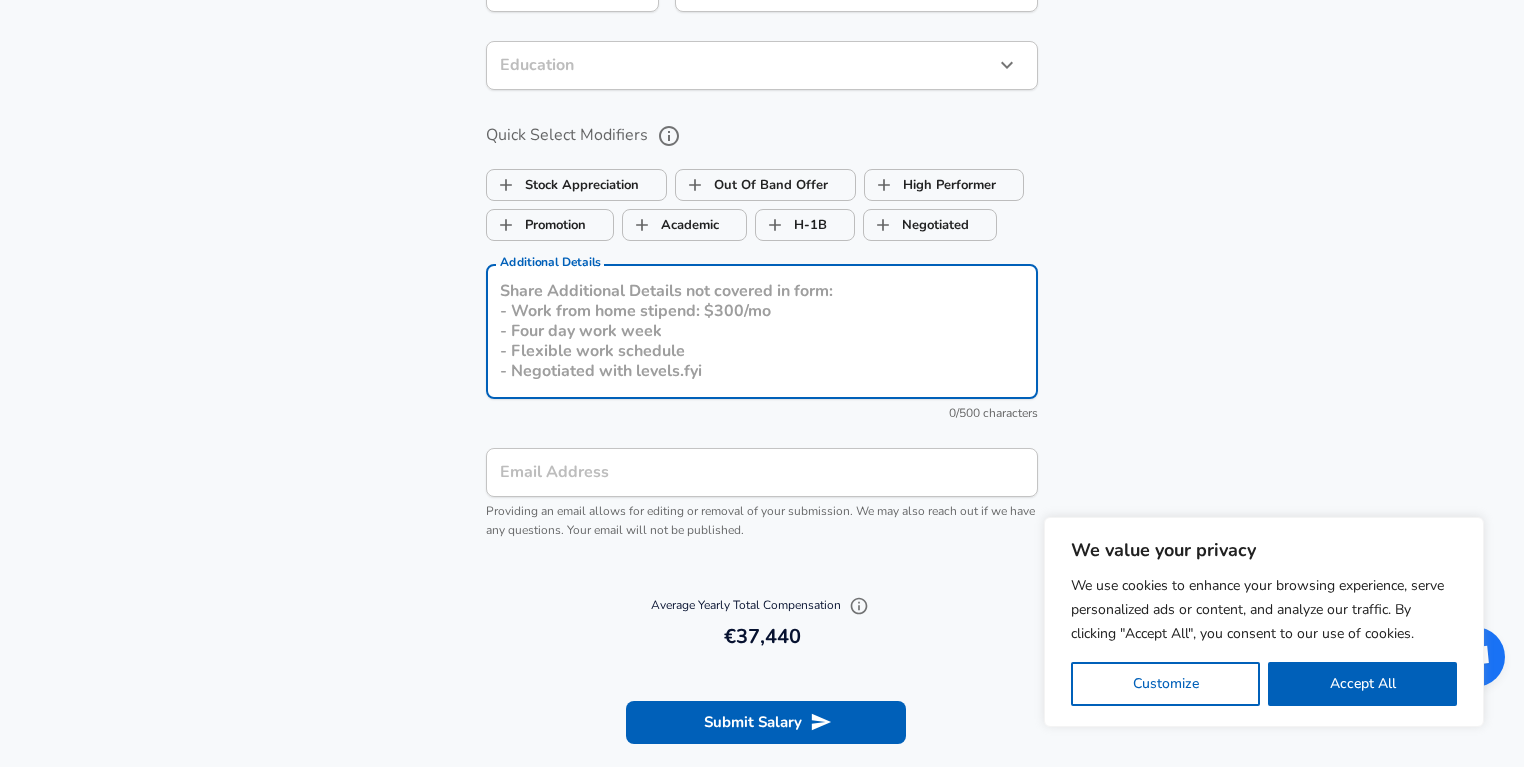 click on "Optional Fields Gender ​ Gender Ethnicity ​ Ethnicity Education ​ Education Quick Select Modifiers   Stock Appreciation Out Of Band Offer High Performer Promotion Academic H-1B Negotiated Additional Details x Additional Details 0 /500 characters Email Address Email Address   Providing an email allows for editing or removal of your submission. We may also reach out if we have any questions. Your email will not be published." at bounding box center [762, 232] 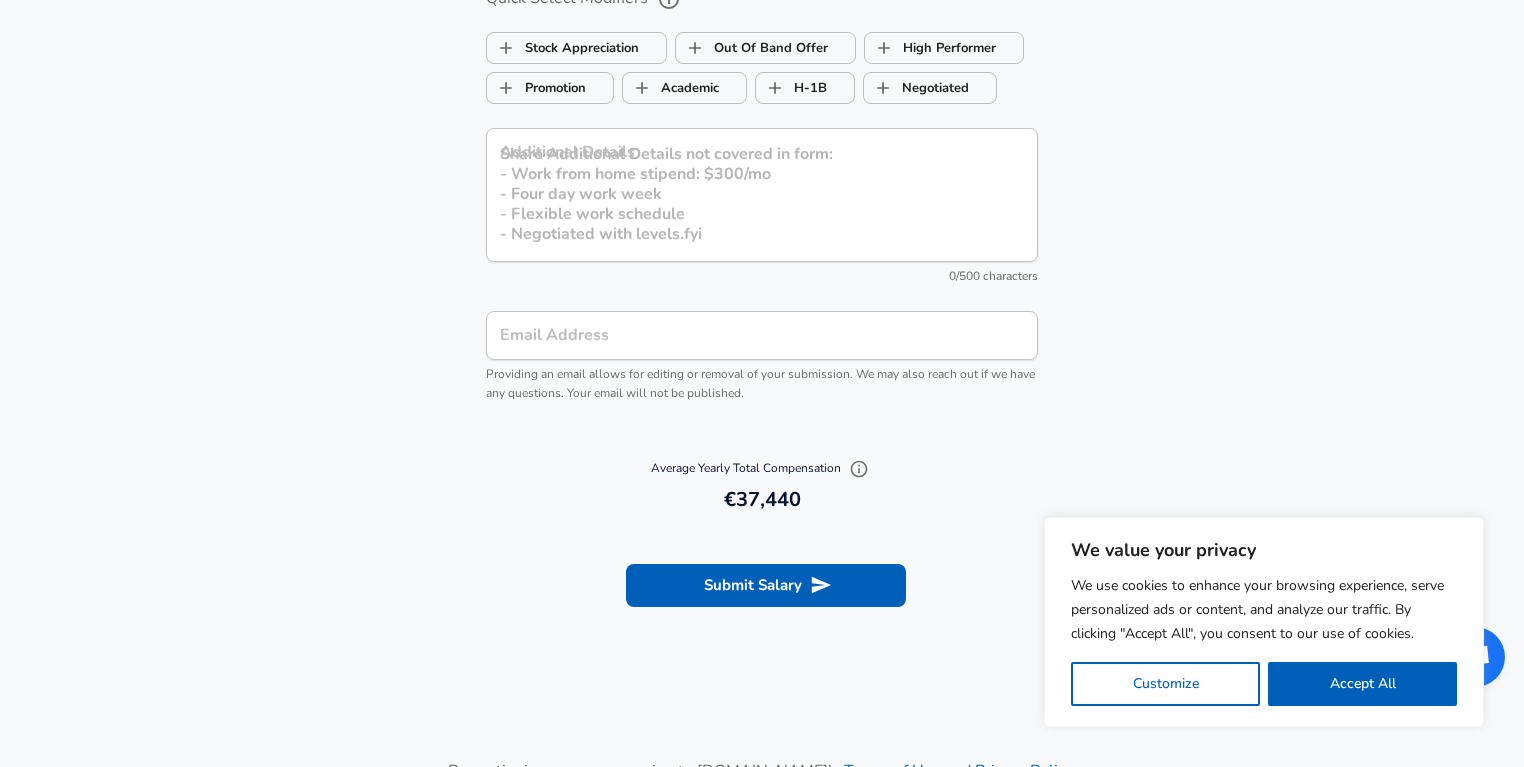 scroll, scrollTop: 2049, scrollLeft: 0, axis: vertical 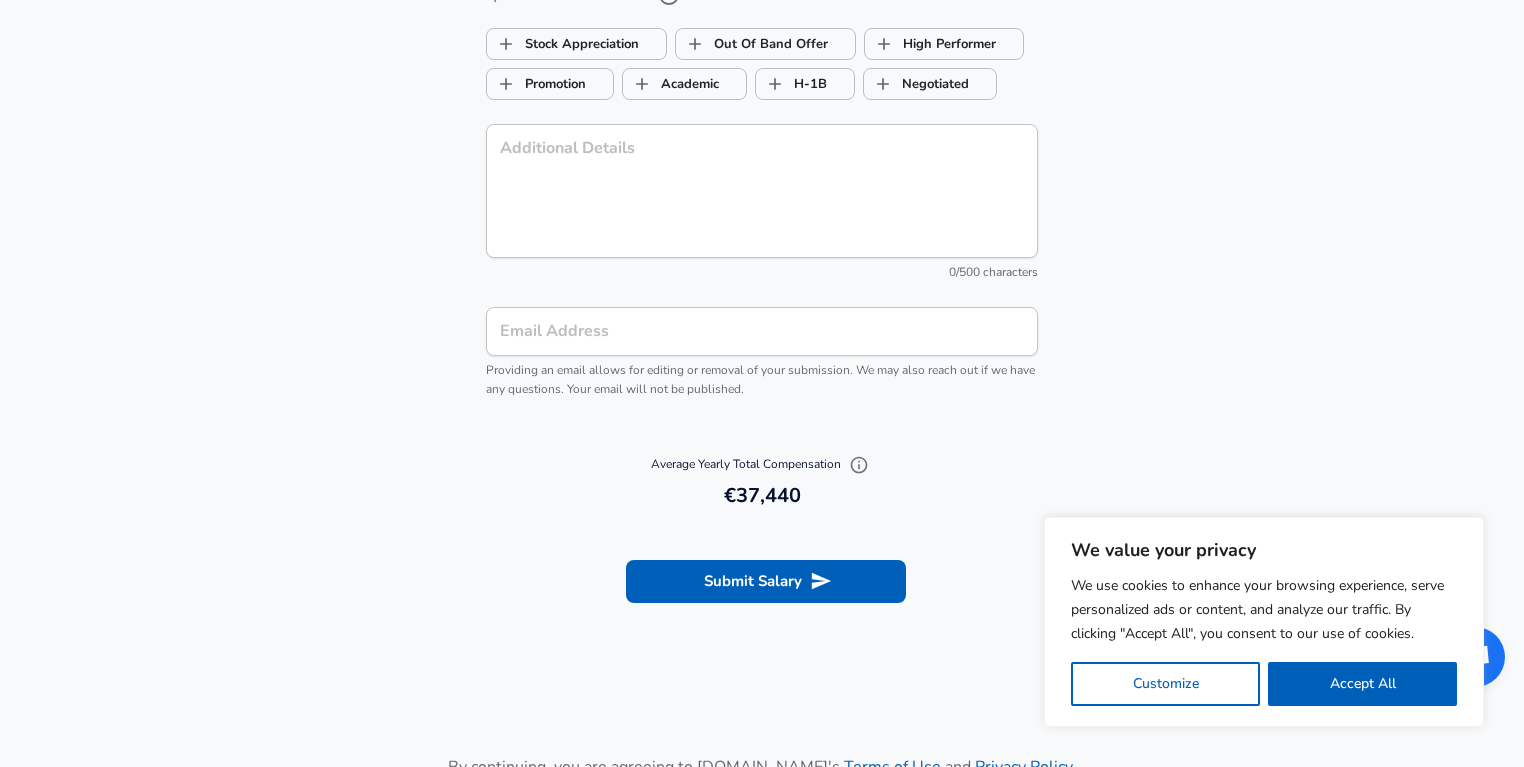 click on "We value your privacy We use cookies to enhance your browsing experience, serve personalized ads or content, and analyze our traffic. By clicking "Accept All", you consent to our use of cookies. Customize    Accept All" at bounding box center (1264, 622) 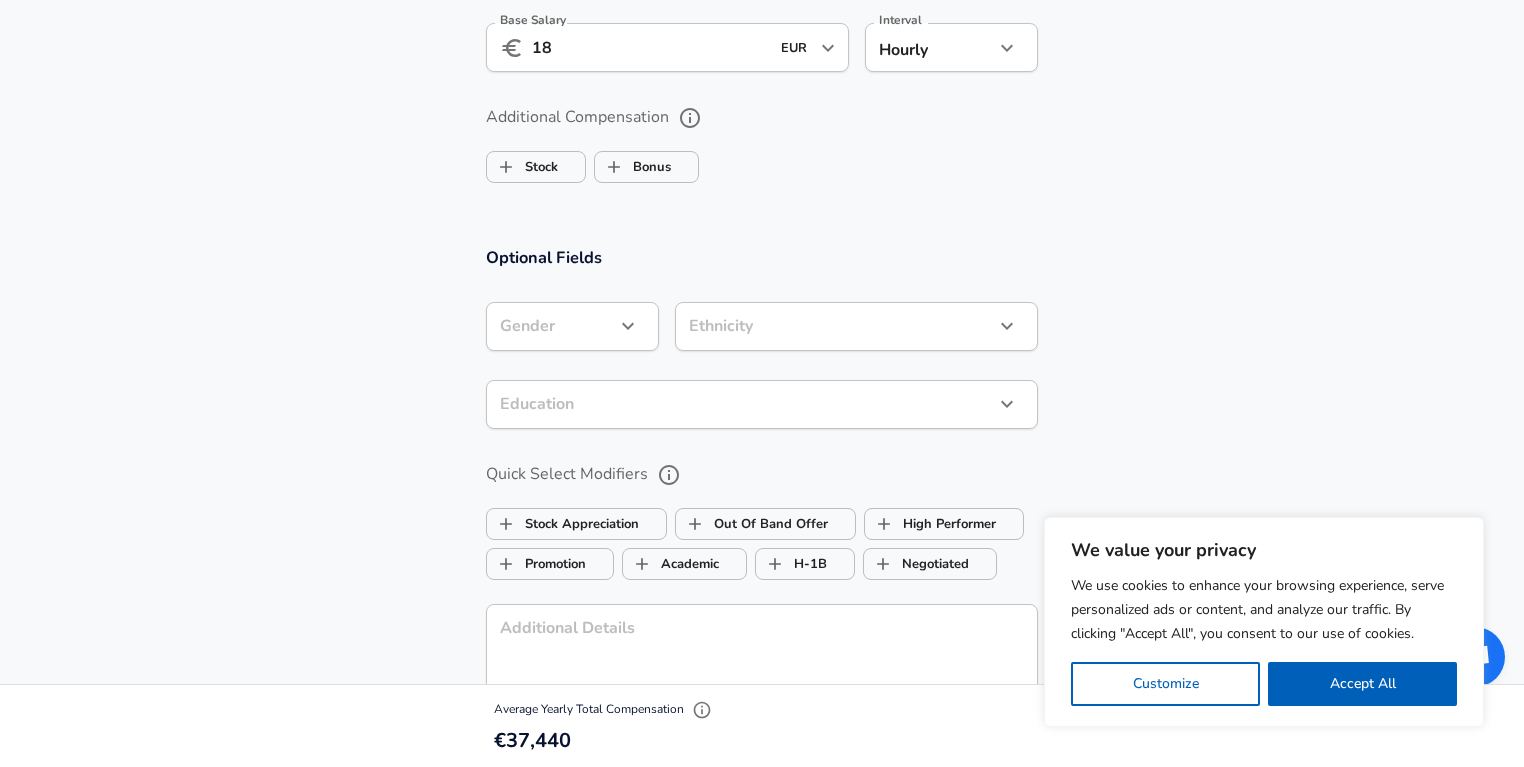 scroll, scrollTop: 1953, scrollLeft: 0, axis: vertical 